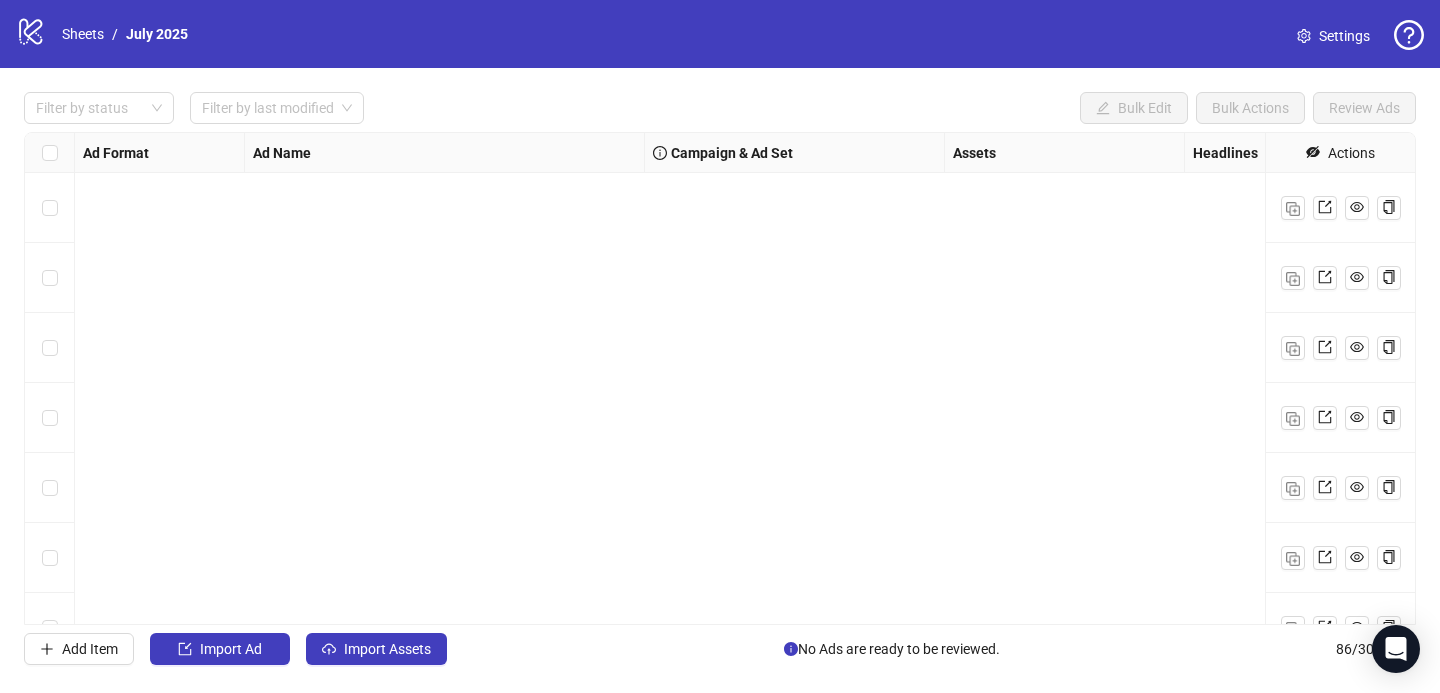 scroll, scrollTop: 0, scrollLeft: 0, axis: both 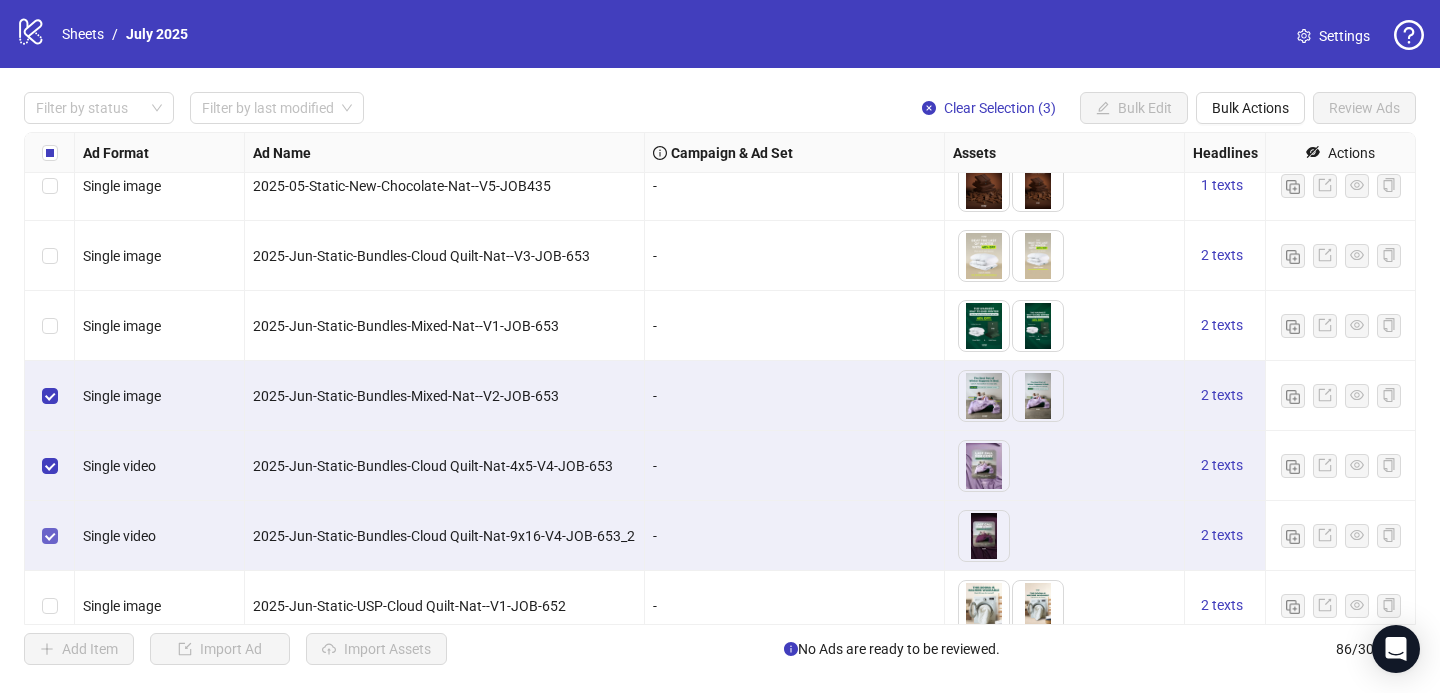 click at bounding box center [50, 536] 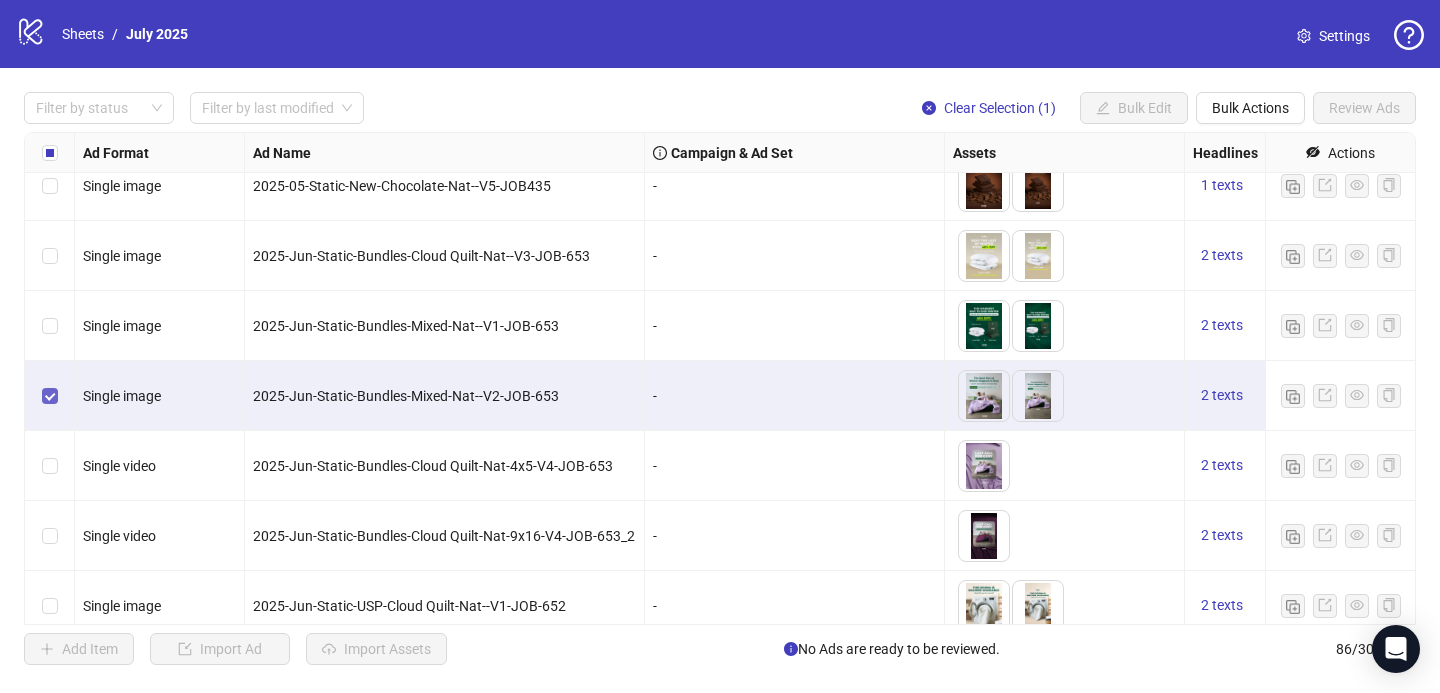 click at bounding box center (50, 396) 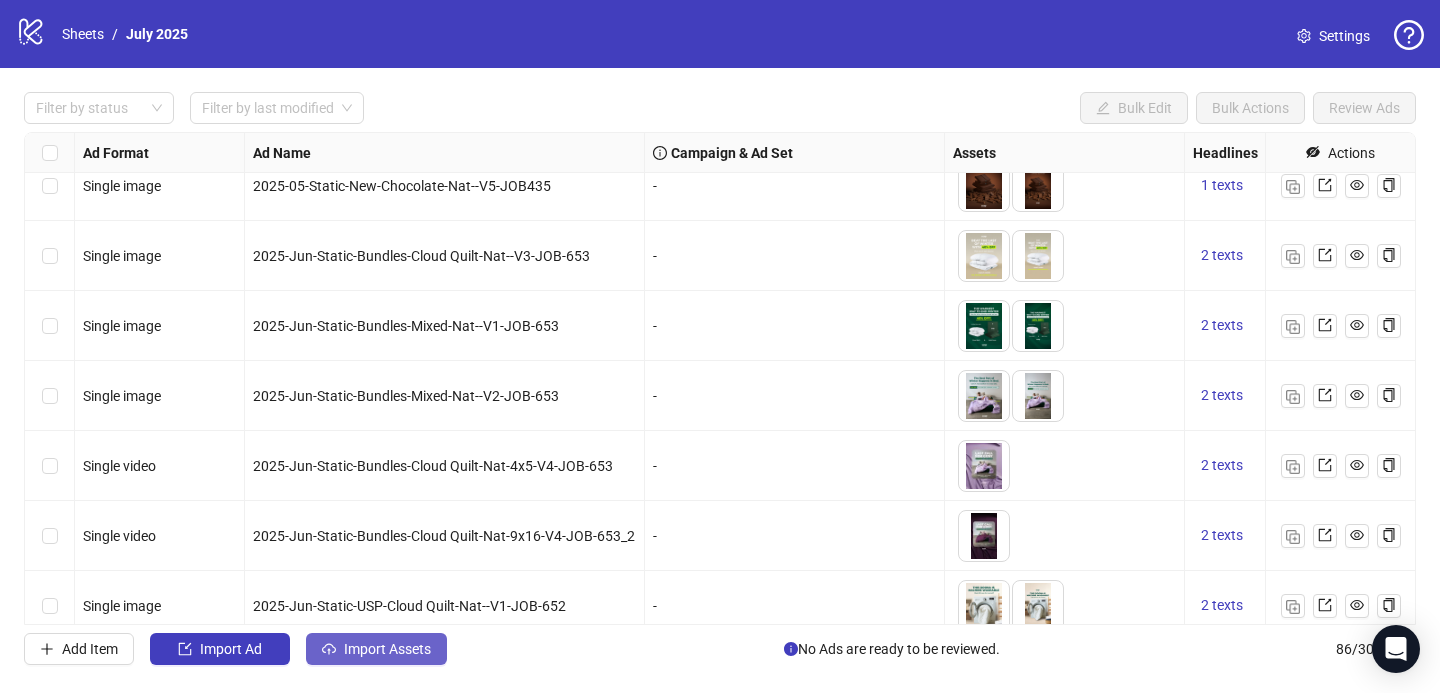 click on "Import Assets" at bounding box center (231, 649) 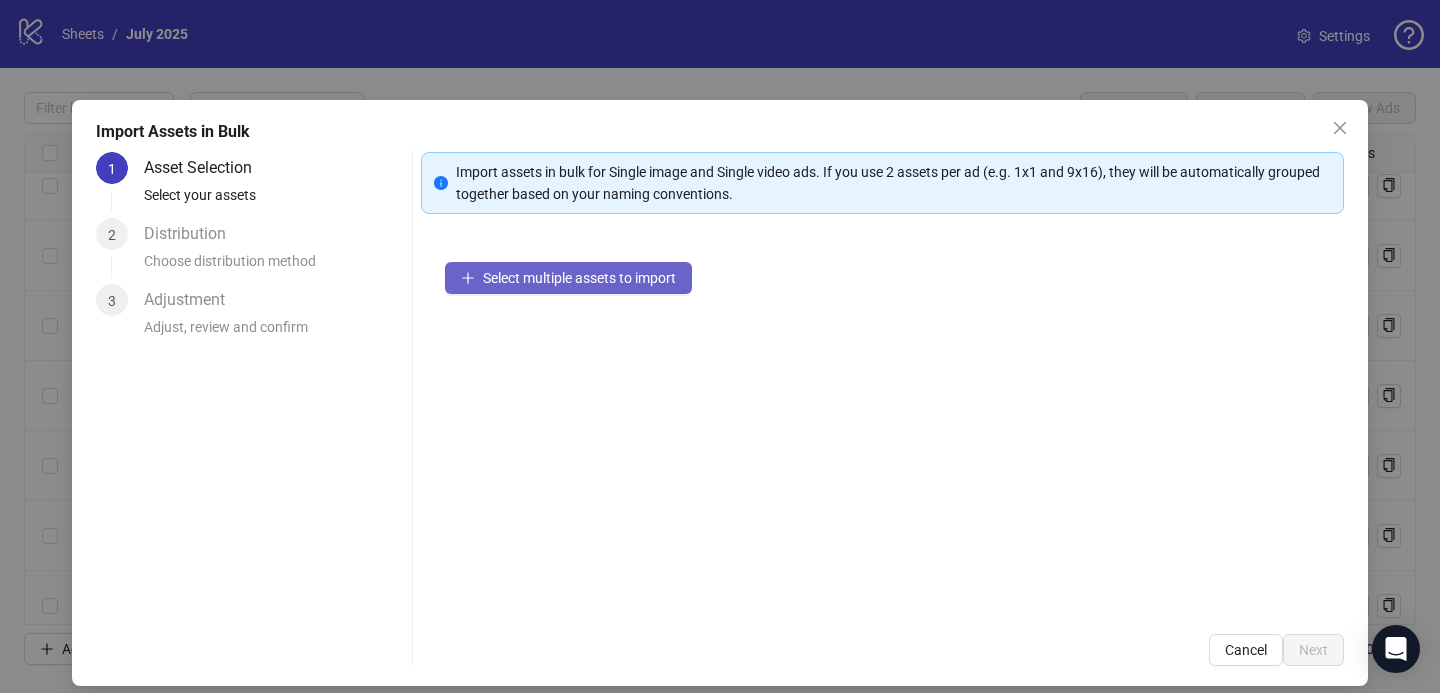 click on "Select multiple assets to import" at bounding box center (568, 278) 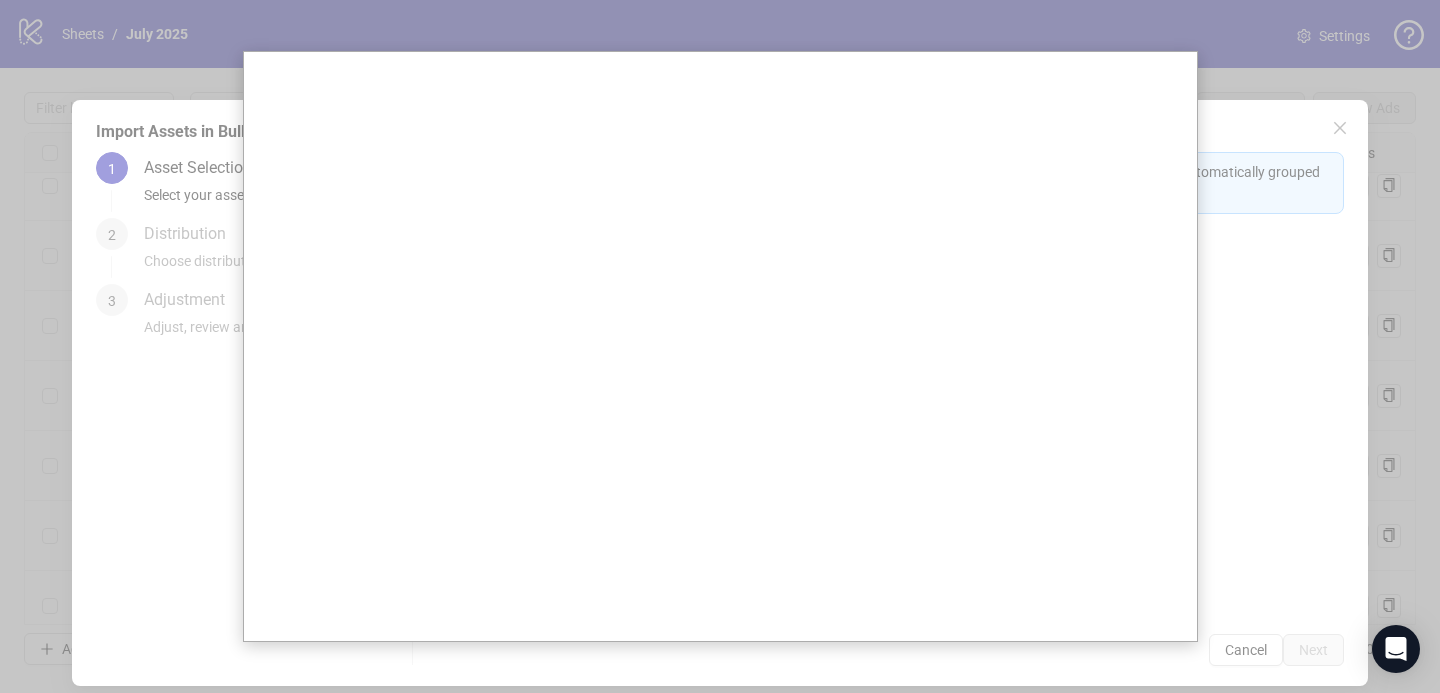 click at bounding box center [720, 346] 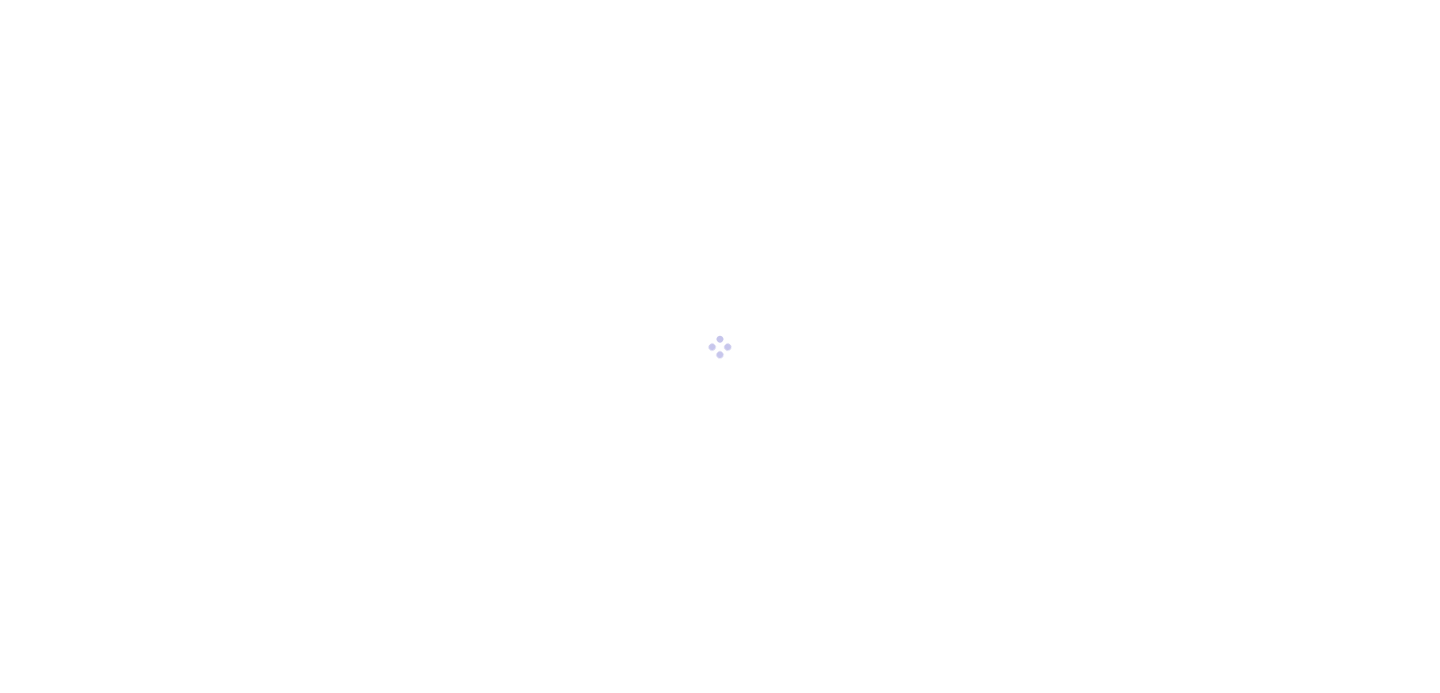 scroll, scrollTop: 0, scrollLeft: 0, axis: both 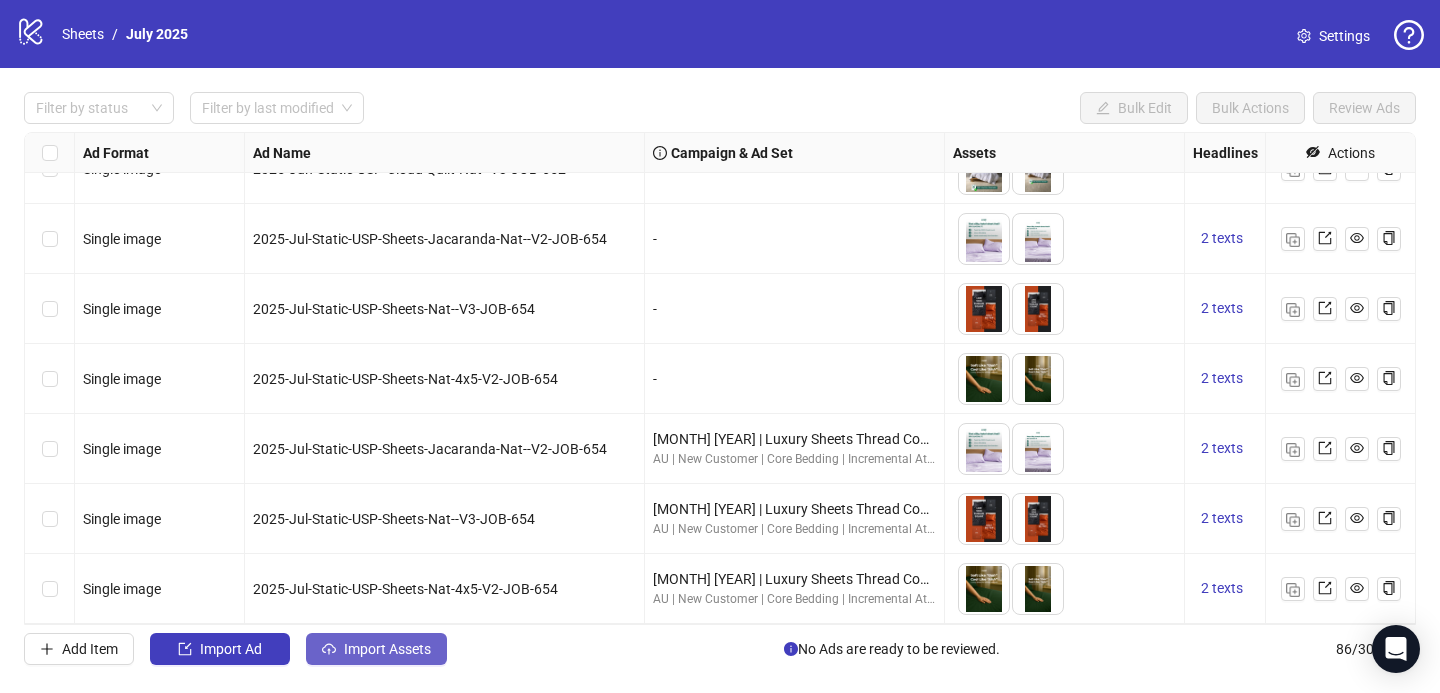 click on "Import Assets" at bounding box center [231, 649] 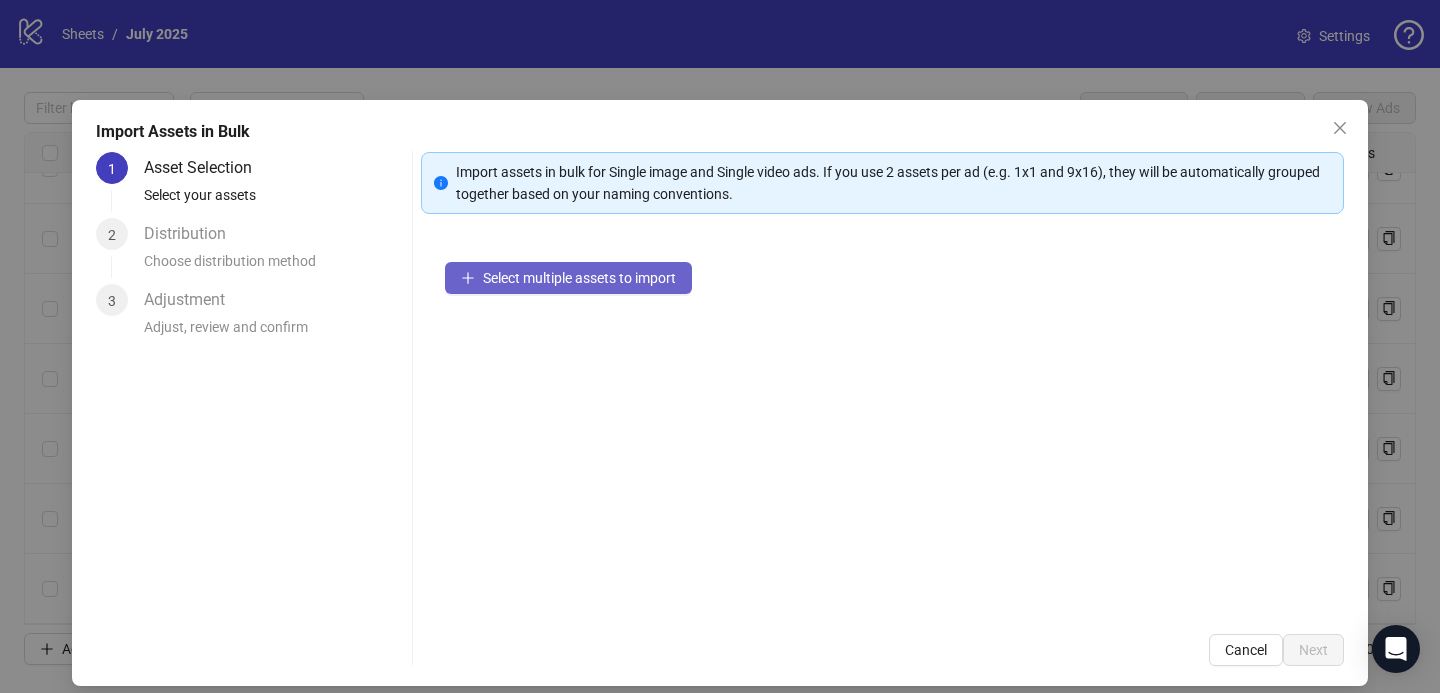 click on "Select multiple assets to import" at bounding box center (579, 278) 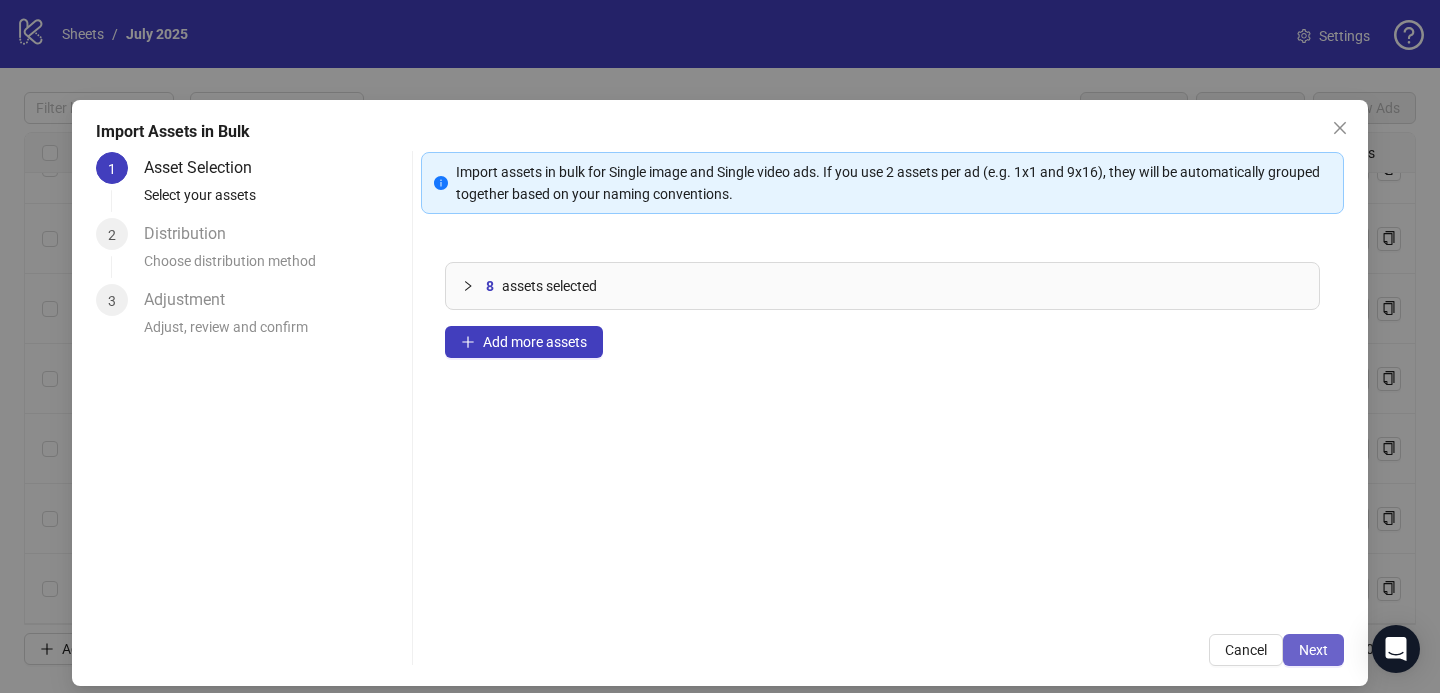 click on "Next" at bounding box center (1313, 650) 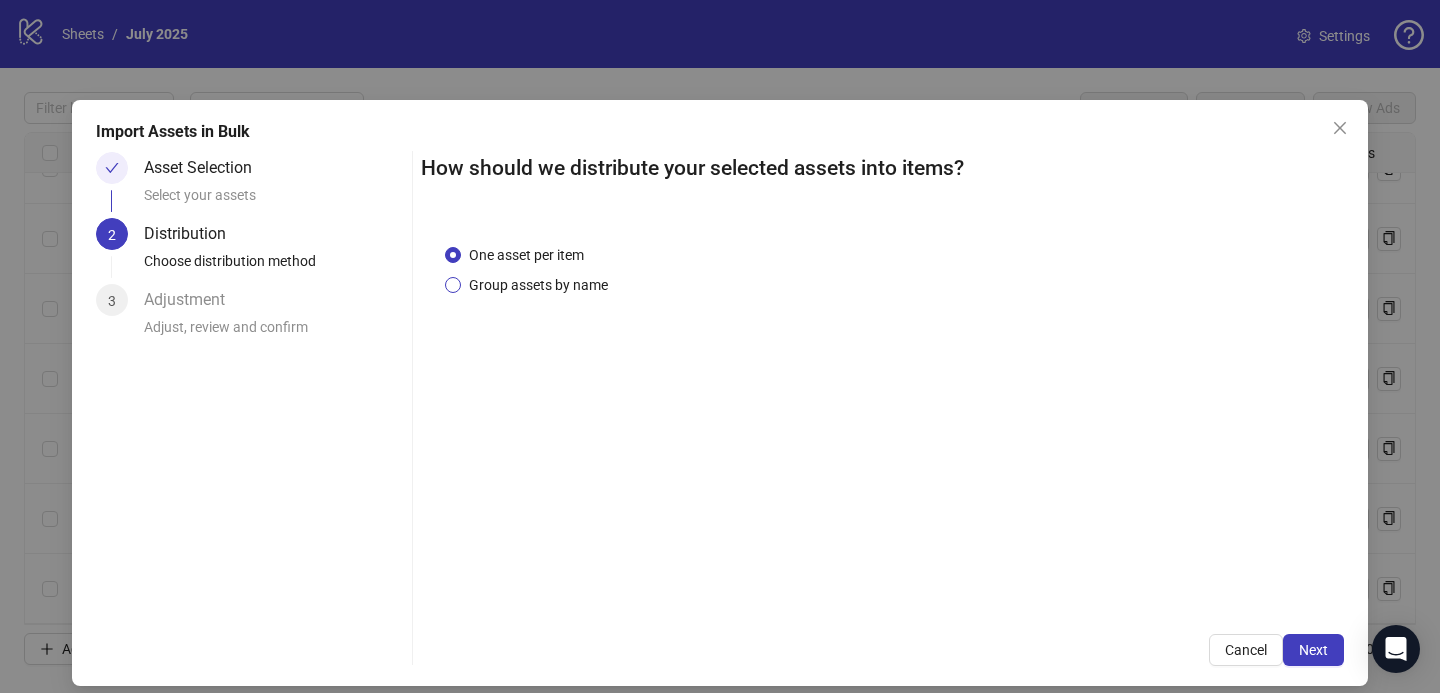 click on "Group assets by name" at bounding box center [526, 255] 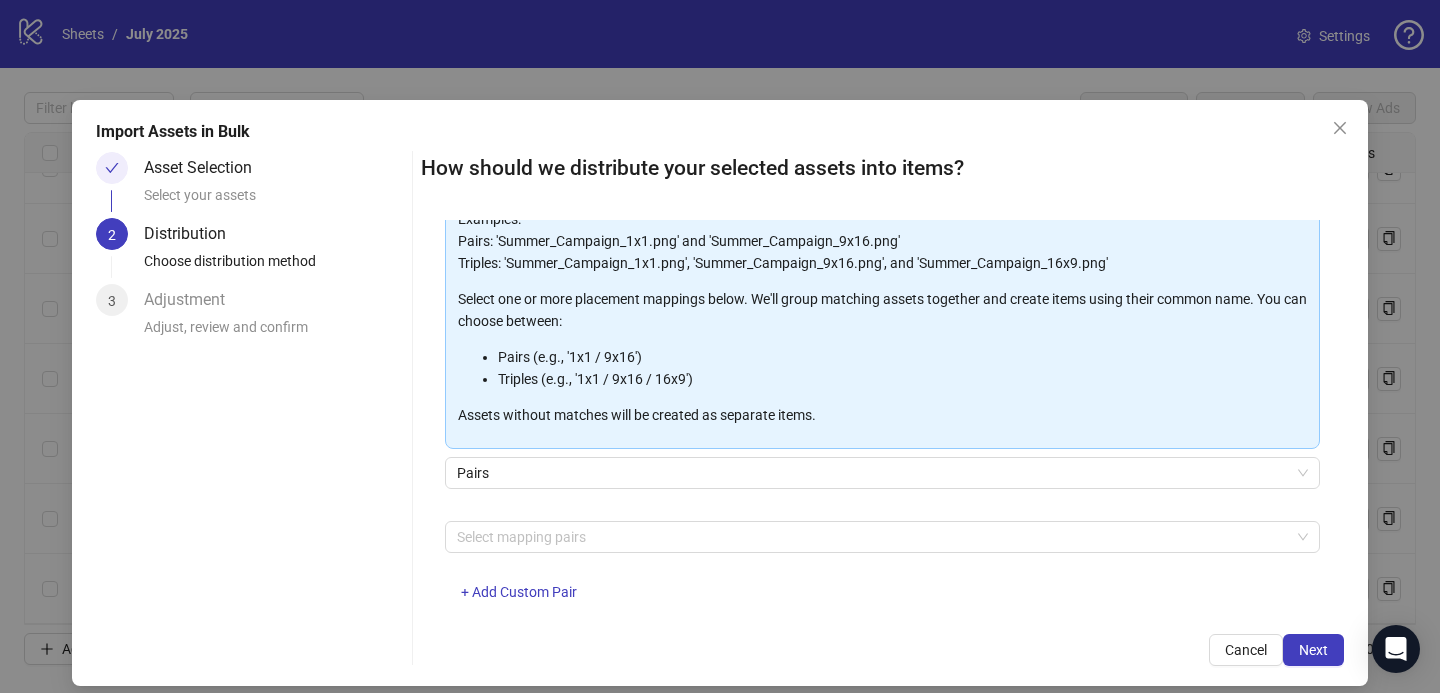 scroll, scrollTop: 196, scrollLeft: 0, axis: vertical 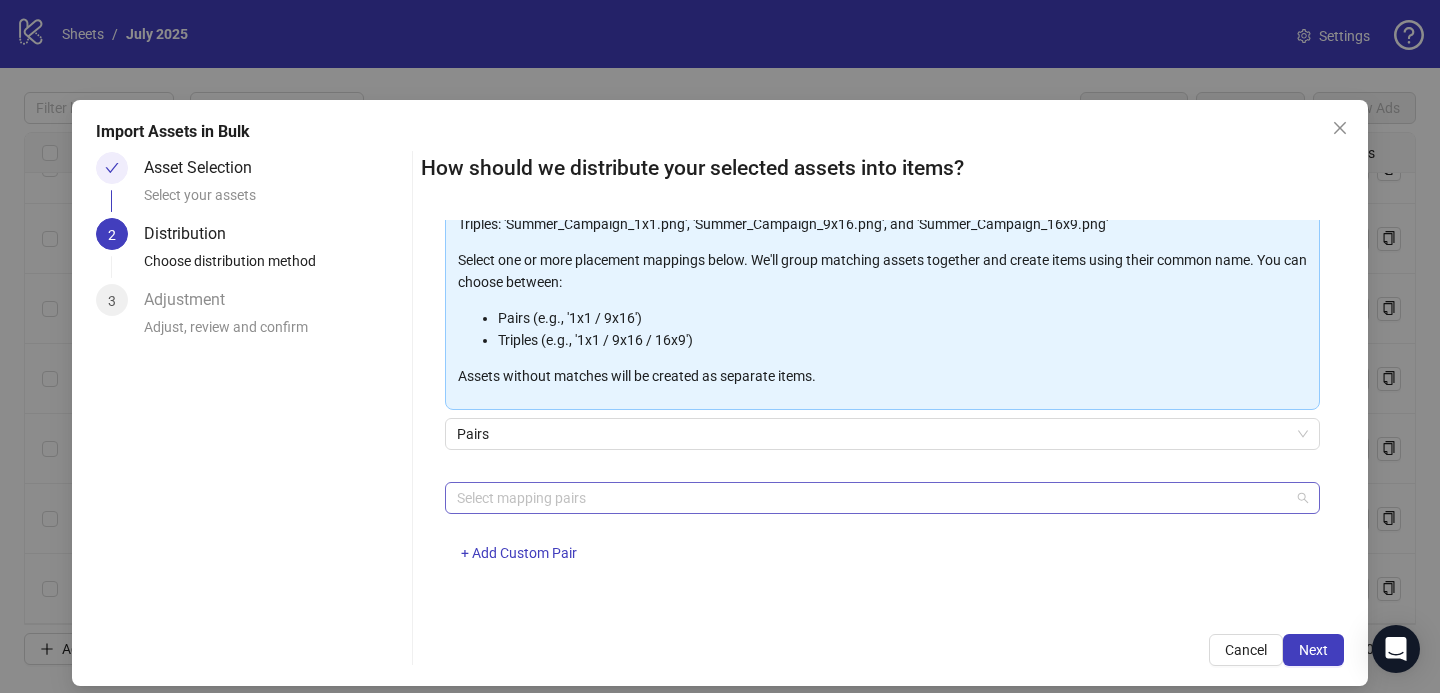 click at bounding box center (872, 498) 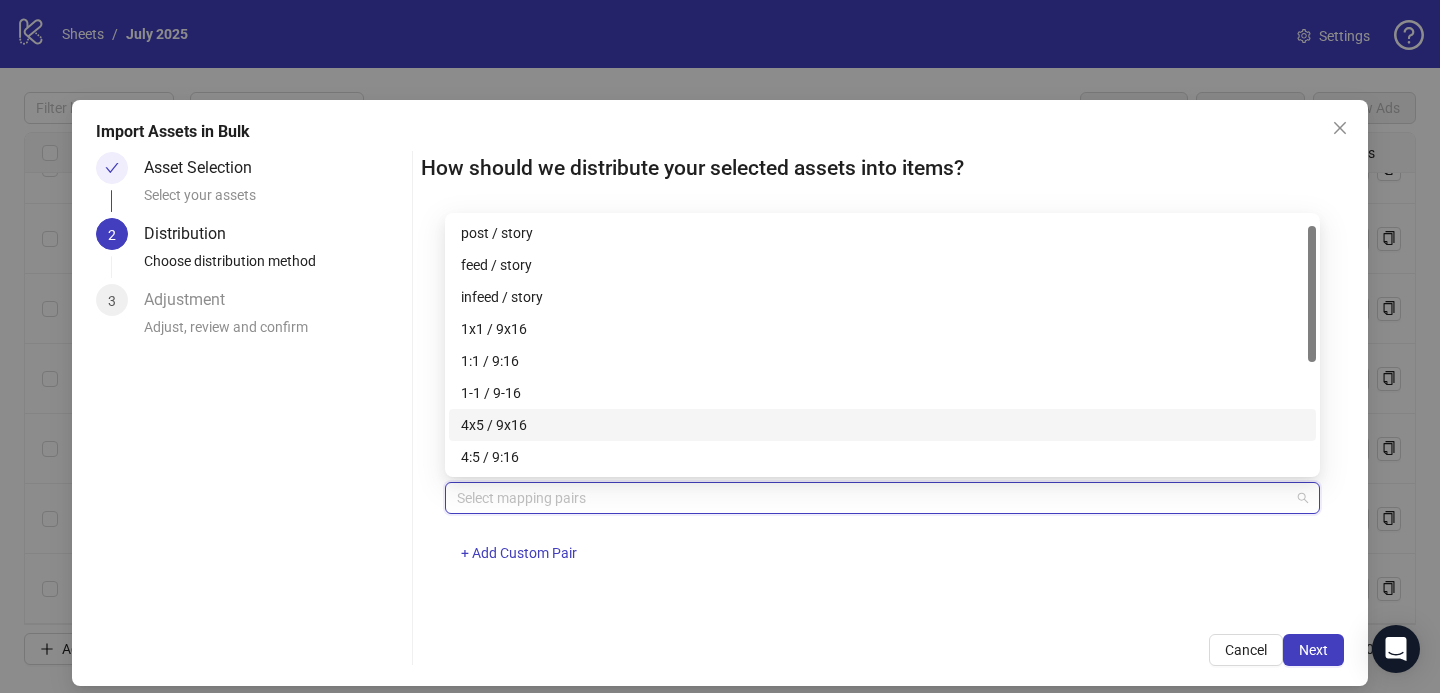 scroll, scrollTop: 42, scrollLeft: 0, axis: vertical 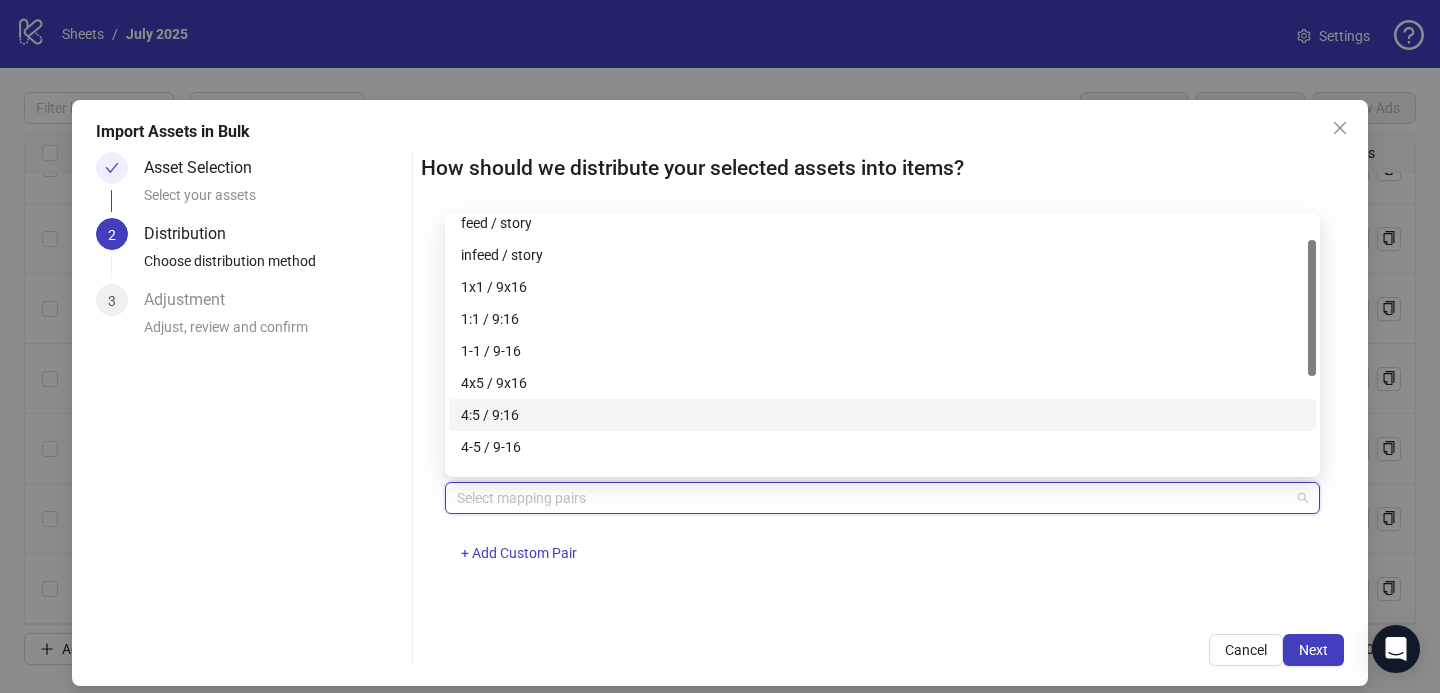 click on "4:5 / 9:16" at bounding box center (882, 415) 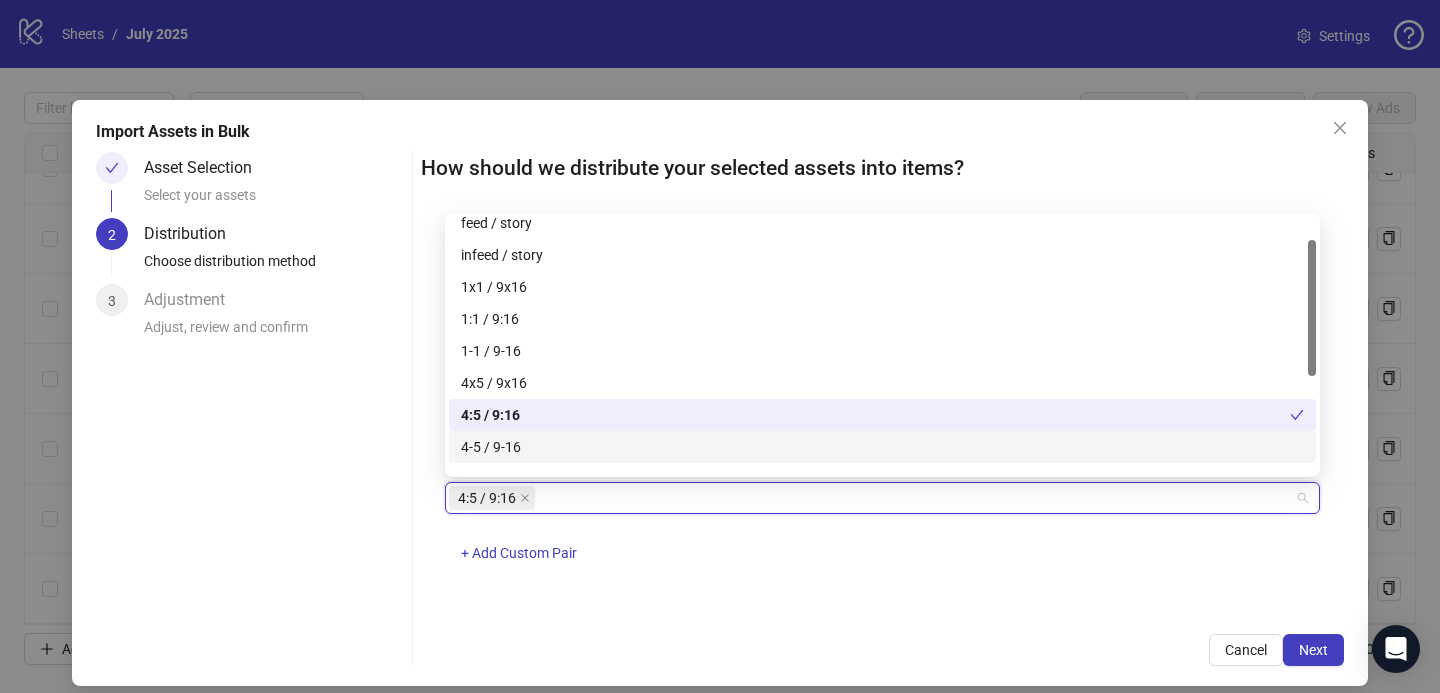 click on "4-5 / 9-16" at bounding box center (882, 447) 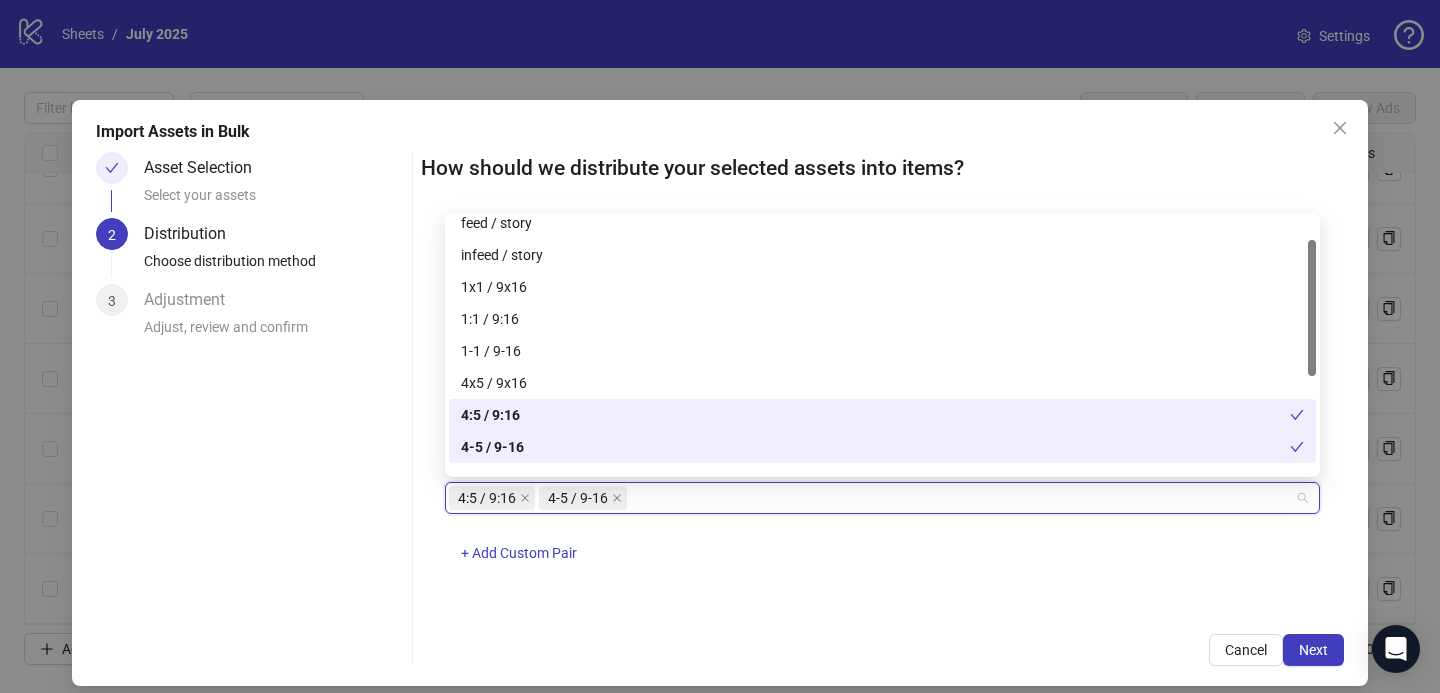 click on "4-5 / 9-16" at bounding box center (875, 447) 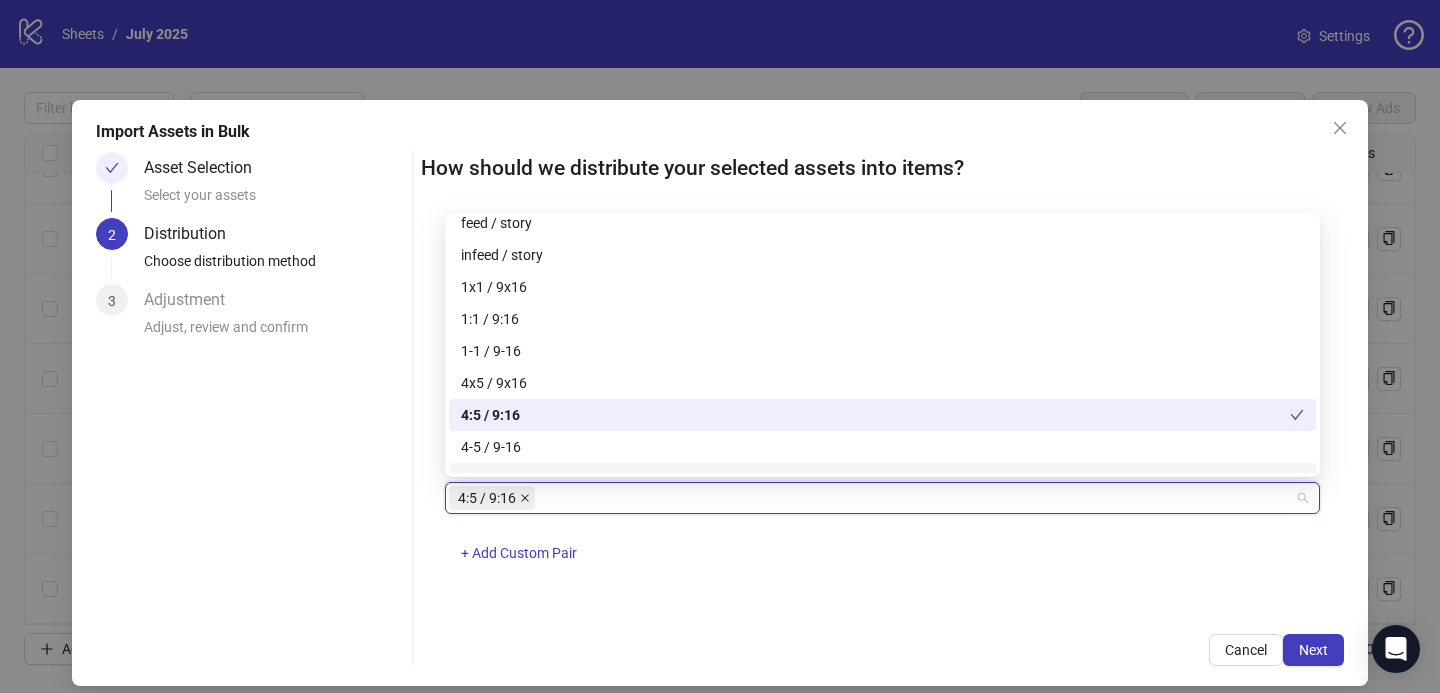 click at bounding box center (525, 498) 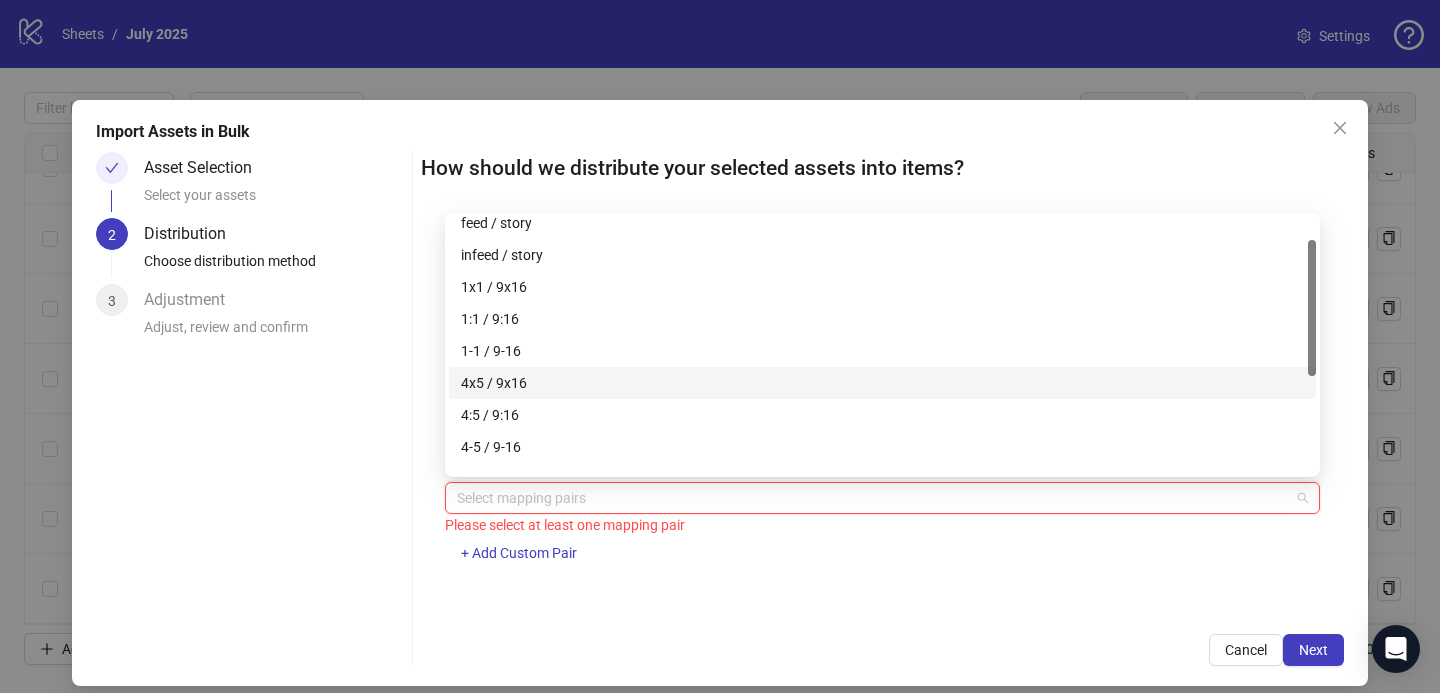 click on "4x5 / 9x16" at bounding box center (882, 383) 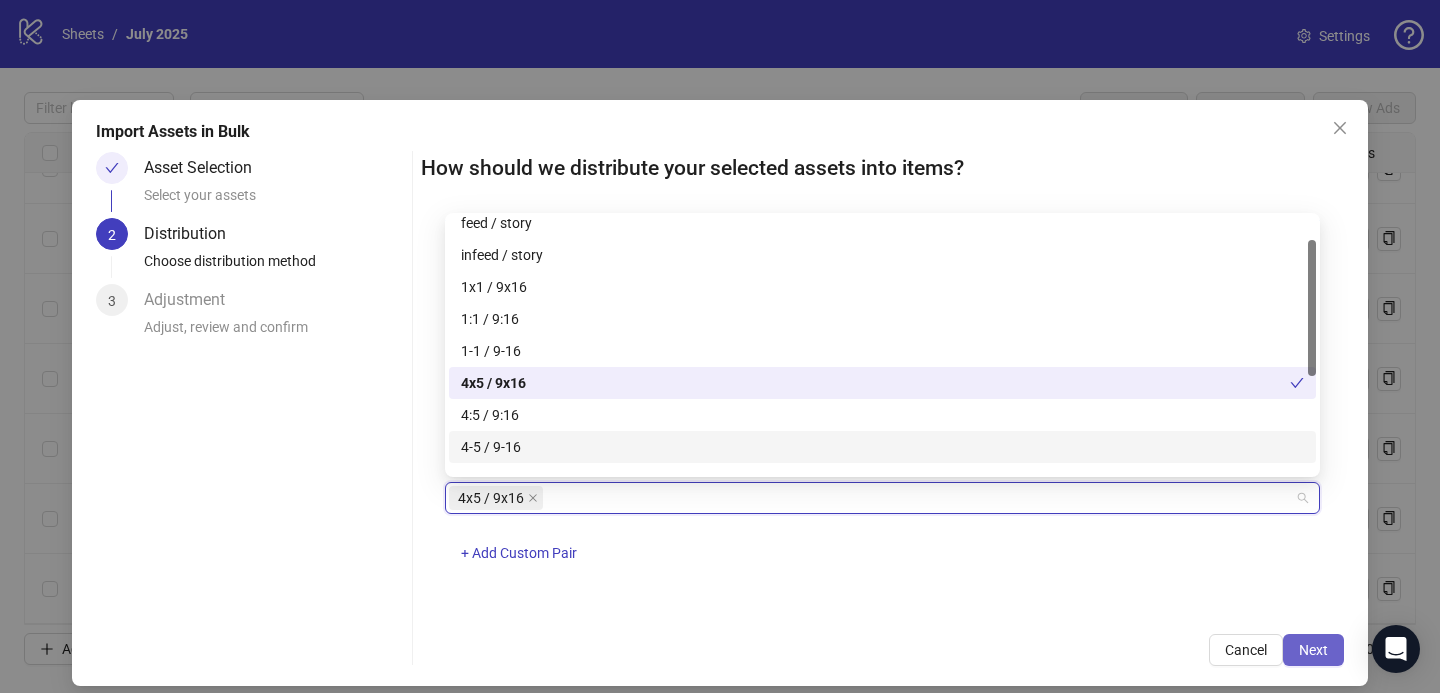 click on "Next" at bounding box center [1313, 650] 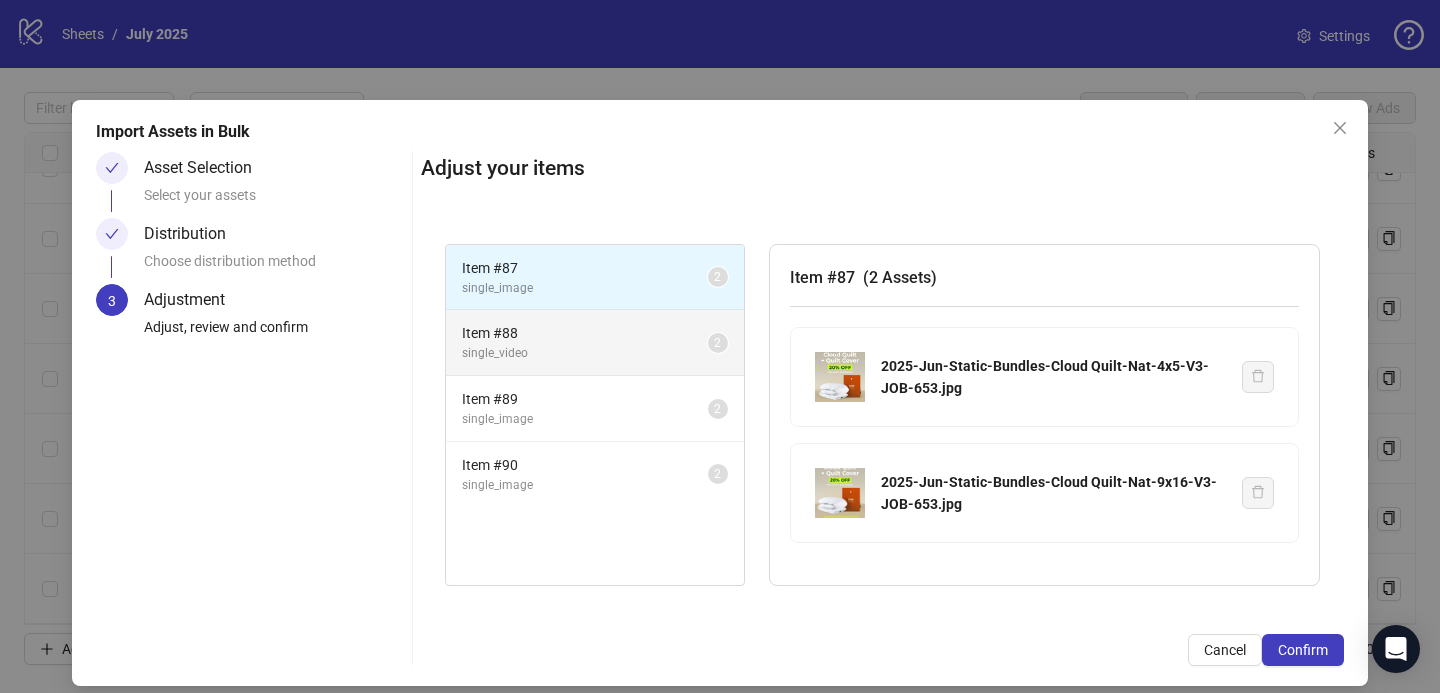 click on "Item # [NUMBER]" at bounding box center (585, 268) 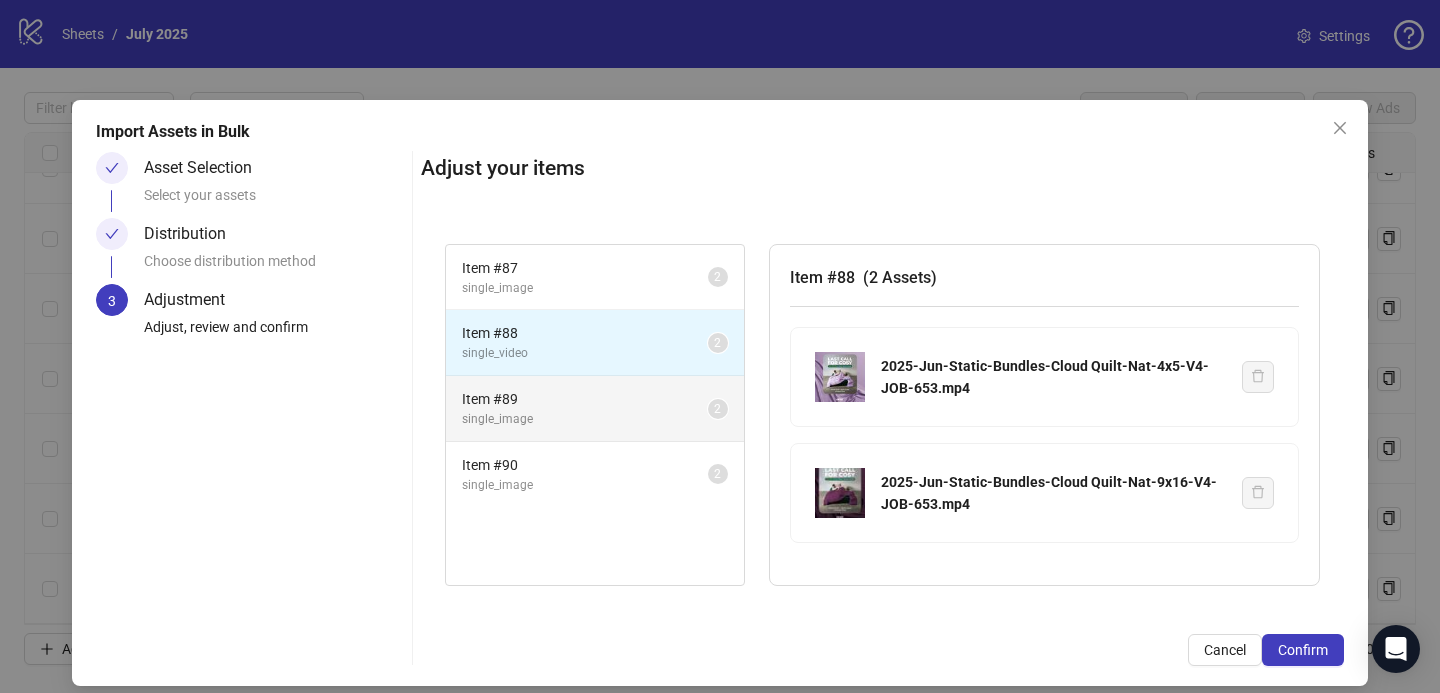 click on "Item # [NUMBER]" at bounding box center [585, 268] 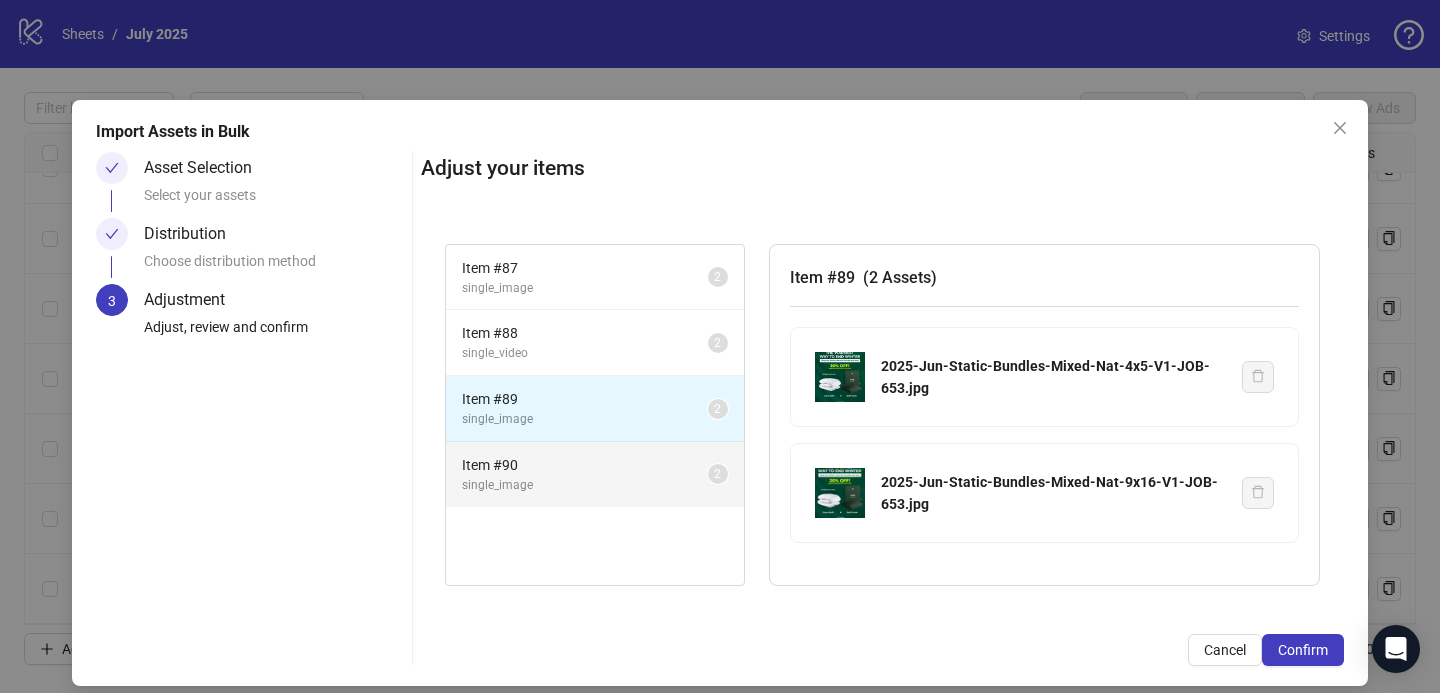 click on "Item # [NUMBER]" at bounding box center [585, 268] 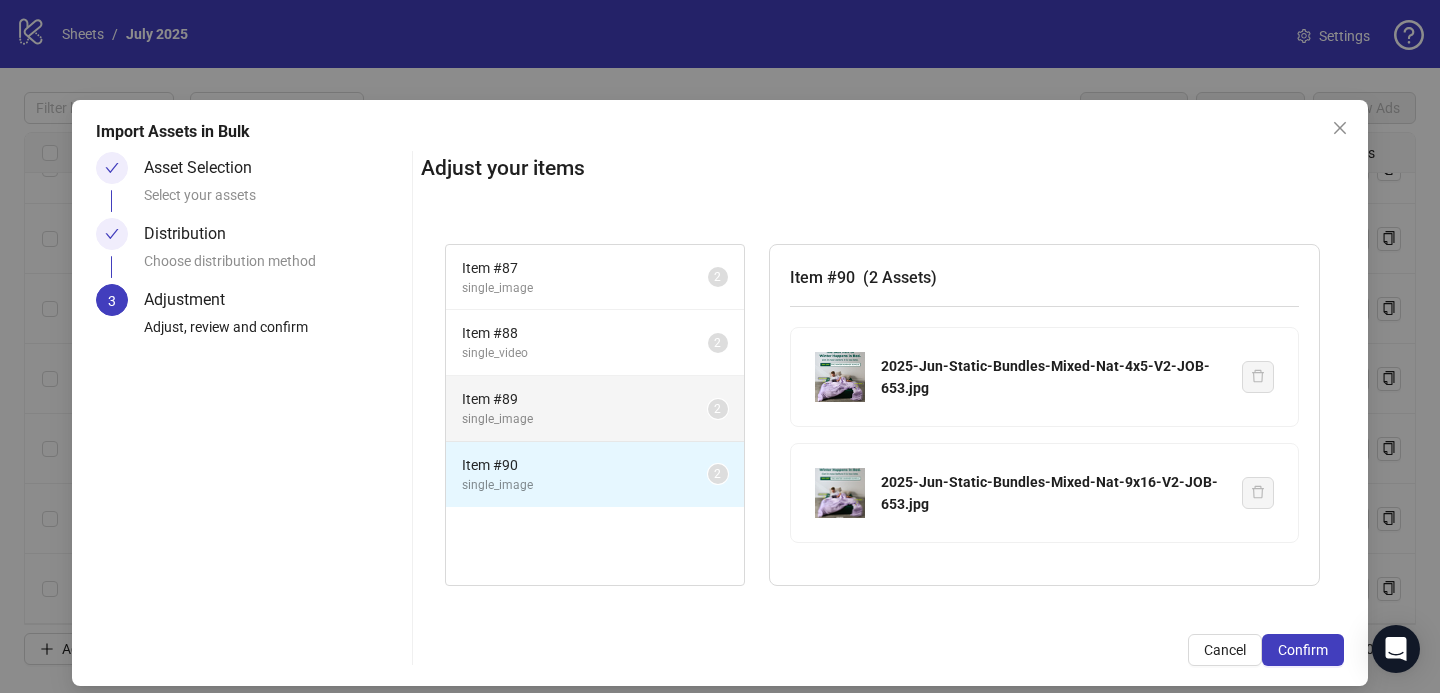 click on "Item # [NUMBER]" at bounding box center [585, 268] 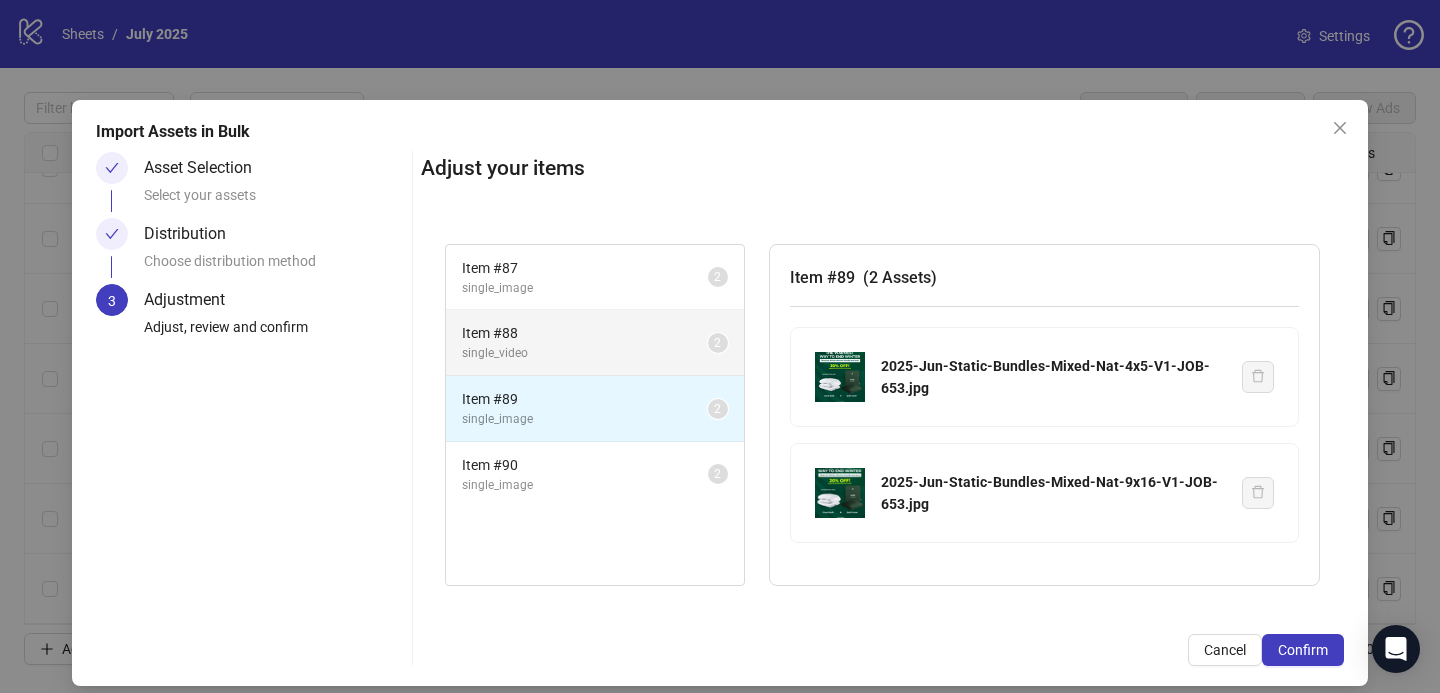 click on "Item # [NUMBER]" at bounding box center (585, 268) 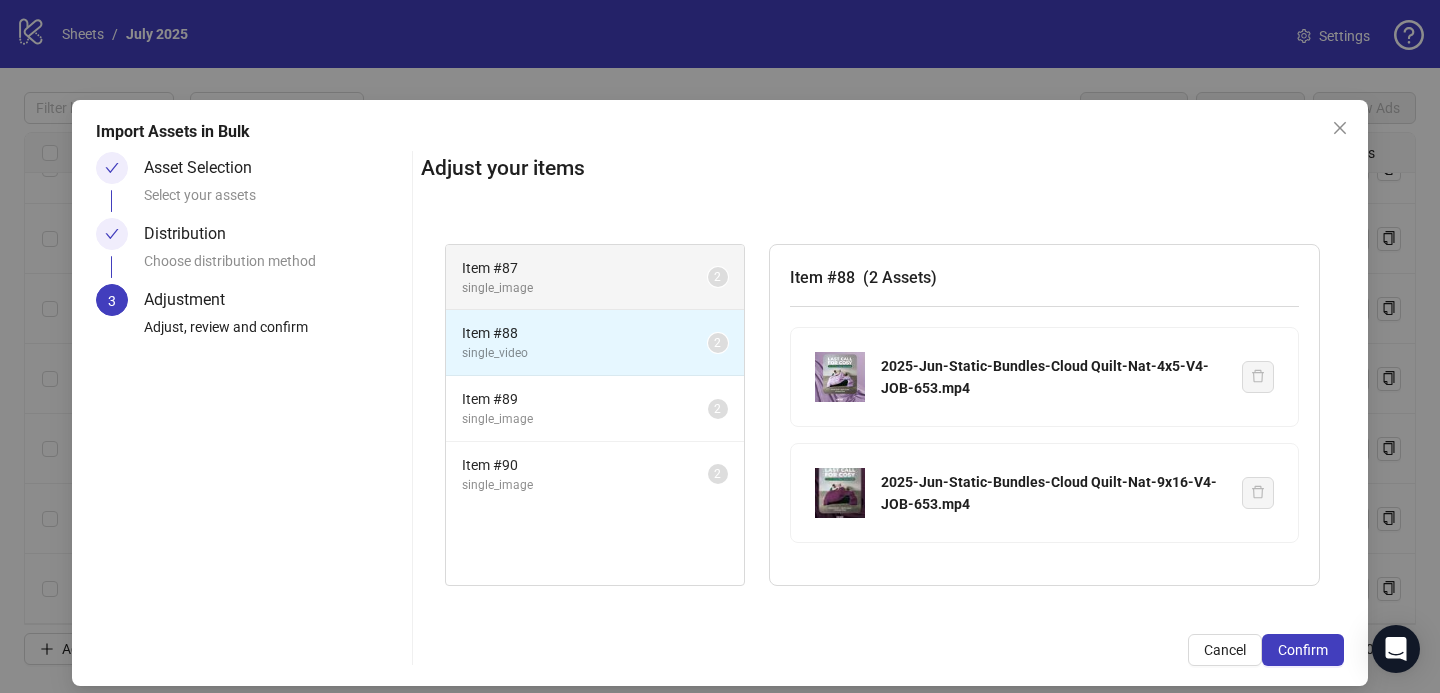 click on "single_image" at bounding box center [585, 288] 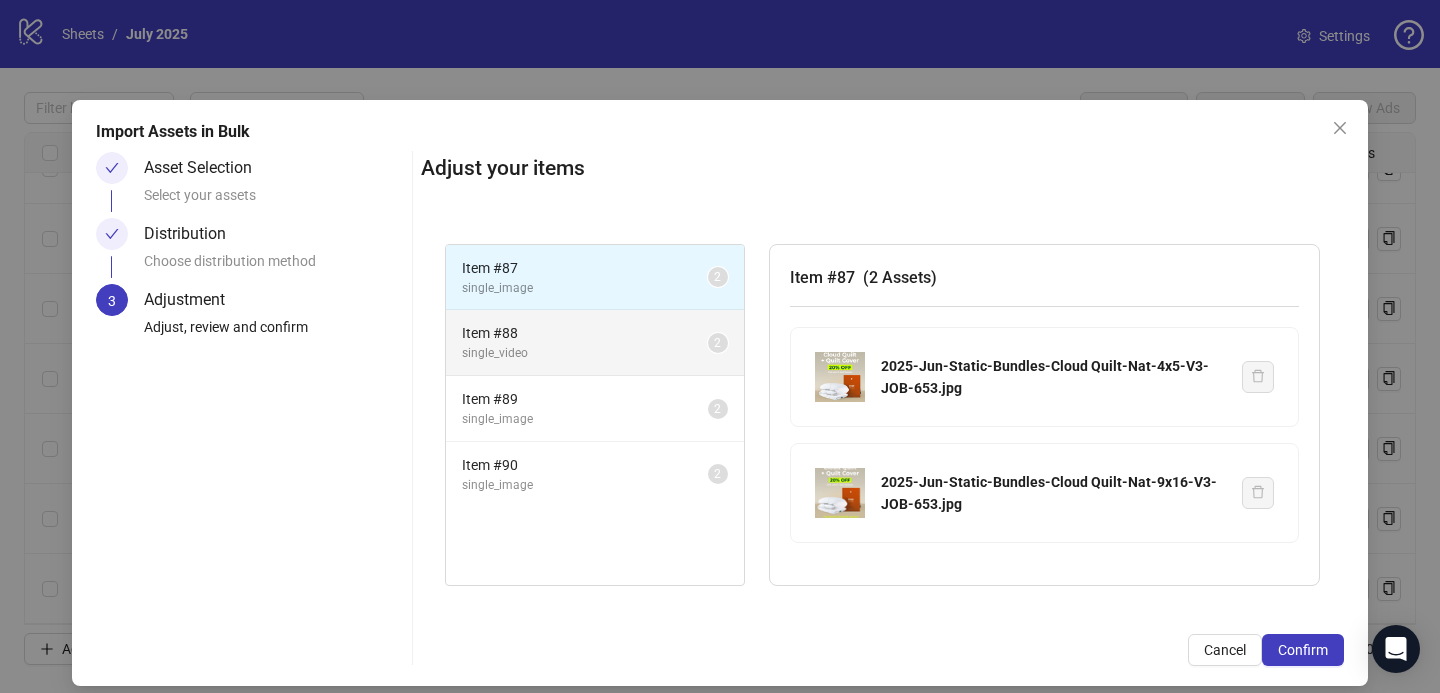 click on "Item # [NUMBER] single_video [NUMBER]" at bounding box center (595, 343) 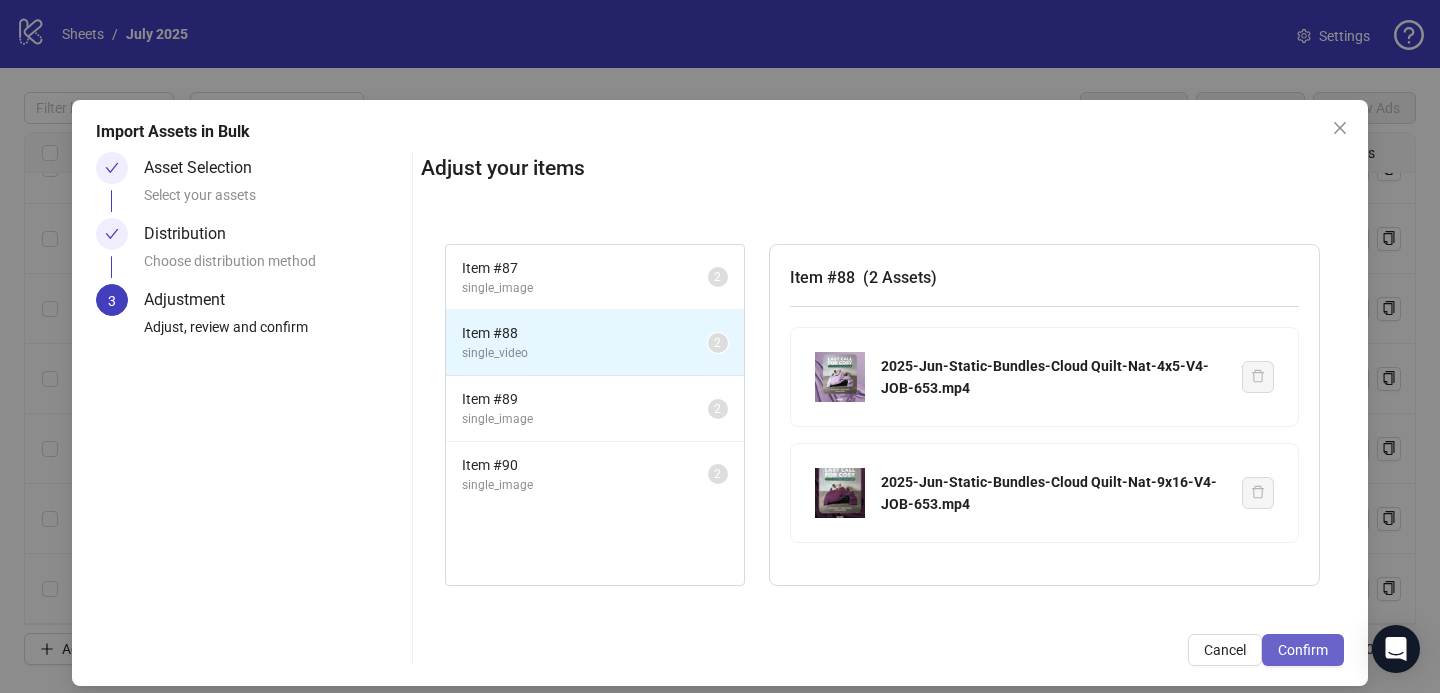 click on "Confirm" at bounding box center [1303, 650] 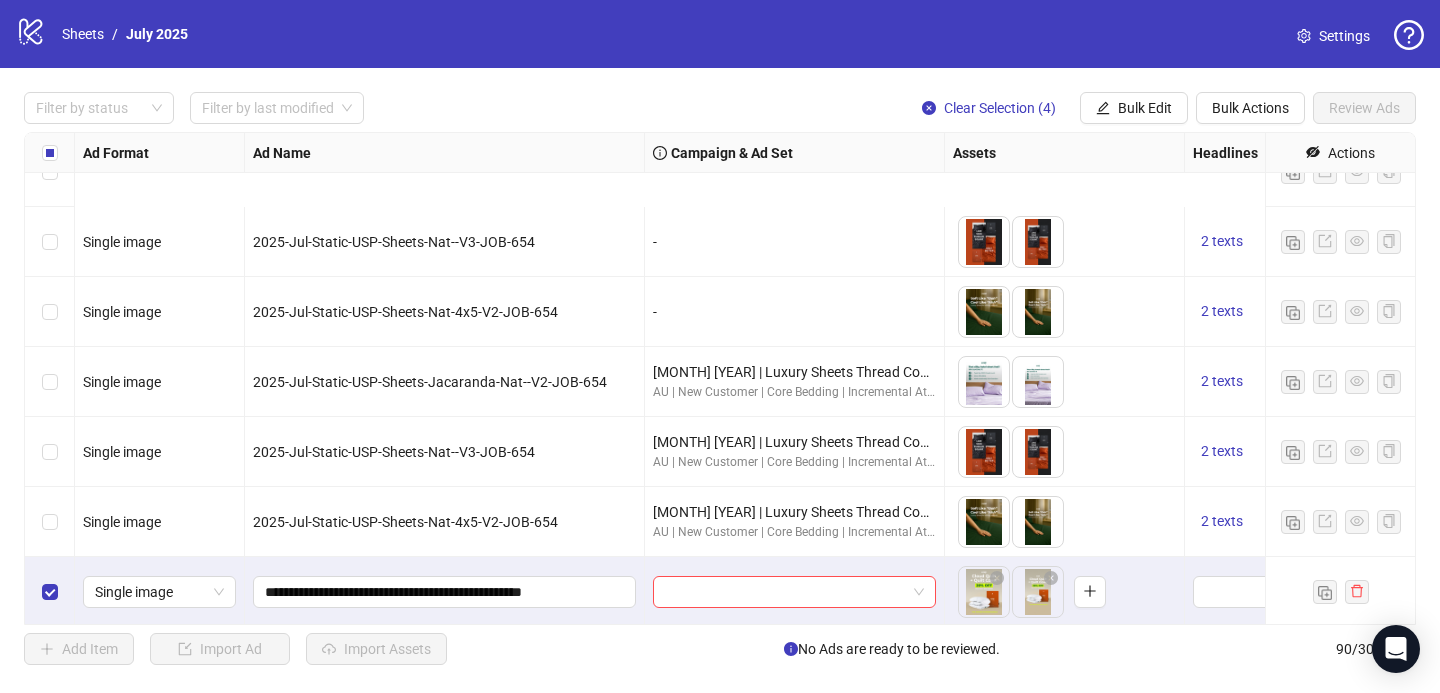 scroll, scrollTop: 5849, scrollLeft: 0, axis: vertical 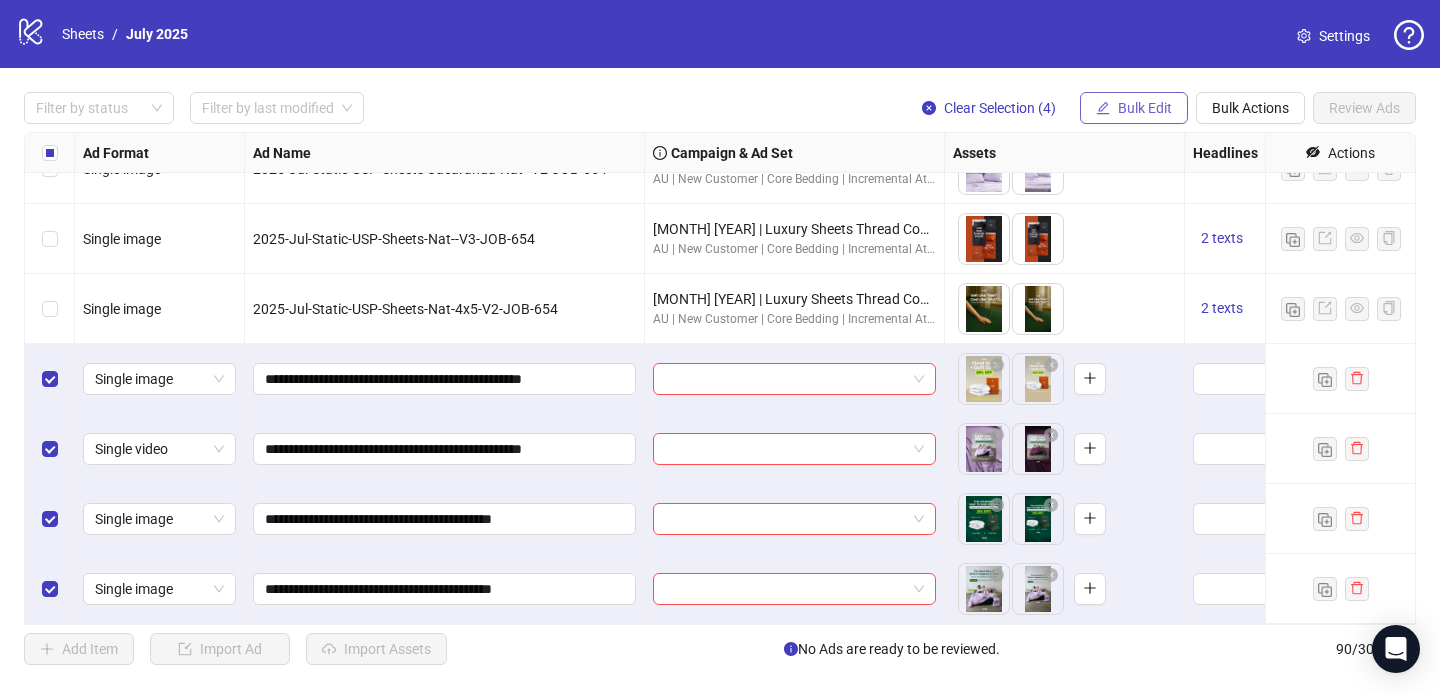 click on "Bulk Edit" at bounding box center (1145, 108) 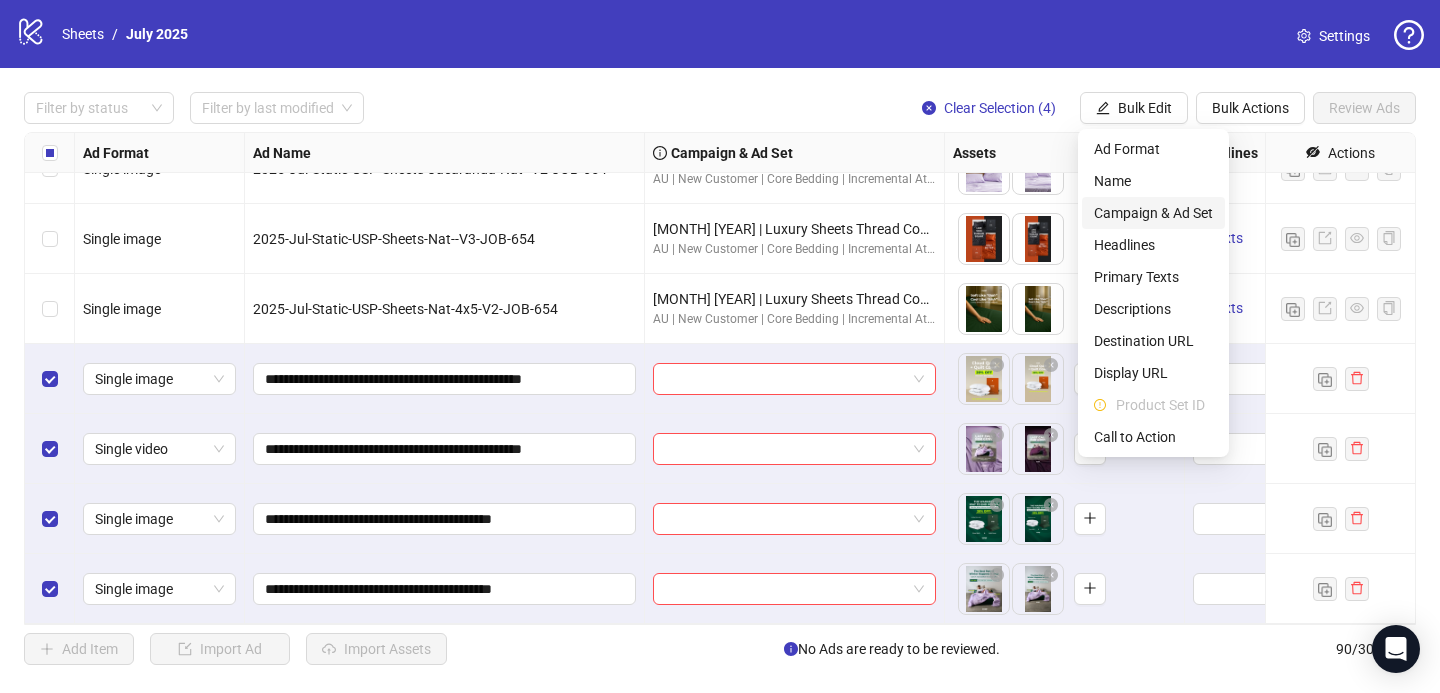 click on "Campaign & Ad Set" at bounding box center [1153, 213] 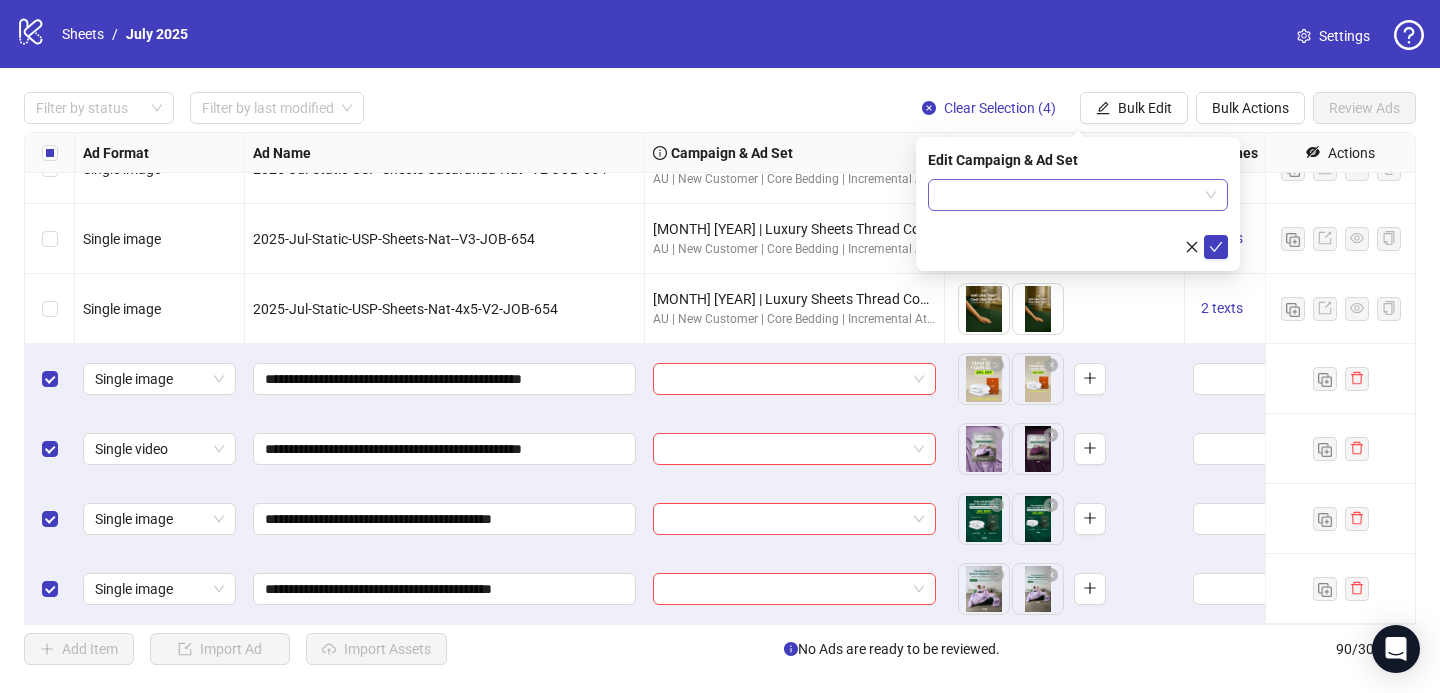 click at bounding box center (1069, 195) 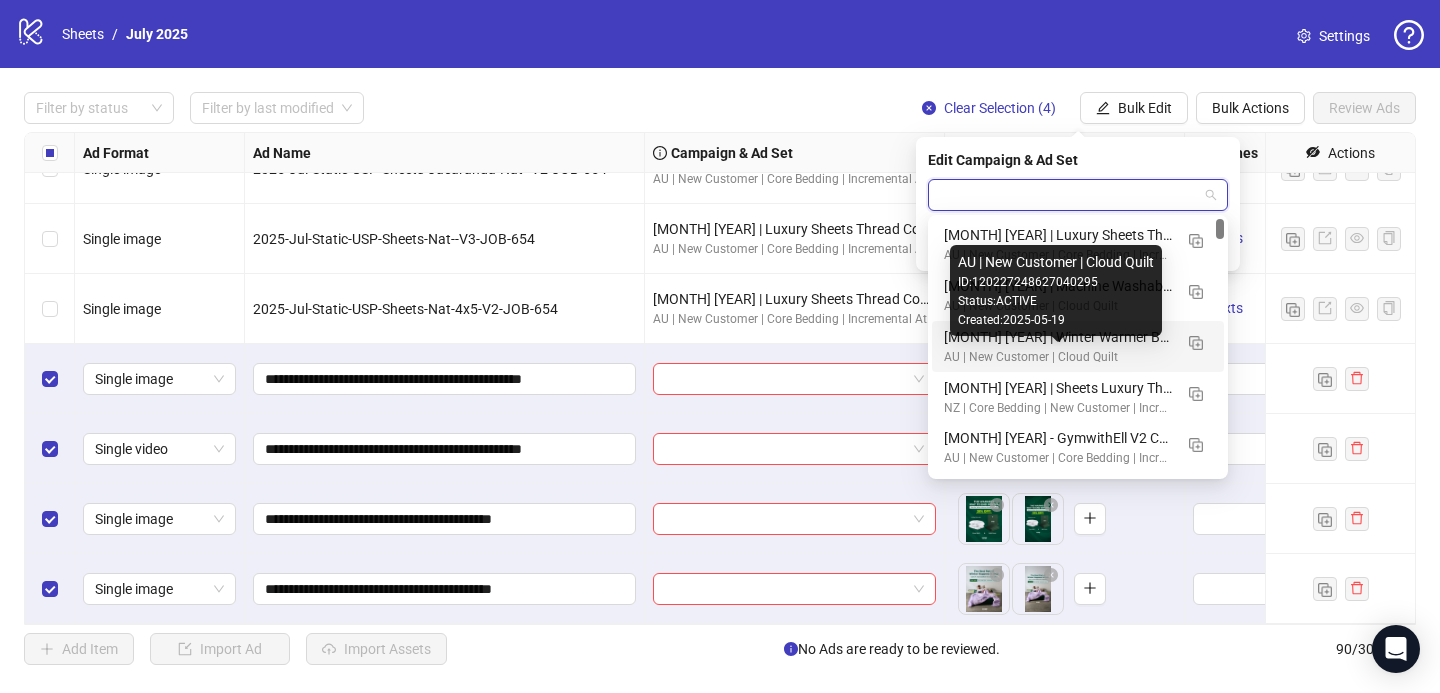 click on "AU | New Customer | Cloud Quilt" at bounding box center [1058, 357] 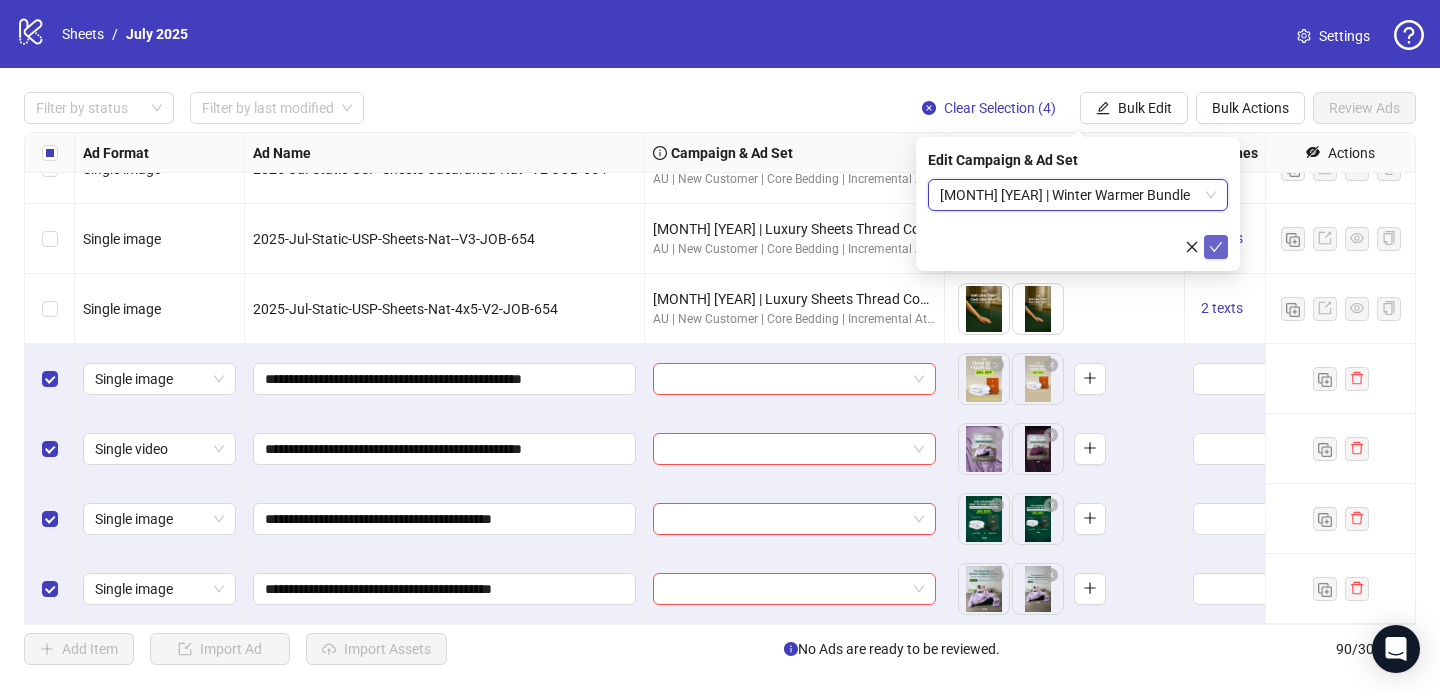 click at bounding box center [1216, 247] 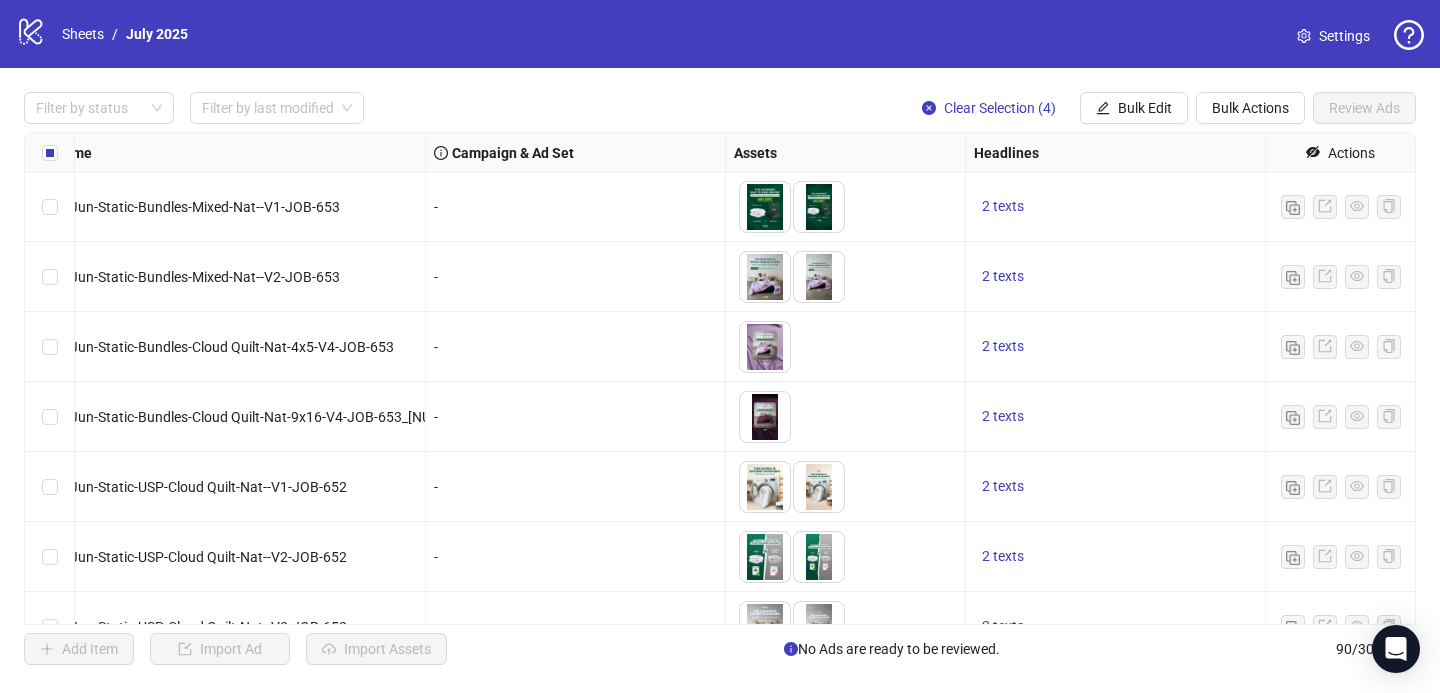 scroll, scrollTop: 5041, scrollLeft: 219, axis: both 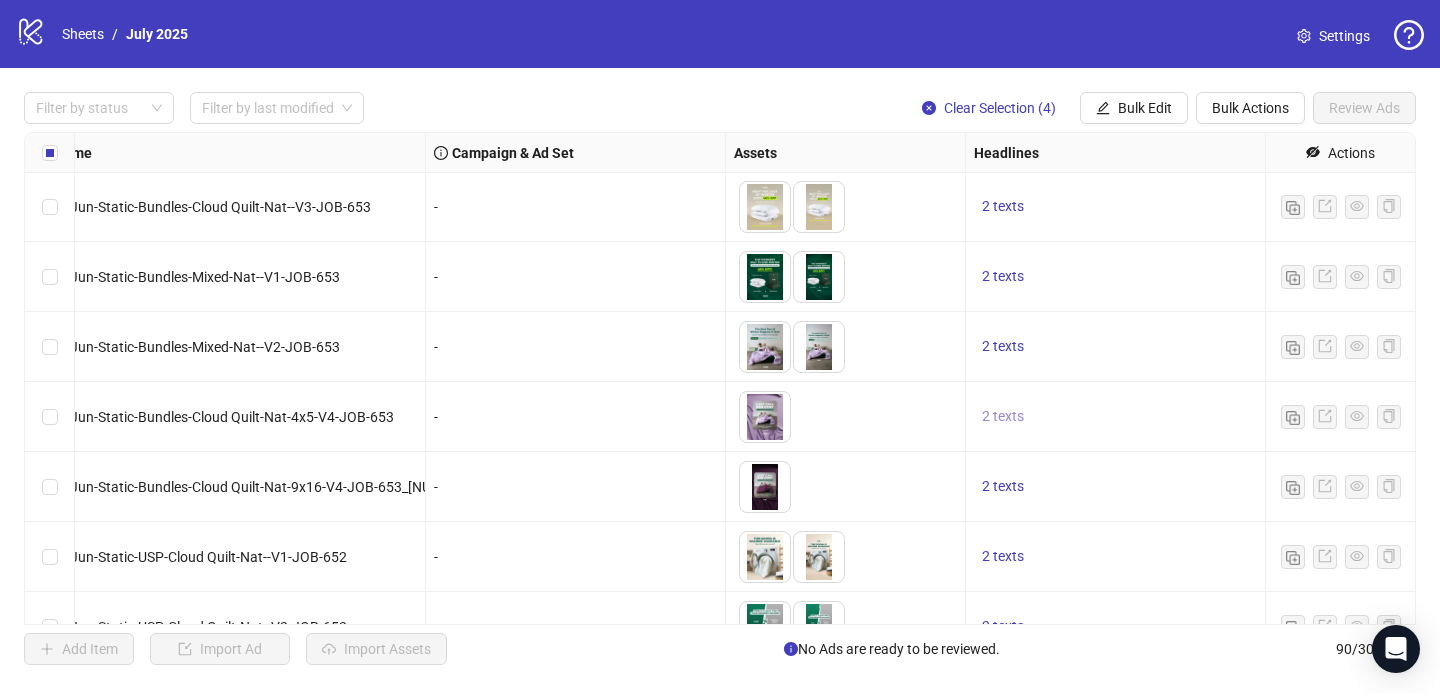 click on "2 texts" at bounding box center (1003, 416) 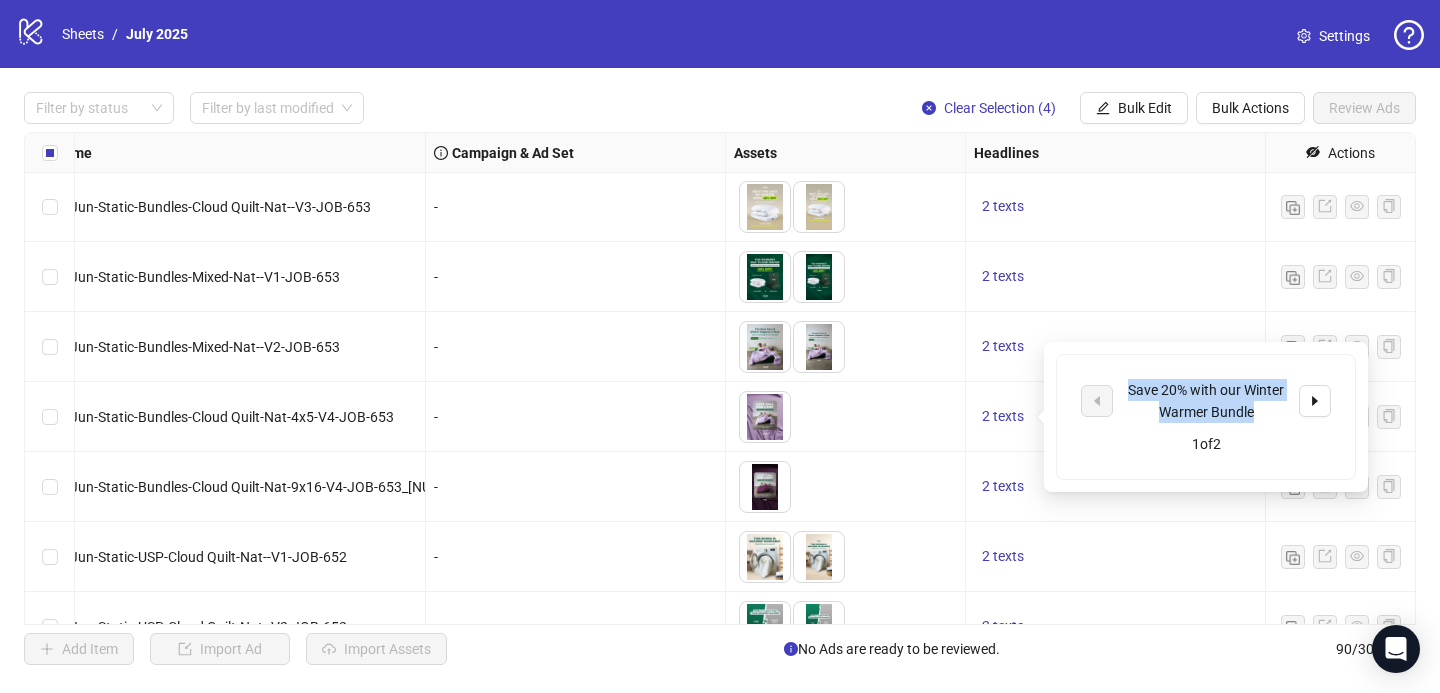 drag, startPoint x: 1260, startPoint y: 412, endPoint x: 1118, endPoint y: 388, distance: 144.01389 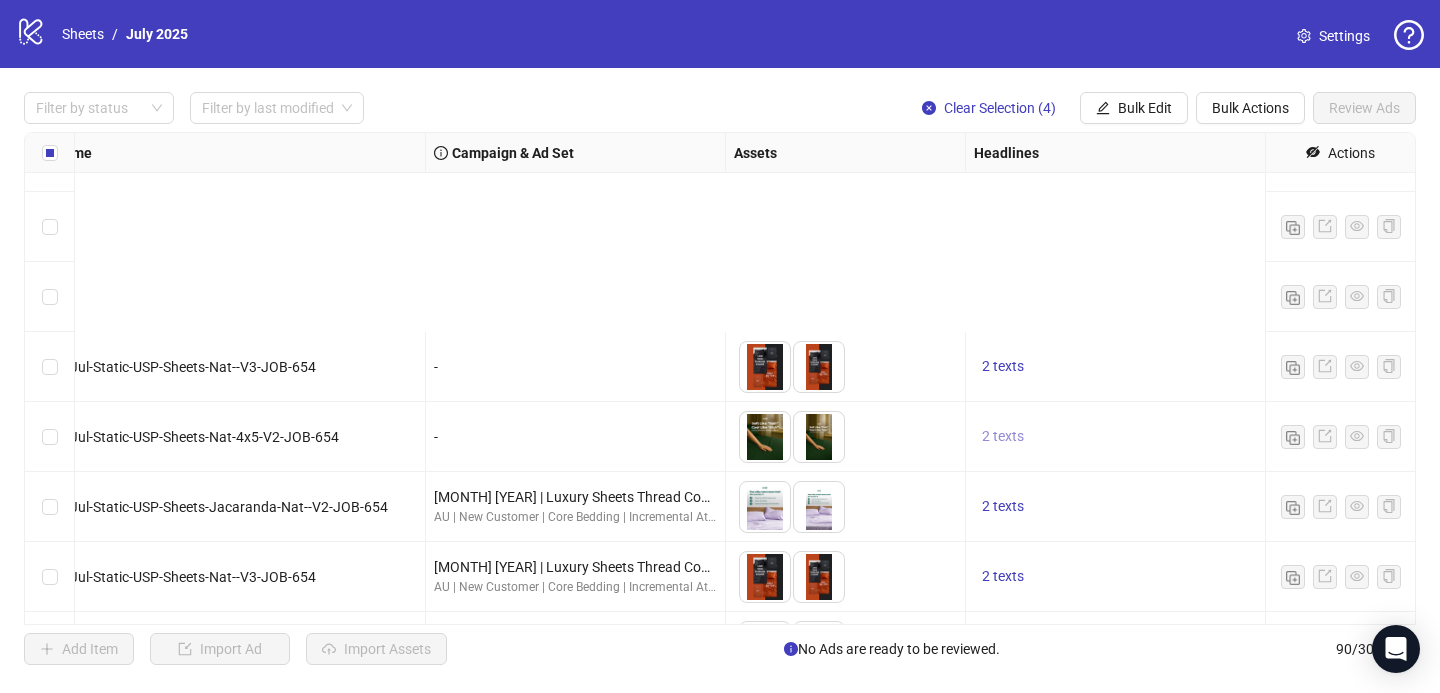 scroll, scrollTop: 5849, scrollLeft: 219, axis: both 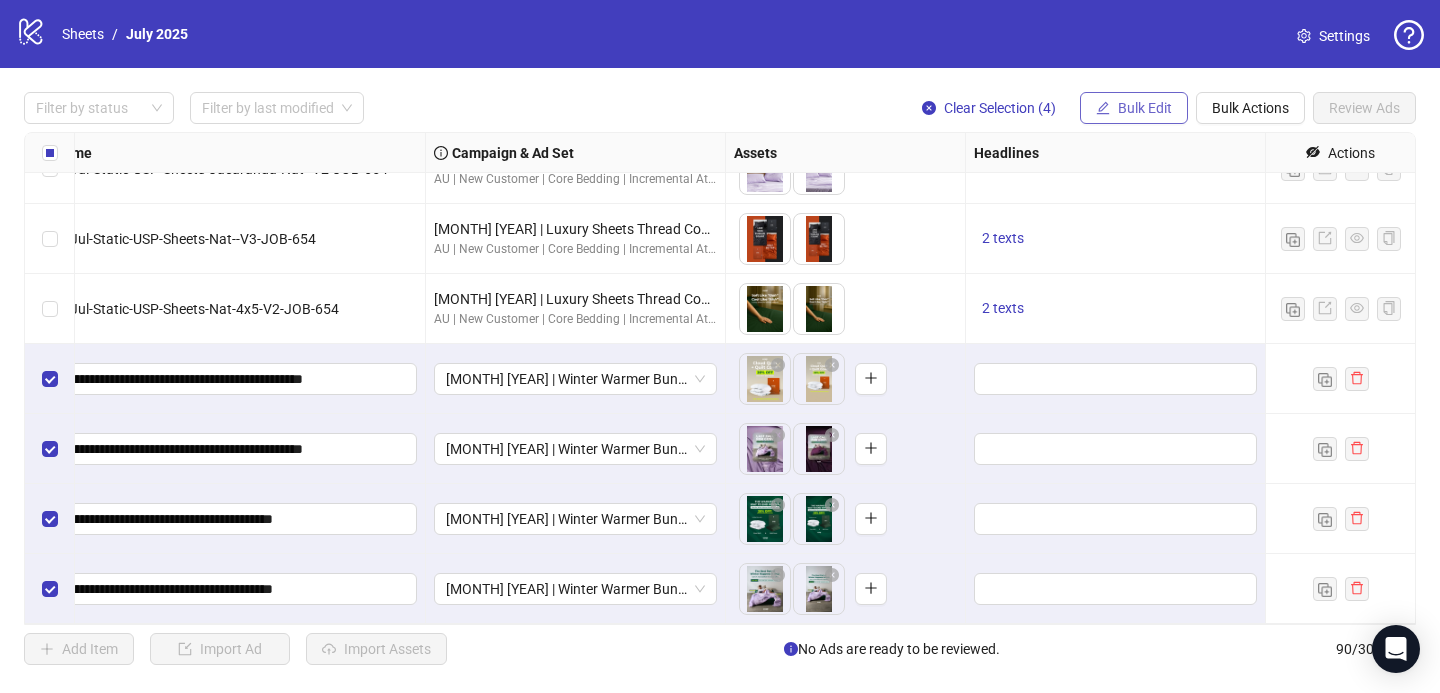 click on "Bulk Edit" at bounding box center [1134, 108] 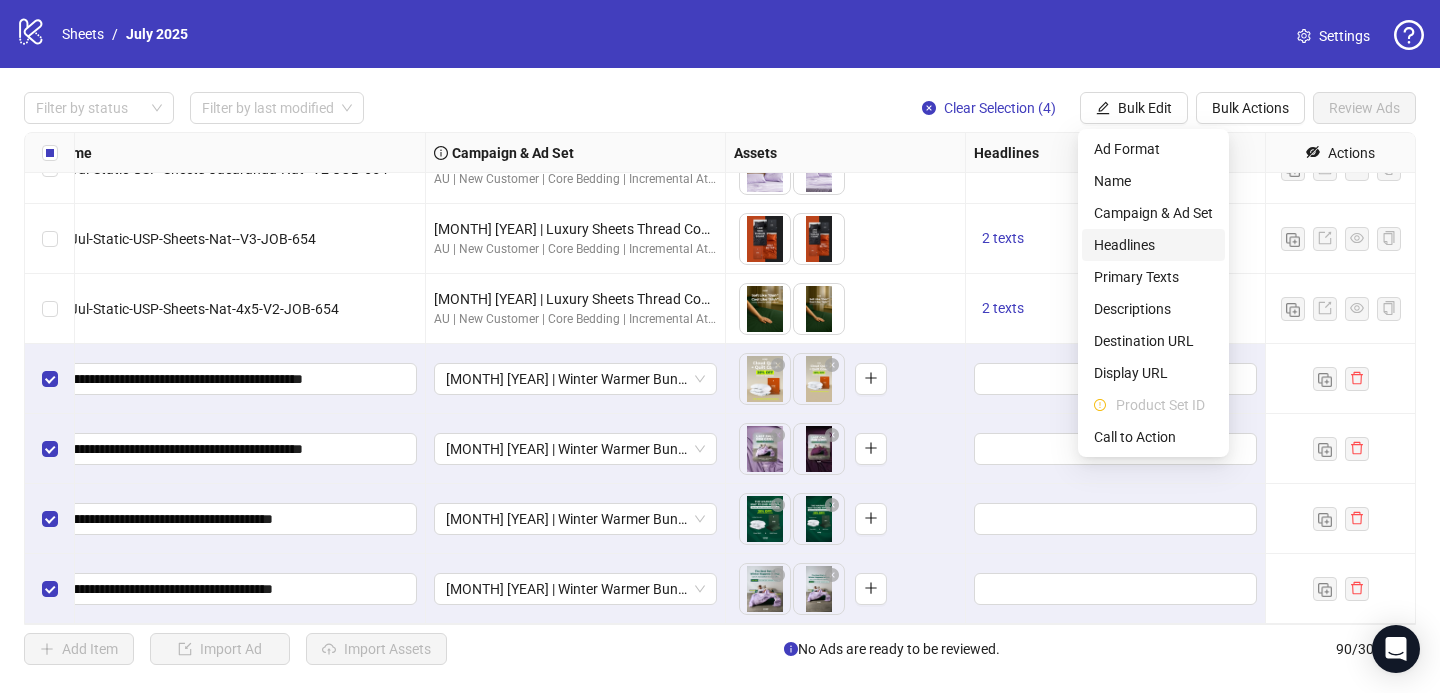 click on "Headlines" at bounding box center [1153, 245] 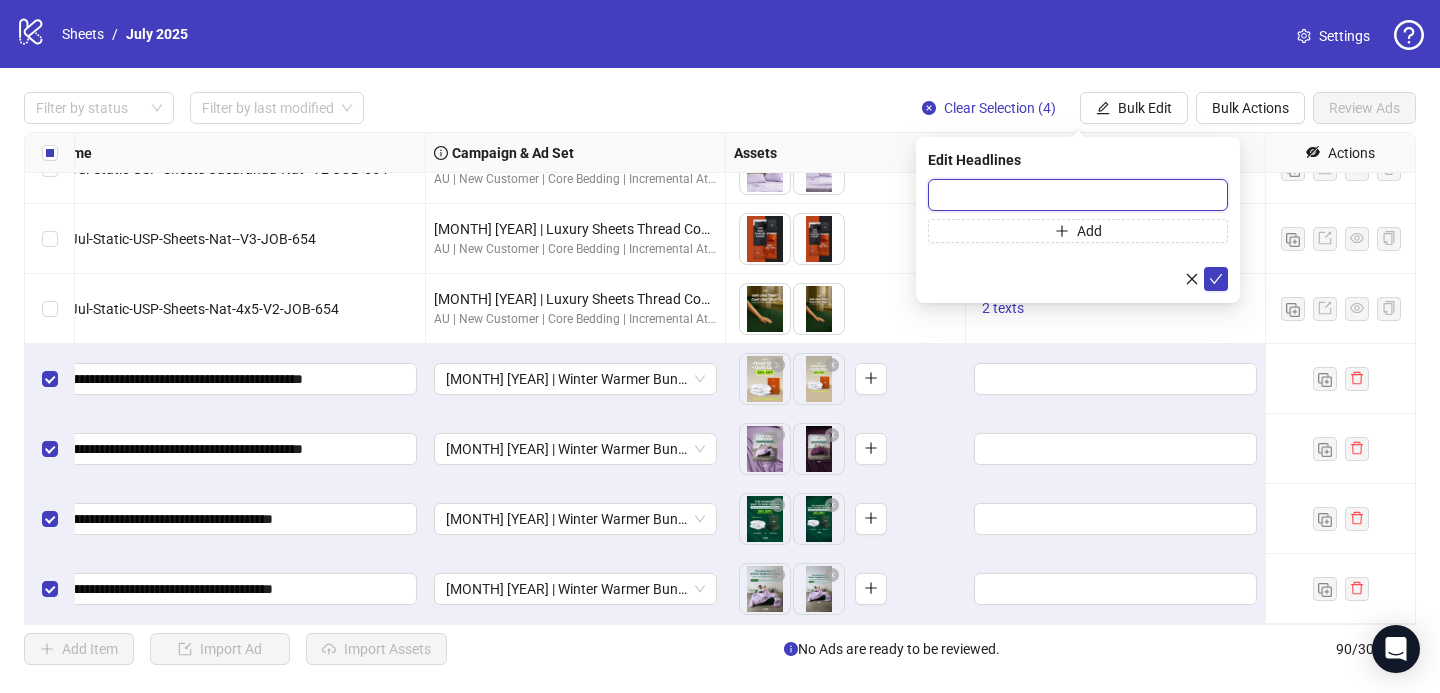 click at bounding box center (1078, 195) 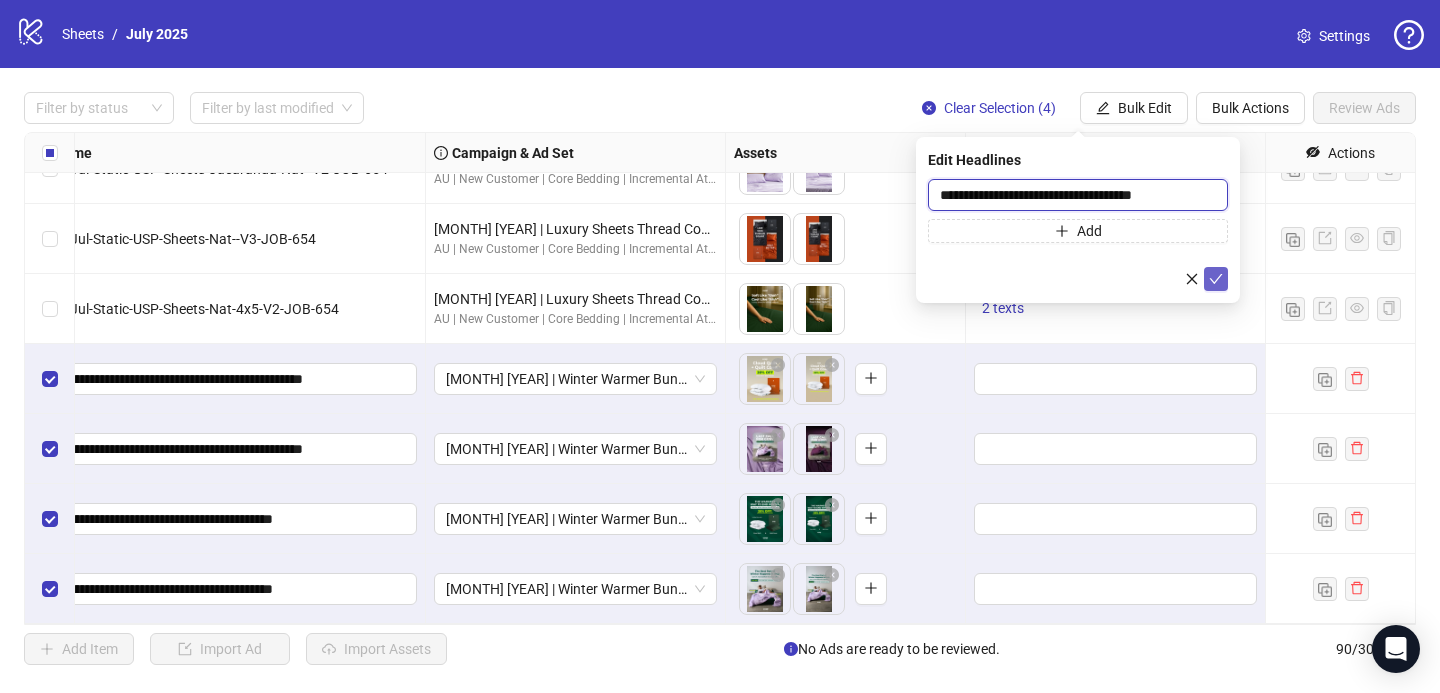 type on "**********" 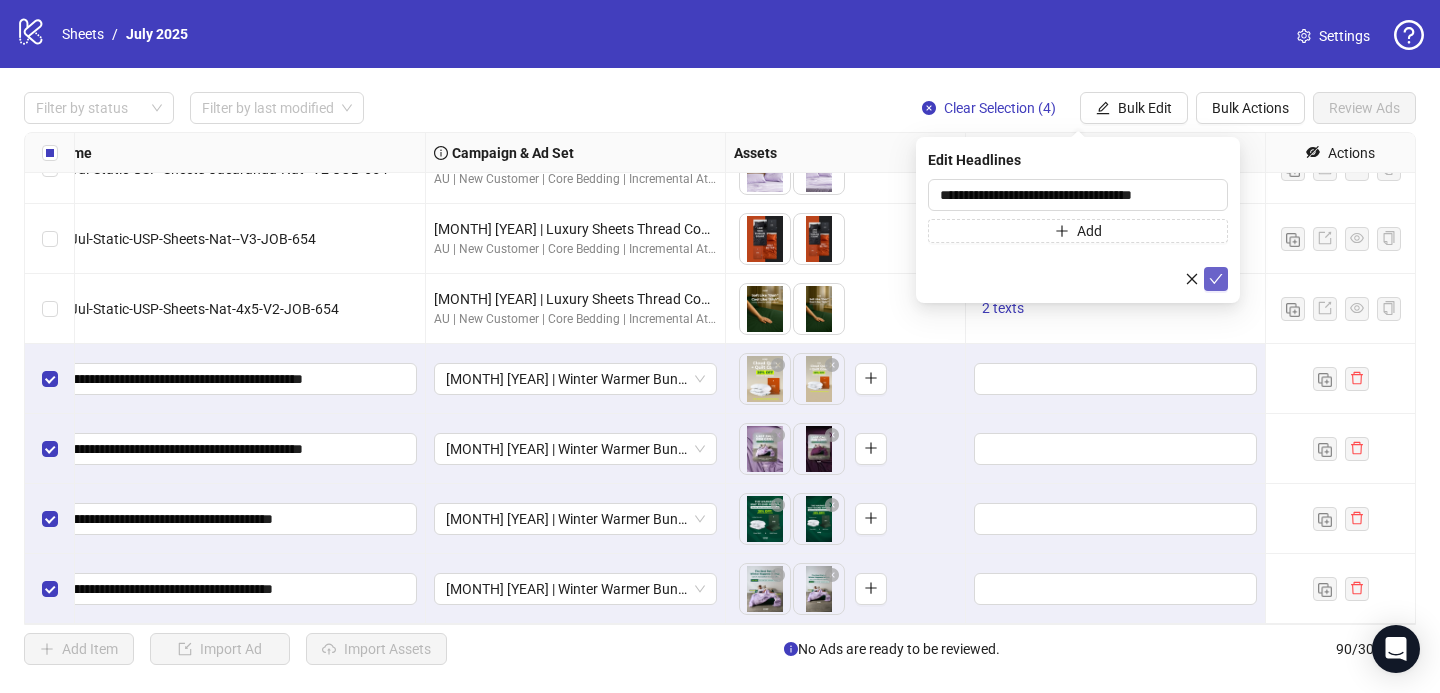 click at bounding box center [1216, 279] 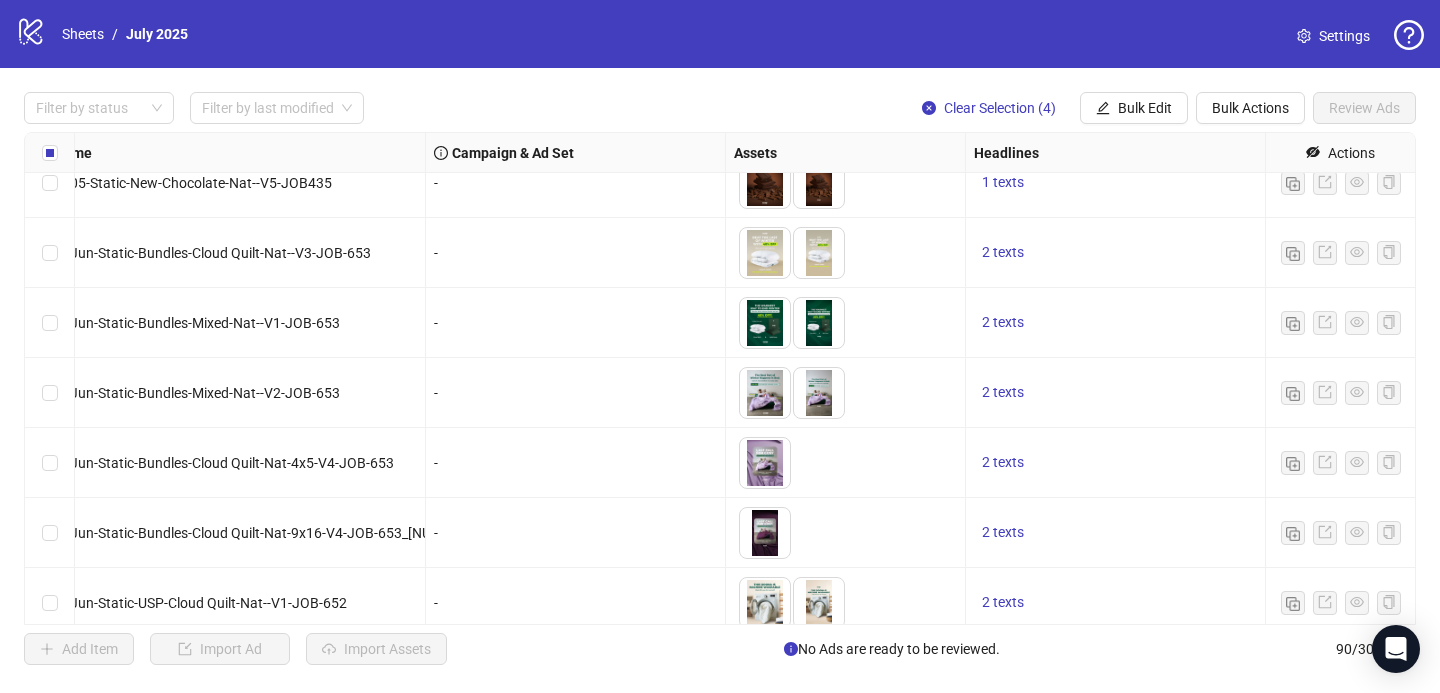 scroll, scrollTop: 4991, scrollLeft: 219, axis: both 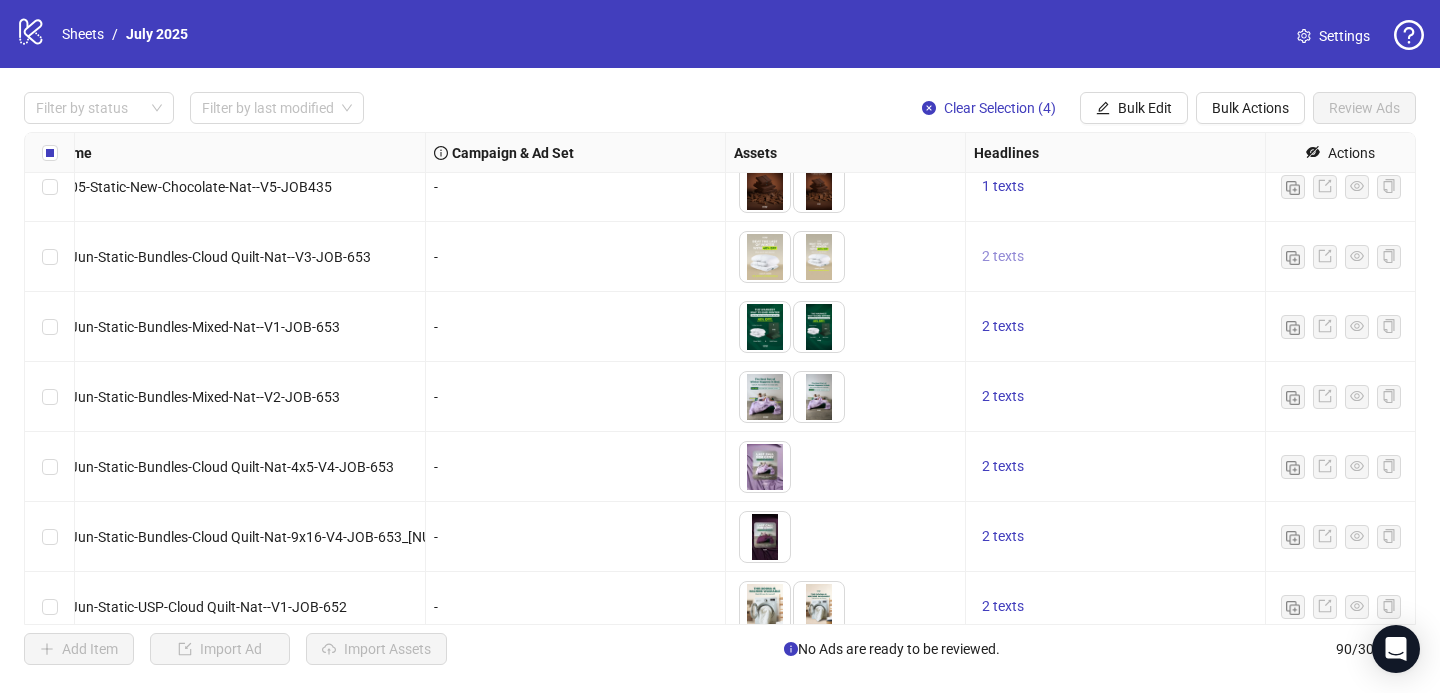click on "2 texts" at bounding box center [1003, 256] 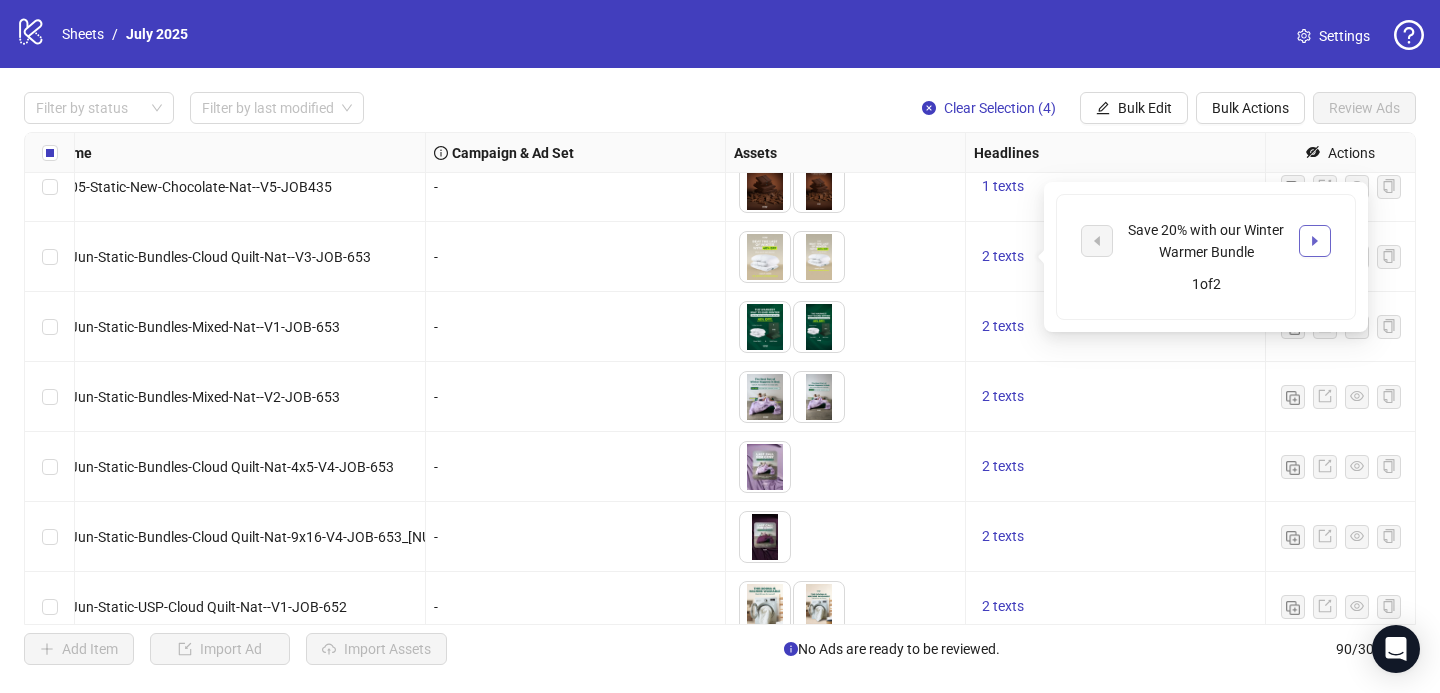 click at bounding box center (1315, 241) 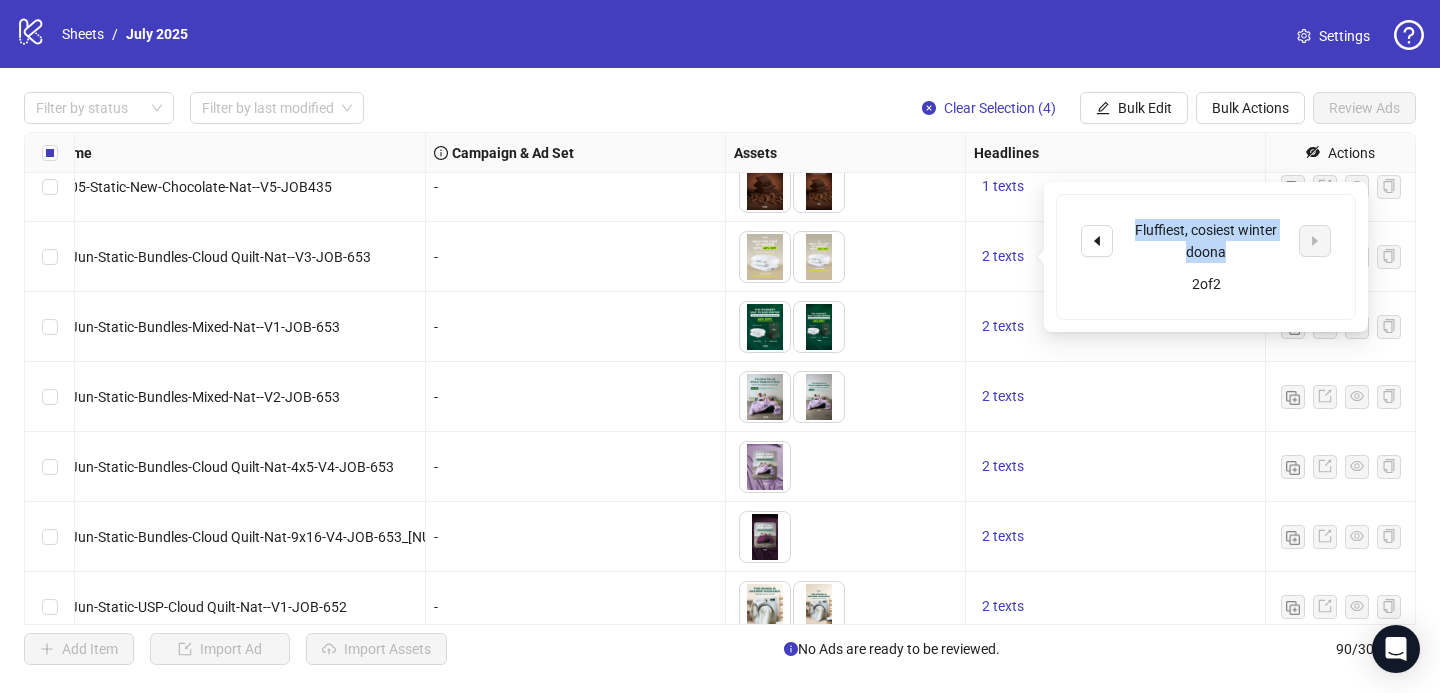 drag, startPoint x: 1254, startPoint y: 245, endPoint x: 1133, endPoint y: 221, distance: 123.35721 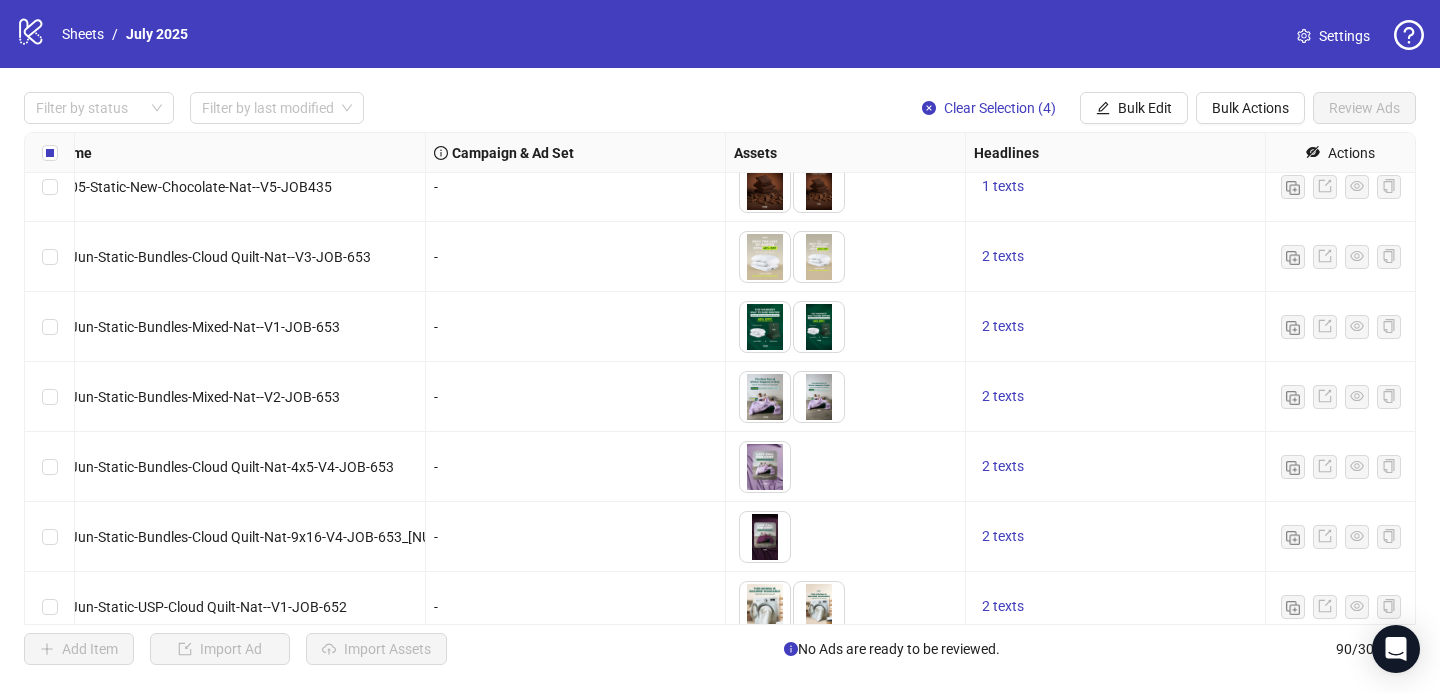 click on "Filter by status Filter by last modified Clear Selection ([NUMBER]) Bulk Edit Bulk Actions Review Ads Ad Format Ad Name Campaign & Ad Set Assets Headlines Primary Texts Descriptions Destination URL App Product Page ID Display URL Leadgen Form Product Set ID Call to Action Actions Single image 2025-05-Static-New-Chocolate-Nat--V3-JOB435 -
To pick up a draggable item, press the space bar.
While dragging, use the arrow keys to move the item.
Press space again to drop the item in its new position, or press escape to cancel.
[NUMBER] texts [NUMBER] texts [NUMBER] texts Single image 2025-05-Static-New-Chocolate-Nat--V4-JOB435 -
To pick up a draggable item, press the space bar.
While dragging, use the arrow keys to move the item.
Press space again to drop the item in its new position, or press escape to cancel.
[NUMBER] texts [NUMBER] texts [NUMBER] texts Single image 2025-05-Static-New-Chocolate-Nat--V5-JOB435 - [NUMBER] texts [NUMBER] texts [NUMBER] Single image 2025-Jun-Static-Bundles-Cloud Quilt-Nat--V3-JOB-653 - [NUMBER] texts [NUMBER] texts [NUMBER] - -" at bounding box center [720, 378] 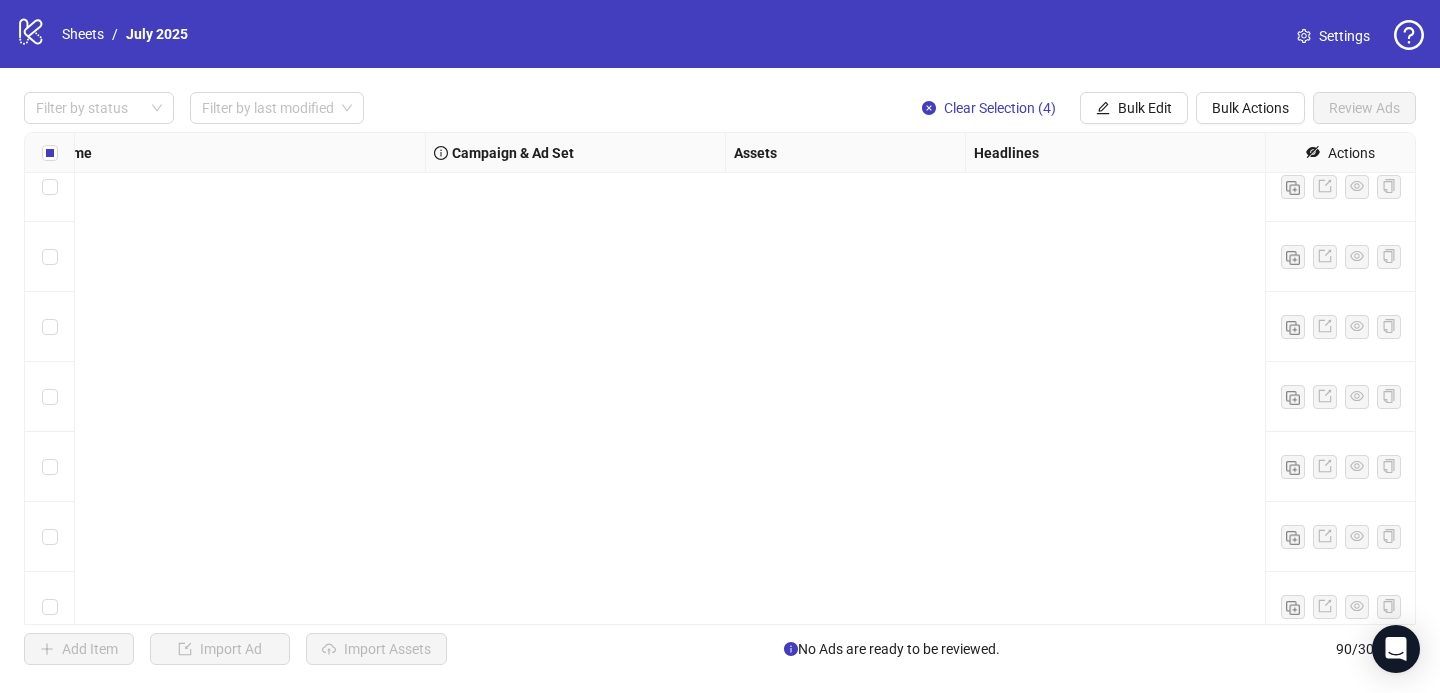 scroll, scrollTop: 5849, scrollLeft: 219, axis: both 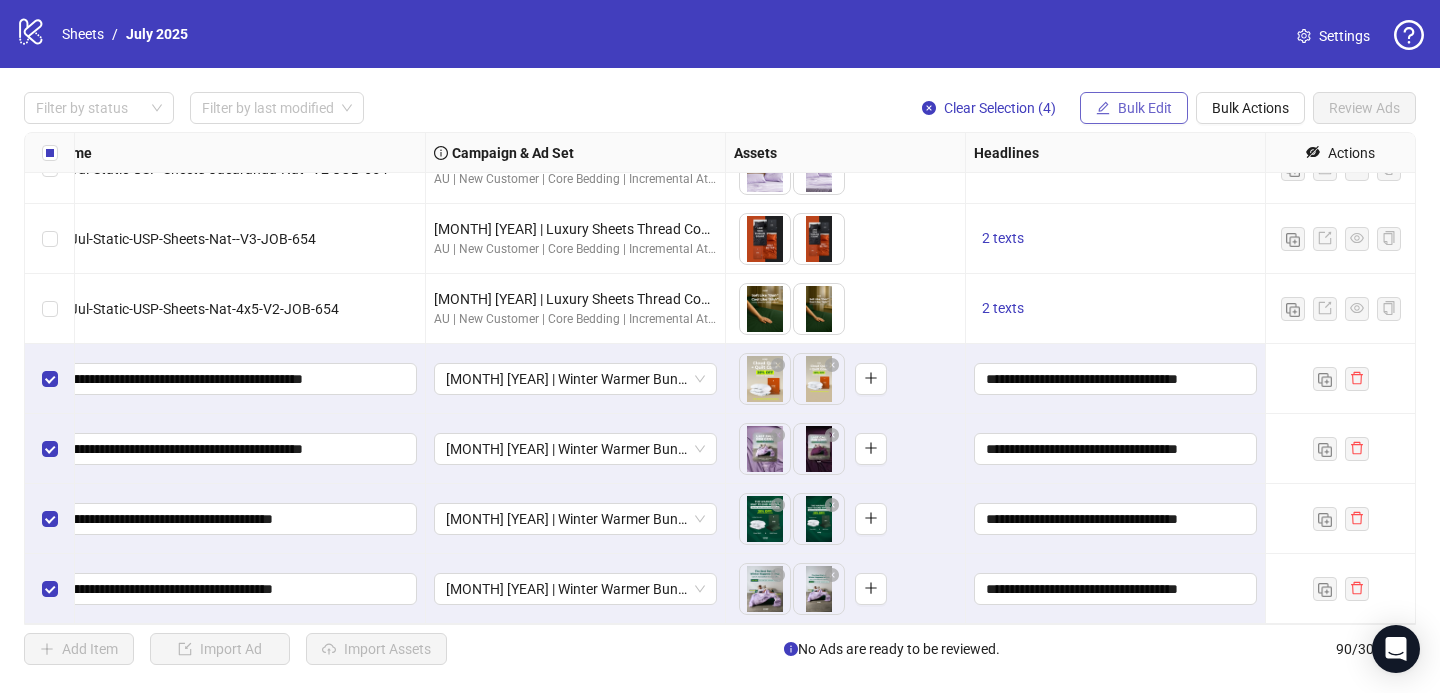 click on "Bulk Edit" at bounding box center (1145, 108) 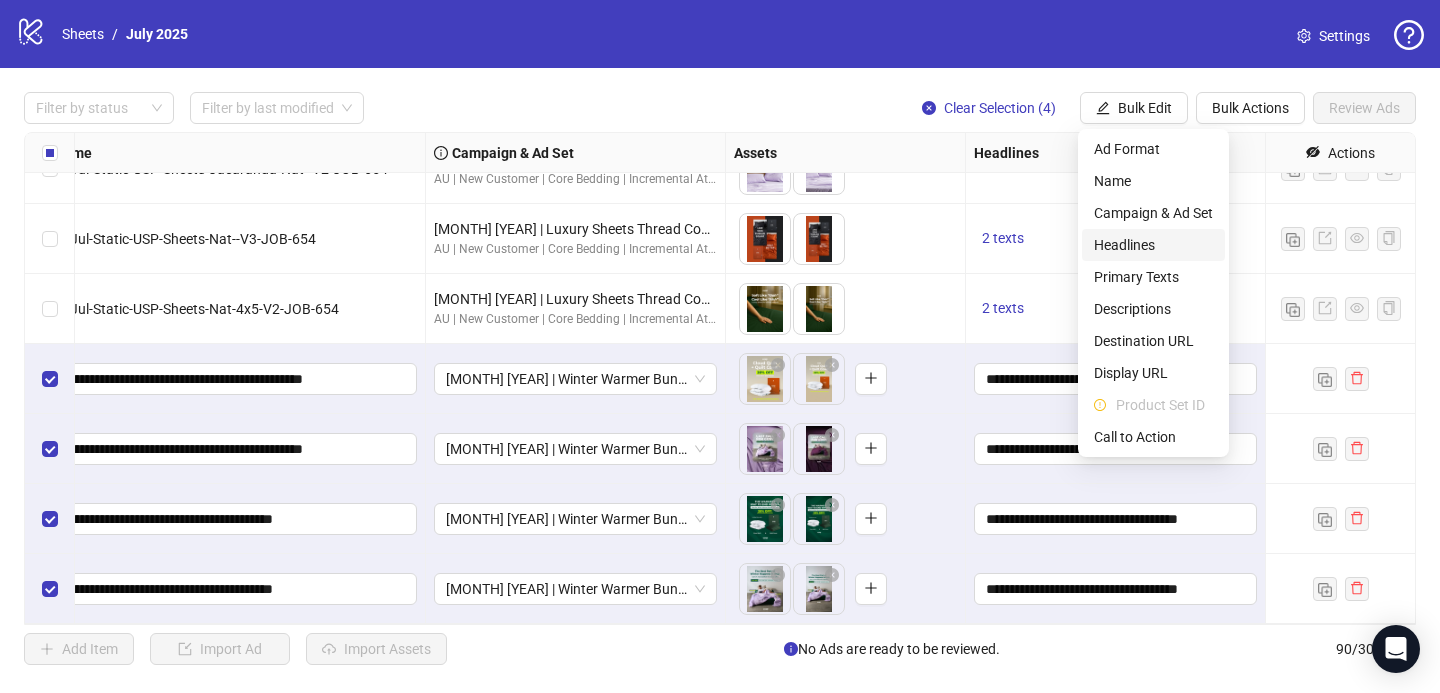 click on "Headlines" at bounding box center (1153, 245) 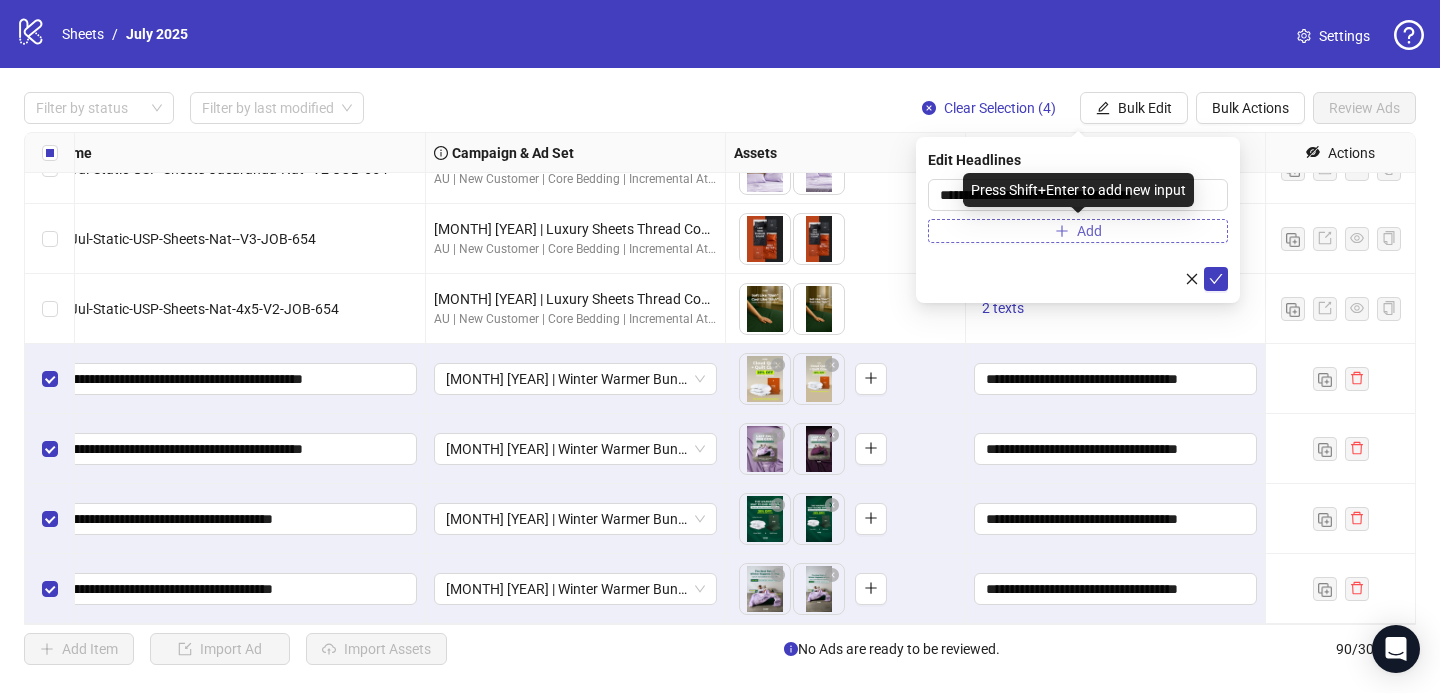 click on "Add" at bounding box center [1078, 231] 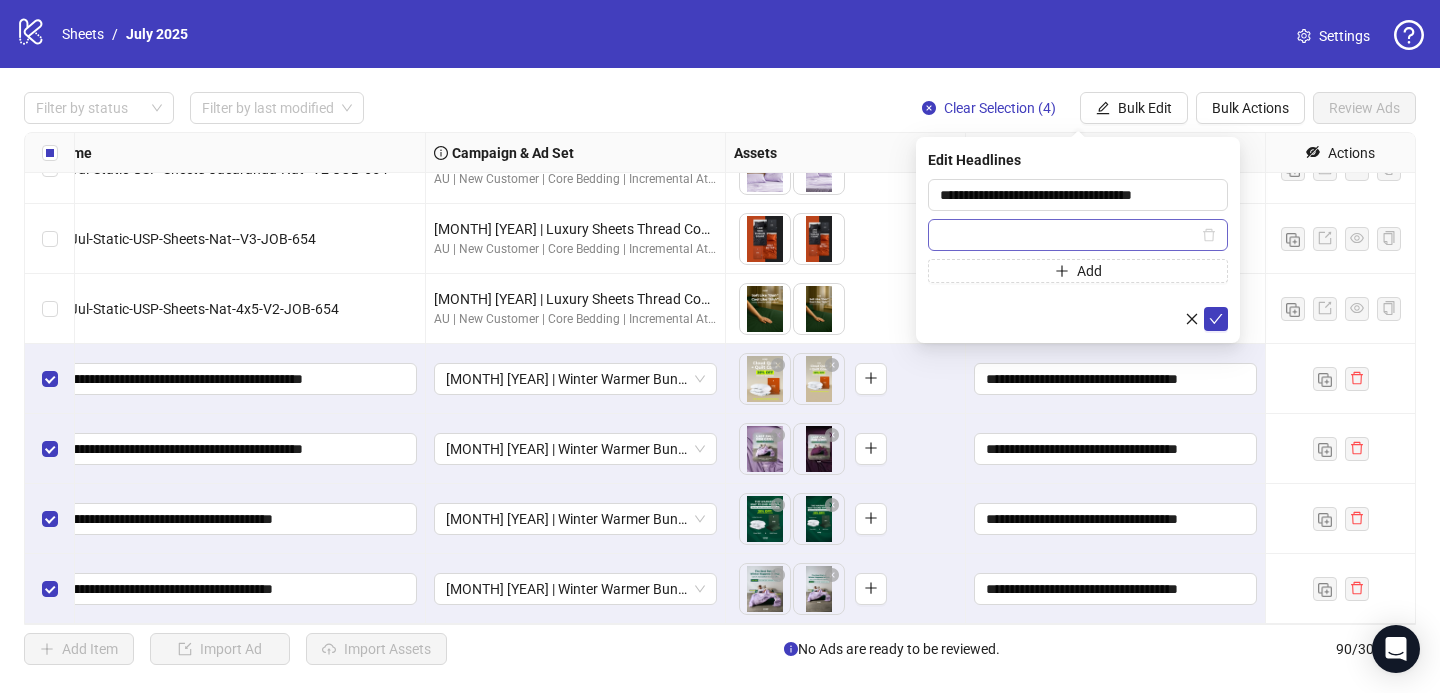 click at bounding box center (1069, 235) 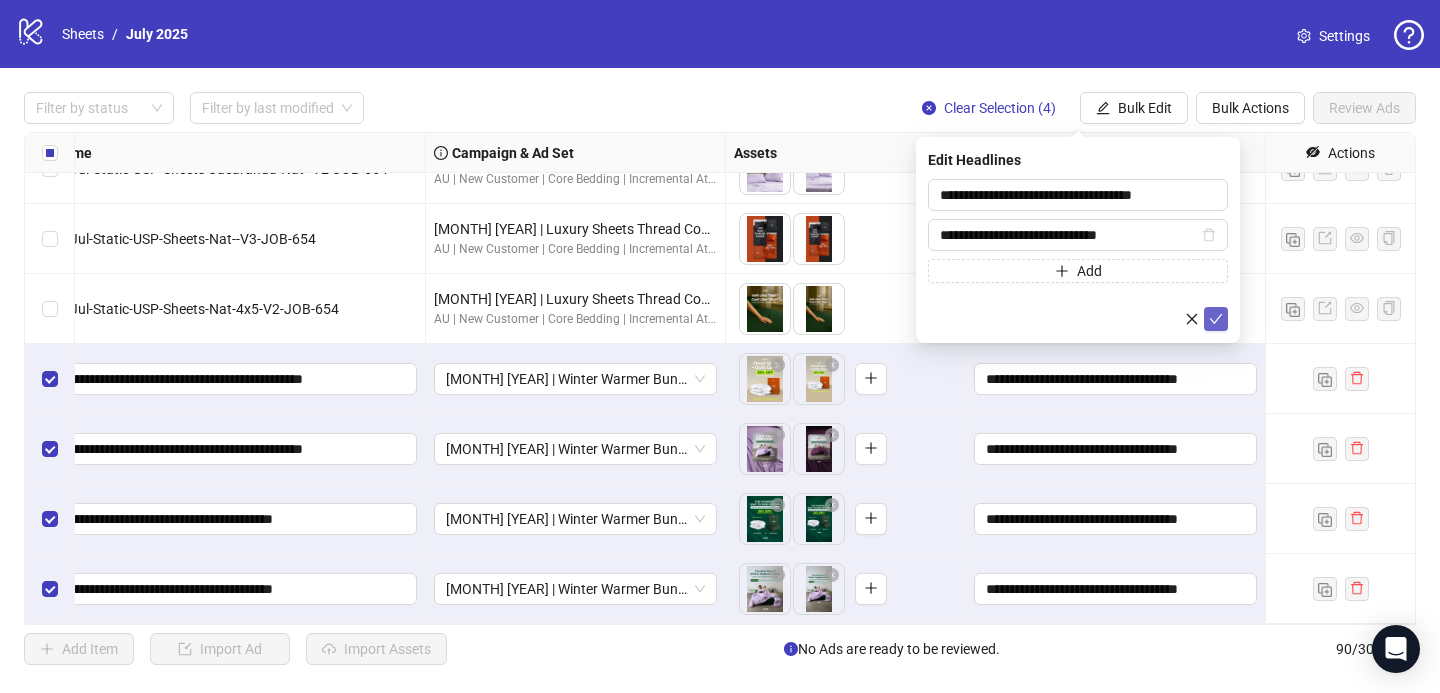 type on "**********" 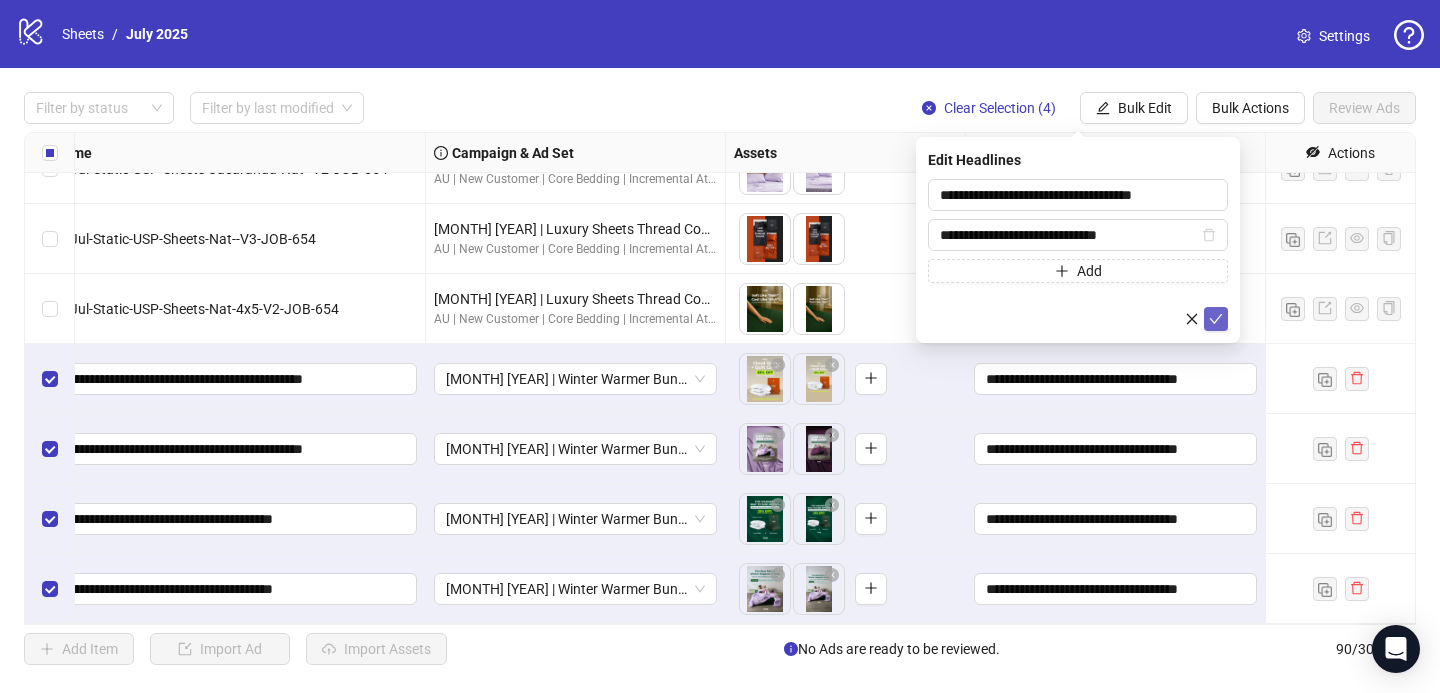 click at bounding box center [1216, 319] 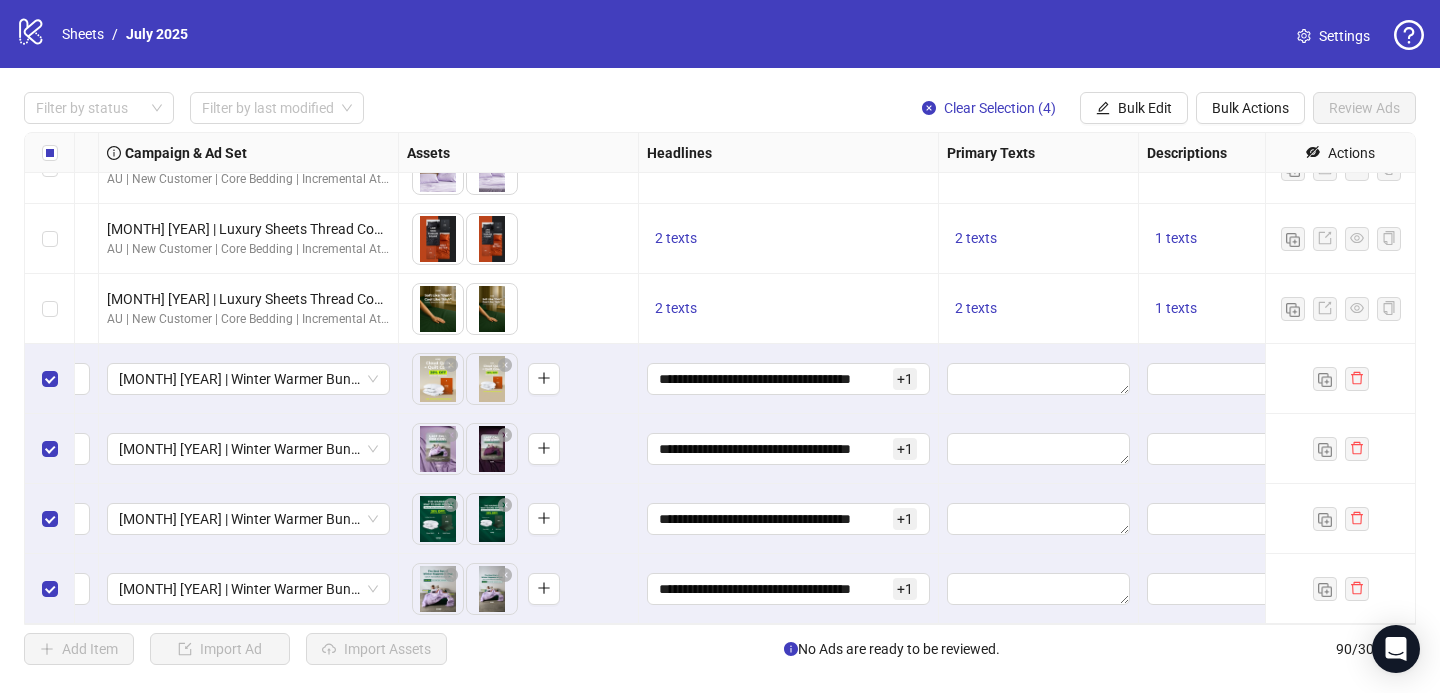 scroll, scrollTop: 5245, scrollLeft: 546, axis: both 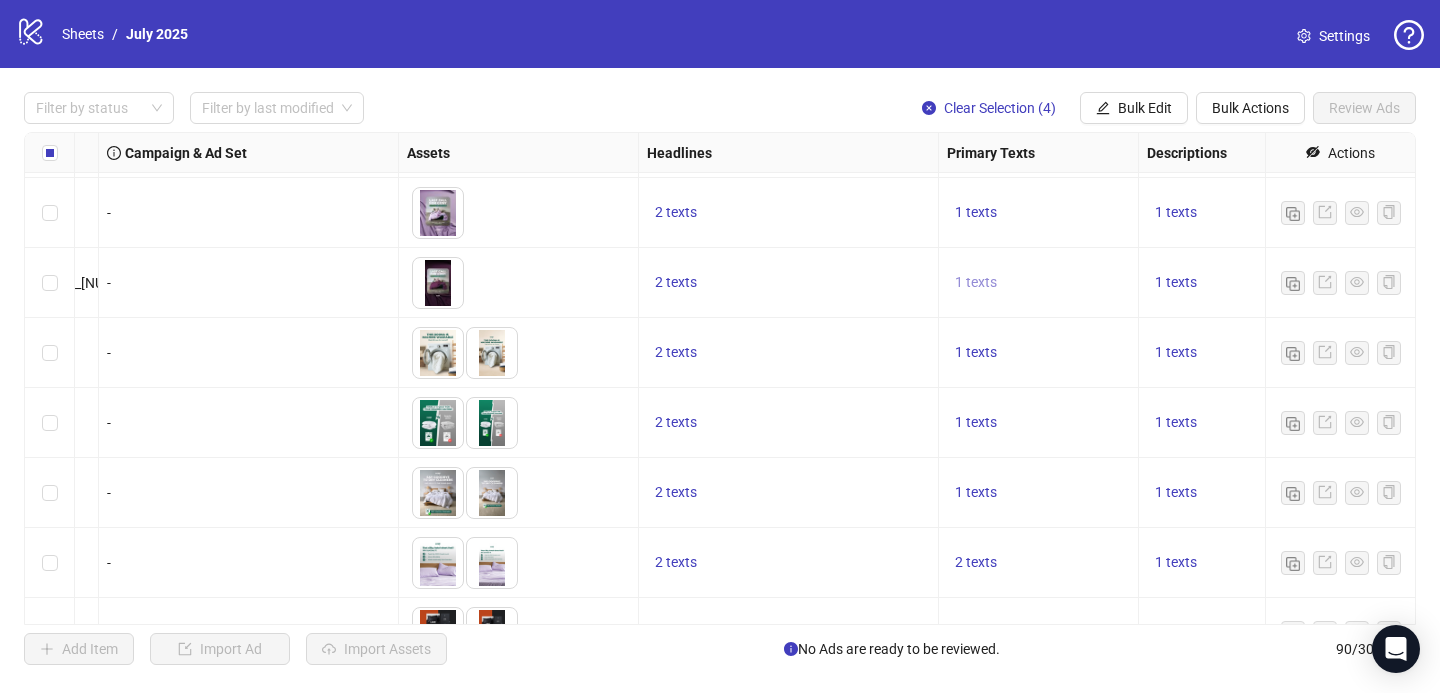 click on "1 texts" at bounding box center [976, 282] 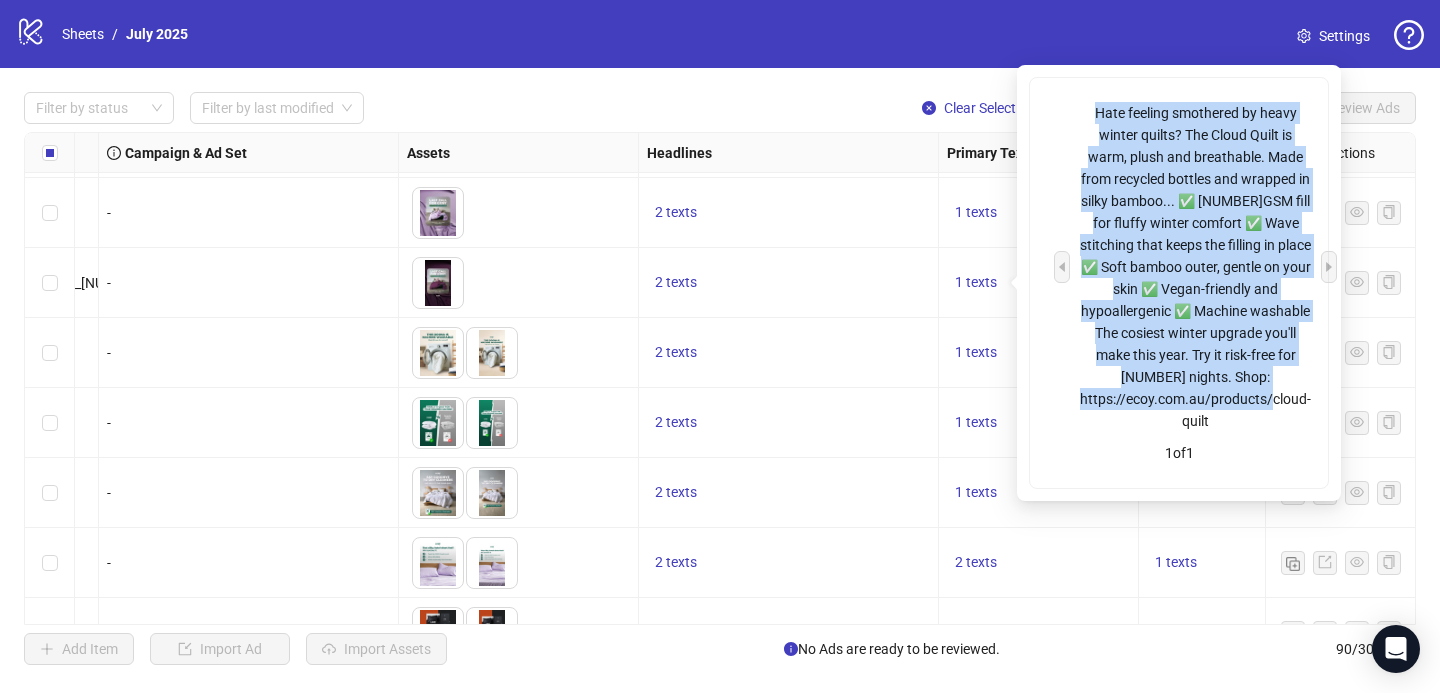 drag, startPoint x: 1225, startPoint y: 419, endPoint x: 1088, endPoint y: 106, distance: 341.66943 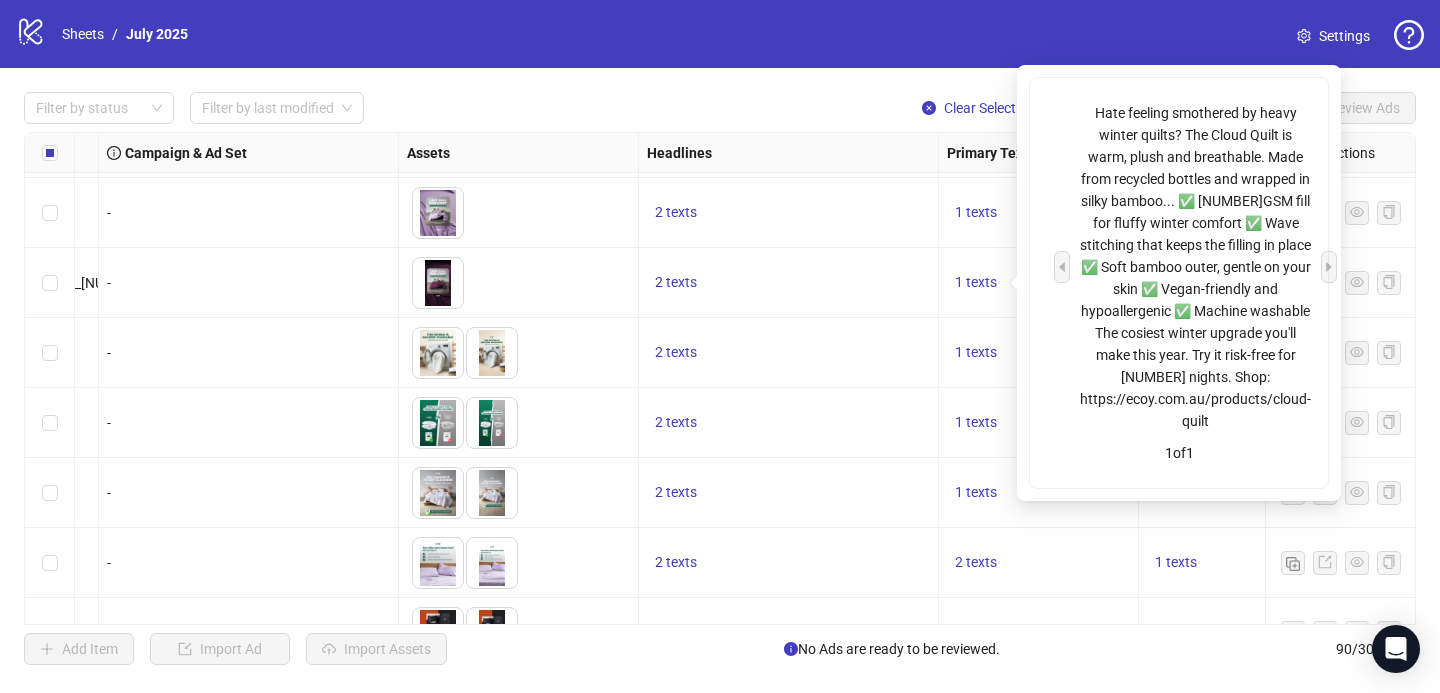 click on "Filter by status Filter by last modified Clear Selection ([NUMBER]) Bulk Edit Bulk Actions Review Ads Ad Format Ad Name Campaign & Ad Set Assets Headlines Primary Texts Descriptions Destination URL App Product Page ID Display URL Leadgen Form Product Set ID Call to Action Actions Single image 2025-Jun-Static-Bundles-Mixed-Nat--V1-JOB-653 -
To pick up a draggable item, press the space bar.
While dragging, use the arrow keys to move the item.
Press space again to drop the item in its new position, or press escape to cancel.
[NUMBER] texts [NUMBER] texts [NUMBER] texts https://ecoy.com.au/collections/bundle-save/products/cloud-quilt-quilt-cover-set-bundle Single image 2025-Jun-Static-Bundles-Mixed-Nat--V2-JOB-653 -
To pick up a draggable item, press the space bar.
While dragging, use the arrow keys to move the item.
Press space again to drop the item in its new position, or press escape to cancel.
[NUMBER] texts [NUMBER] texts [NUMBER] Single video 2025-Jun-Static-Bundles-Cloud Quilt-Nat-4x5-V4-JOB-653 - [NUMBER] texts [NUMBER] texts [NUMBER]" at bounding box center (720, 378) 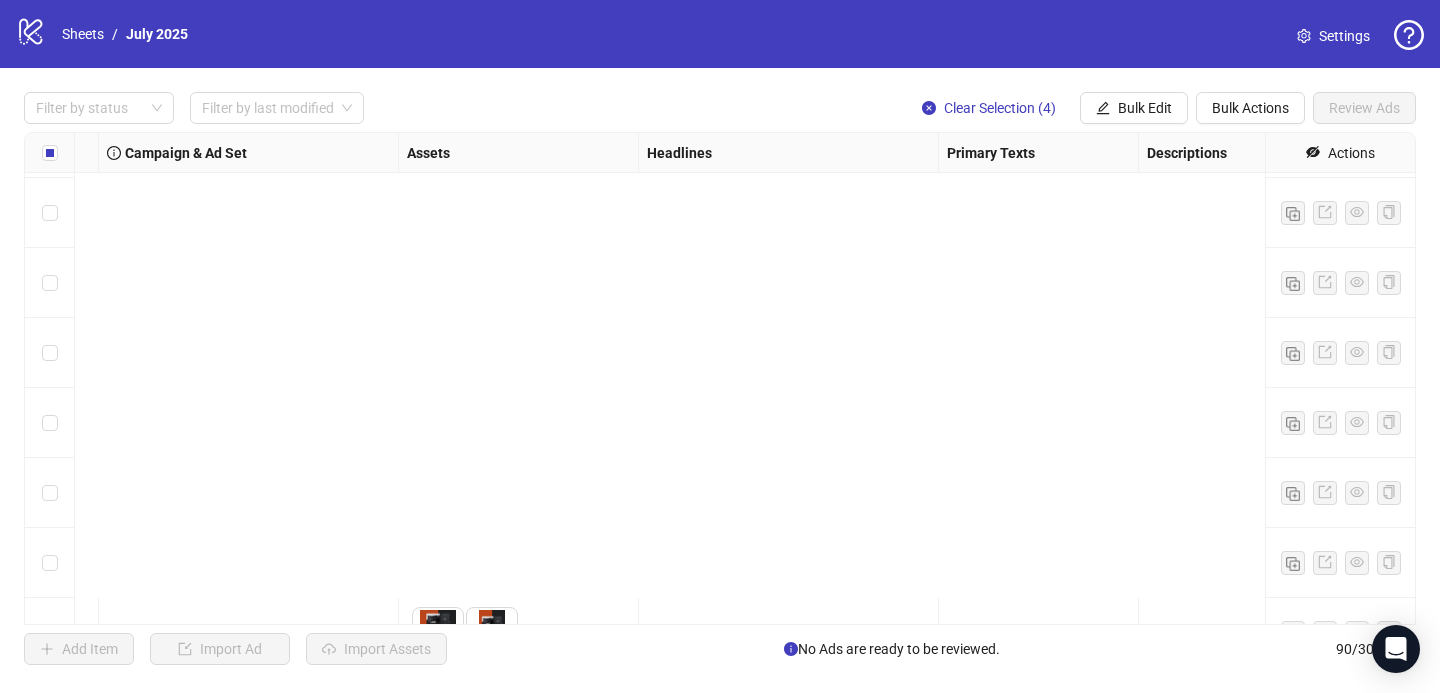 scroll, scrollTop: 5849, scrollLeft: 546, axis: both 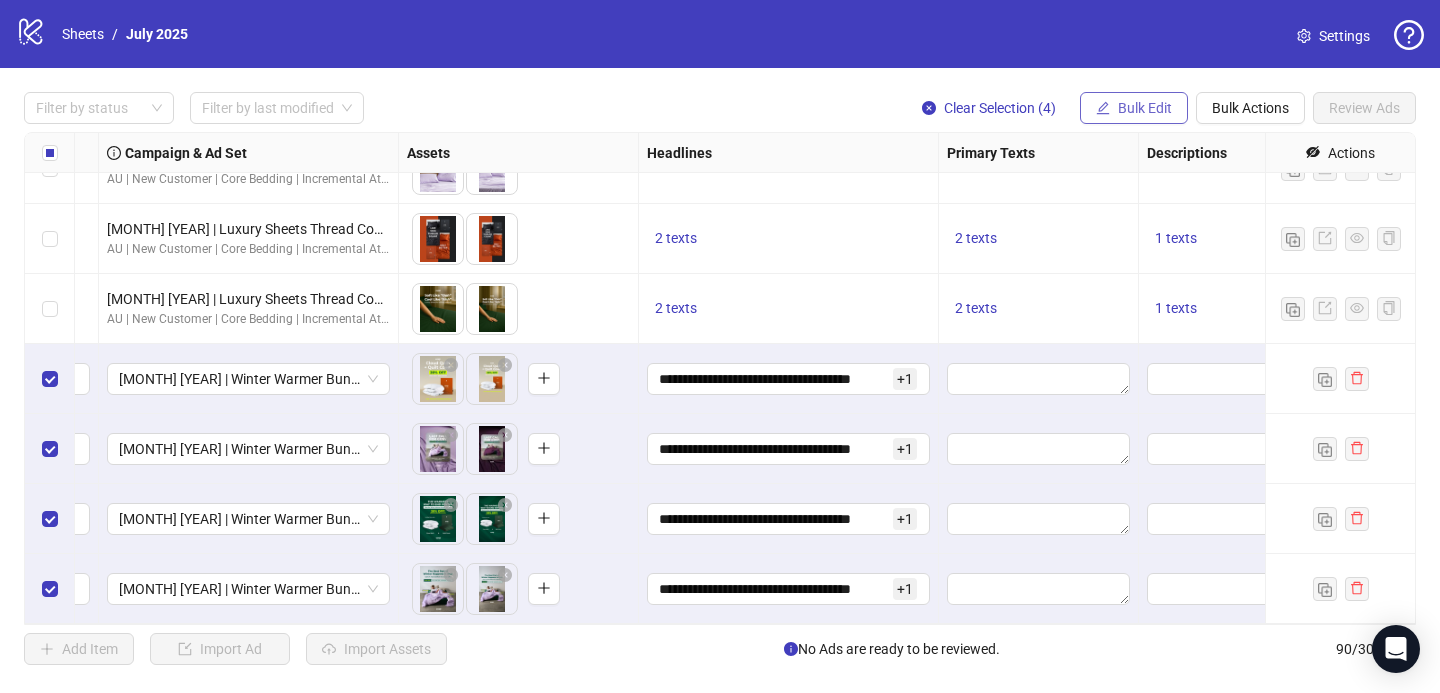 click on "Bulk Edit" at bounding box center (1145, 108) 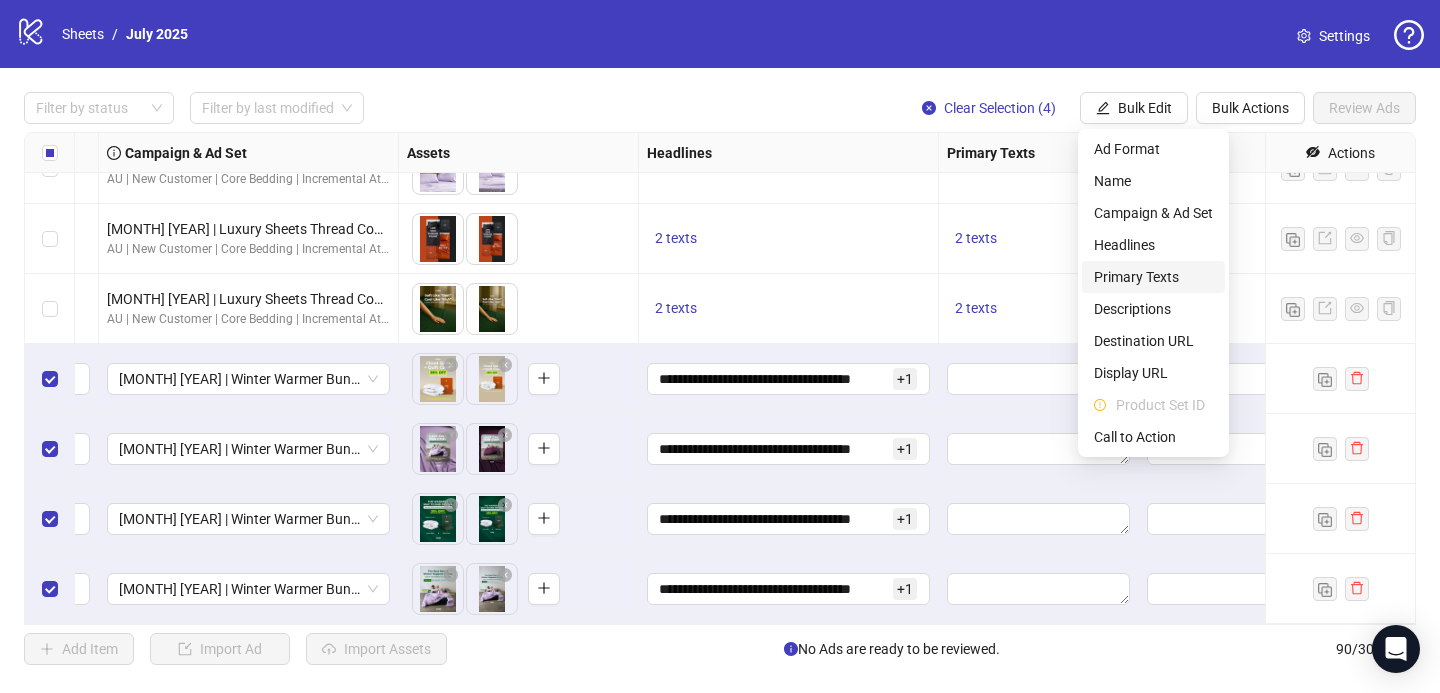 click on "Primary Texts" at bounding box center (1153, 277) 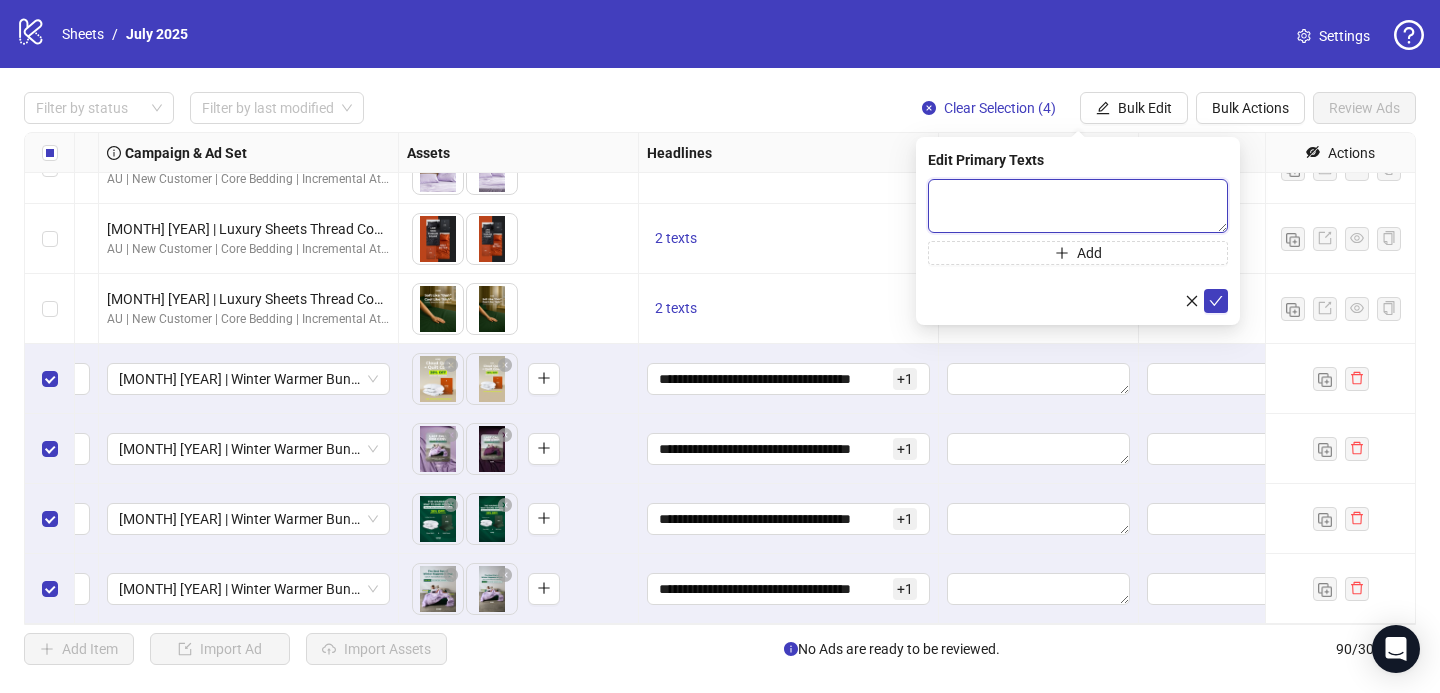 click at bounding box center (1078, 206) 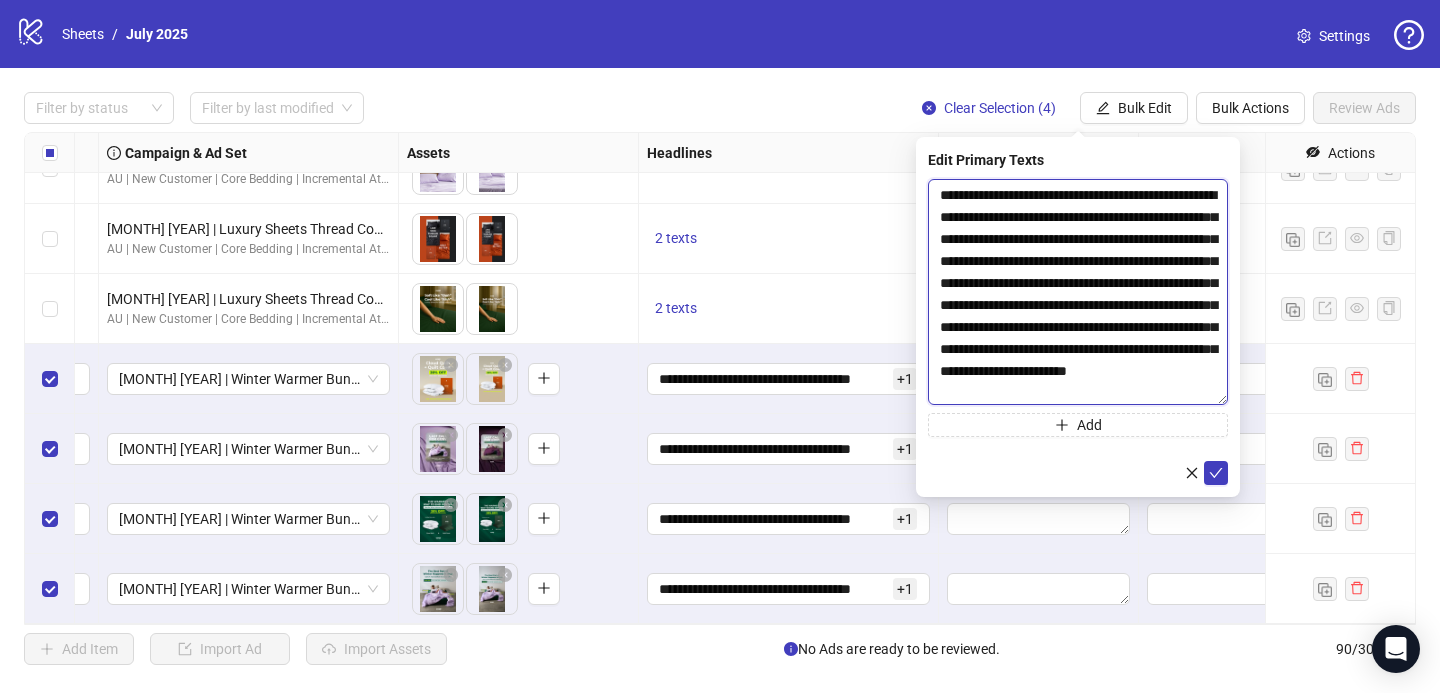 scroll, scrollTop: 0, scrollLeft: 0, axis: both 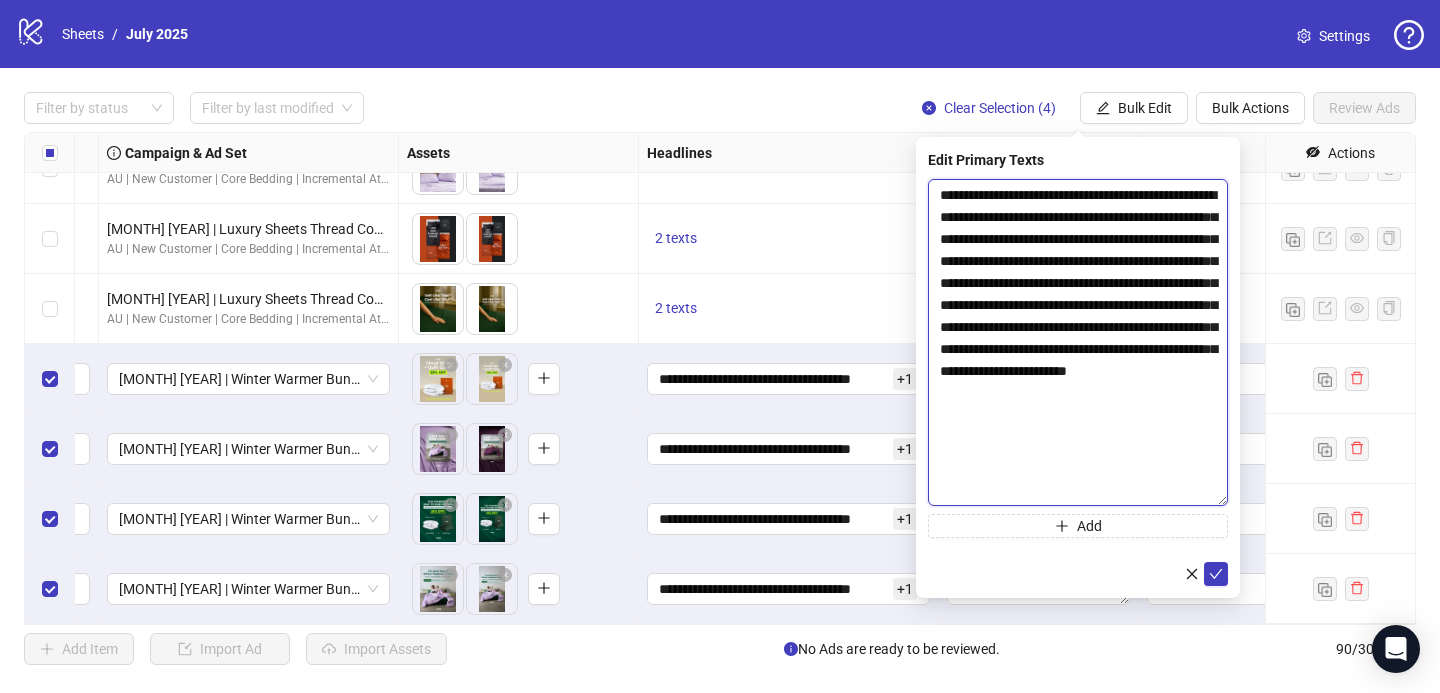 drag, startPoint x: 1216, startPoint y: 228, endPoint x: 1219, endPoint y: 502, distance: 274.01642 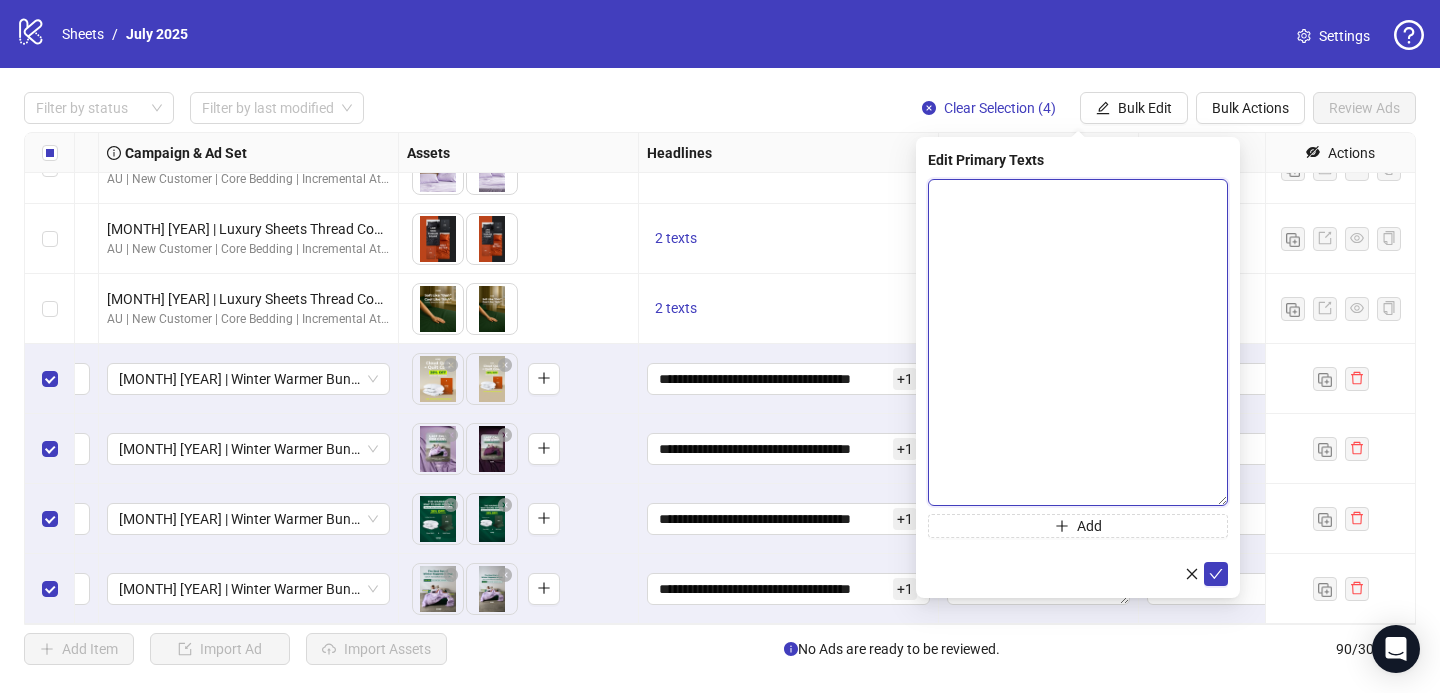 paste on "**********" 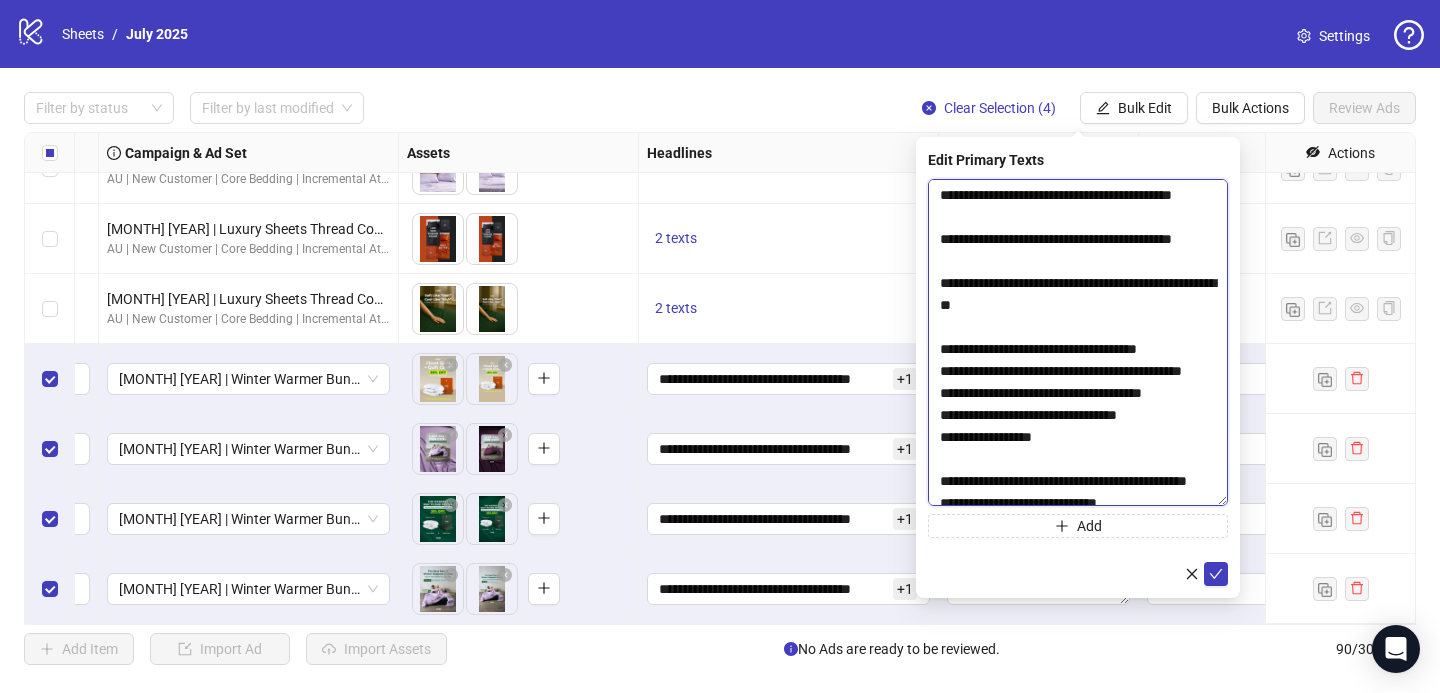 scroll, scrollTop: 160, scrollLeft: 0, axis: vertical 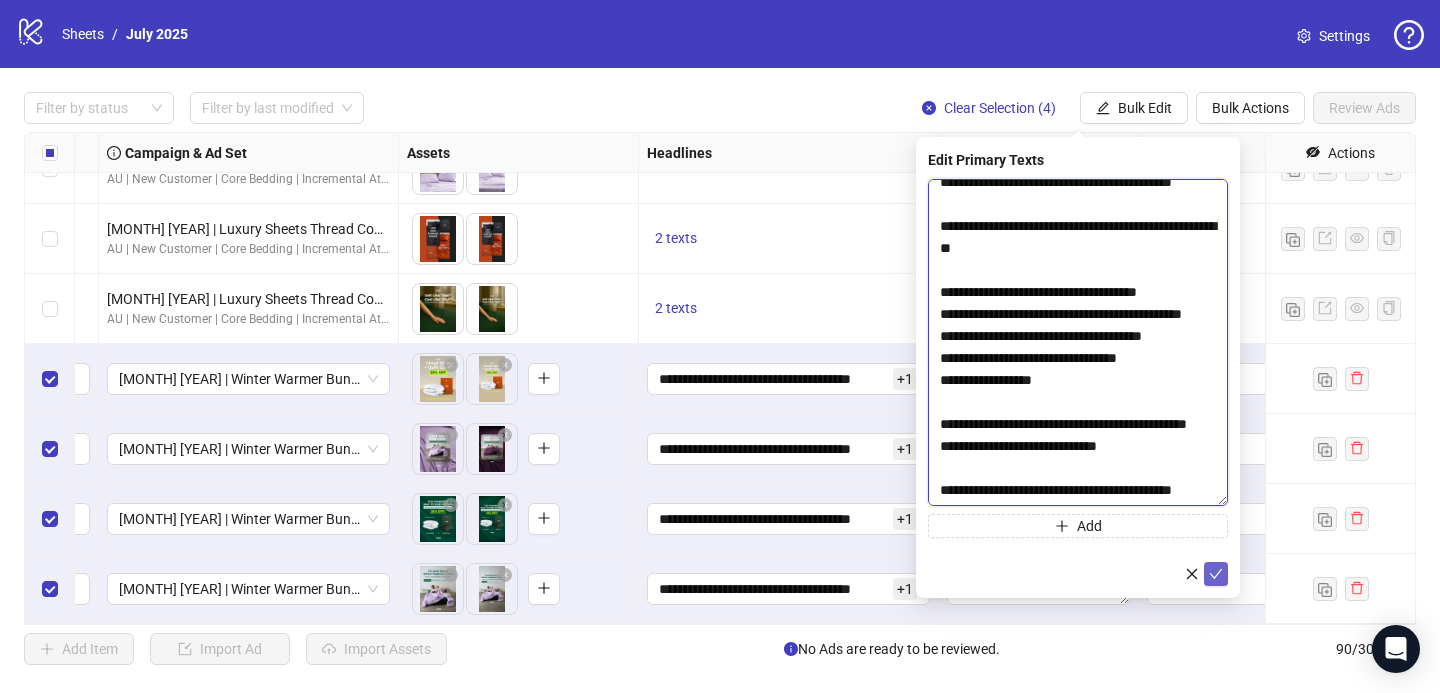 type on "**********" 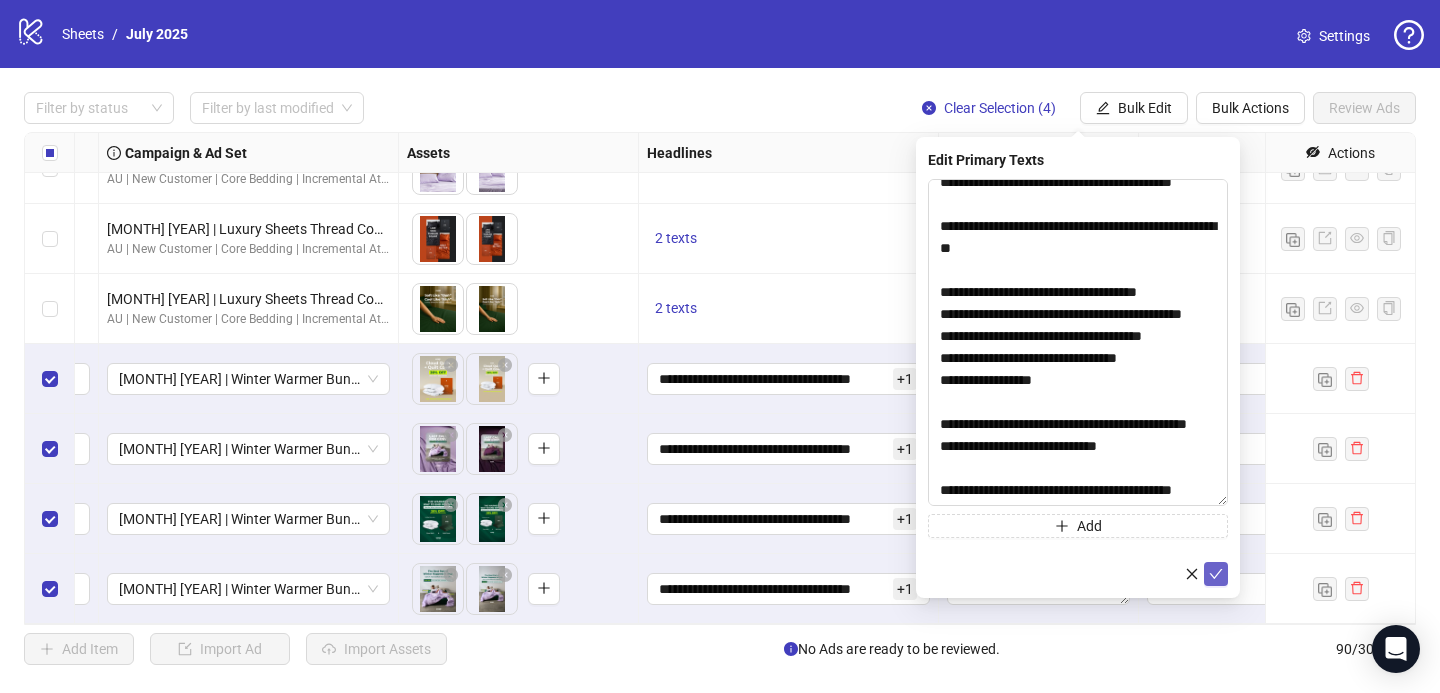 click at bounding box center [1216, 574] 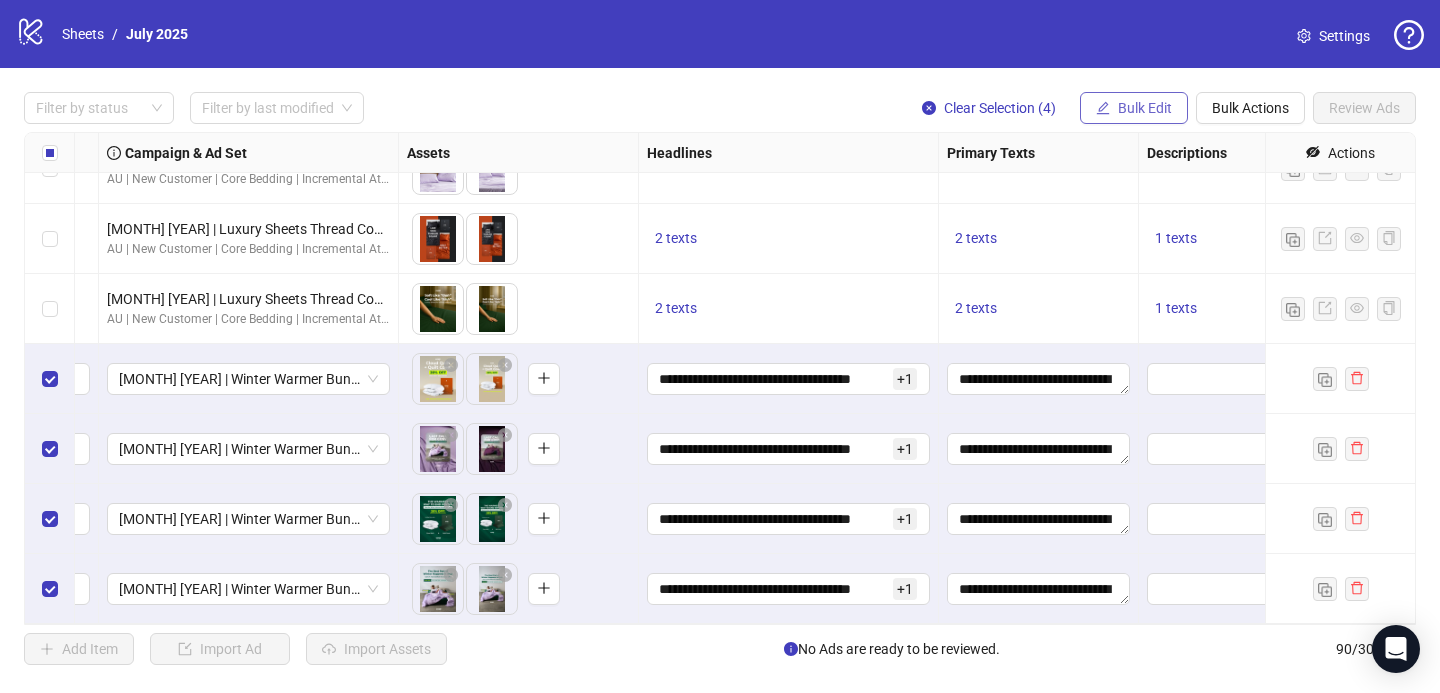click on "Bulk Edit" at bounding box center [1145, 108] 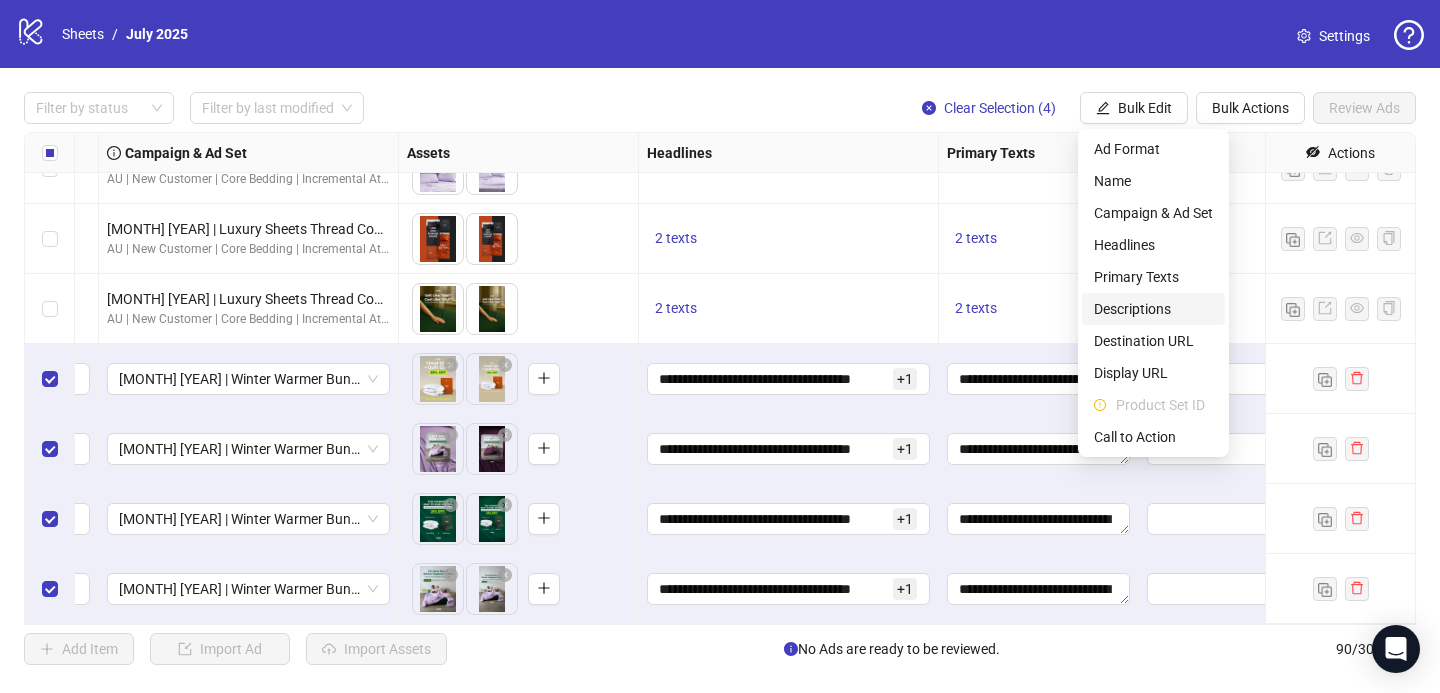 click on "Descriptions" at bounding box center (1153, 309) 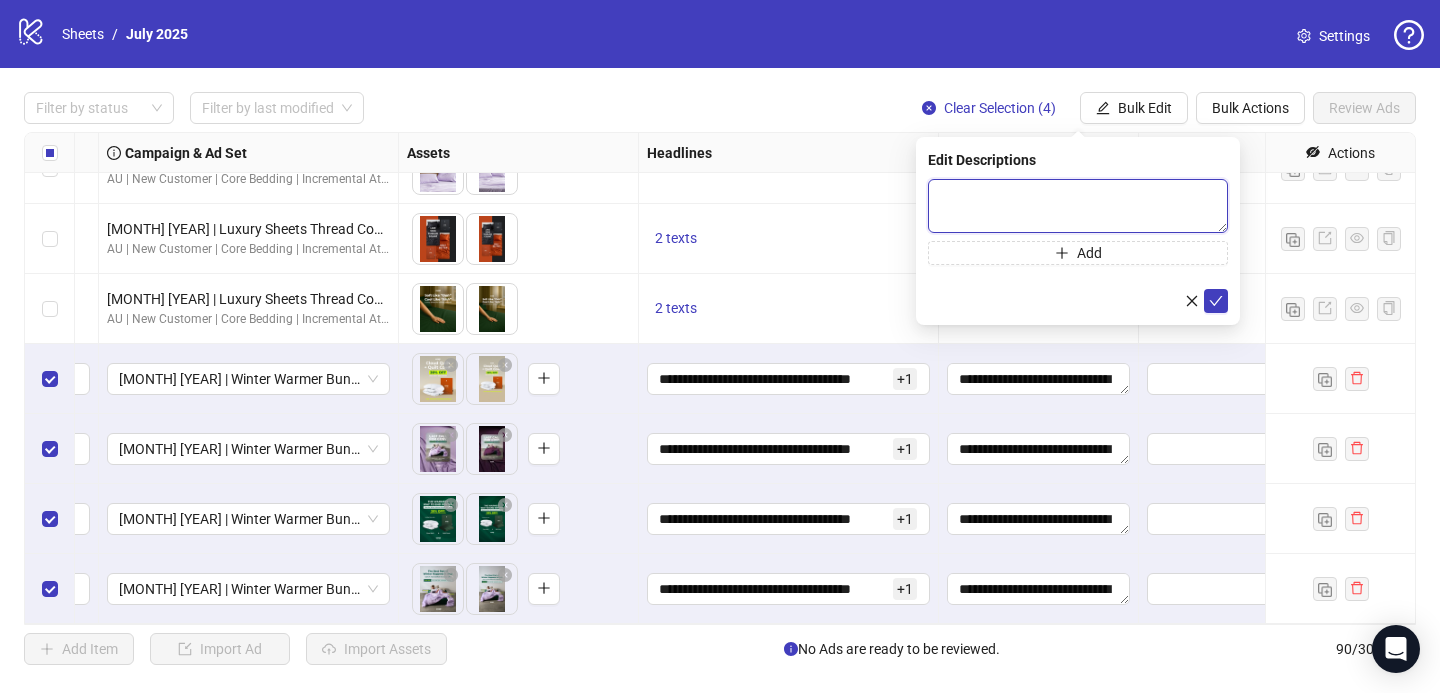 click at bounding box center (1078, 206) 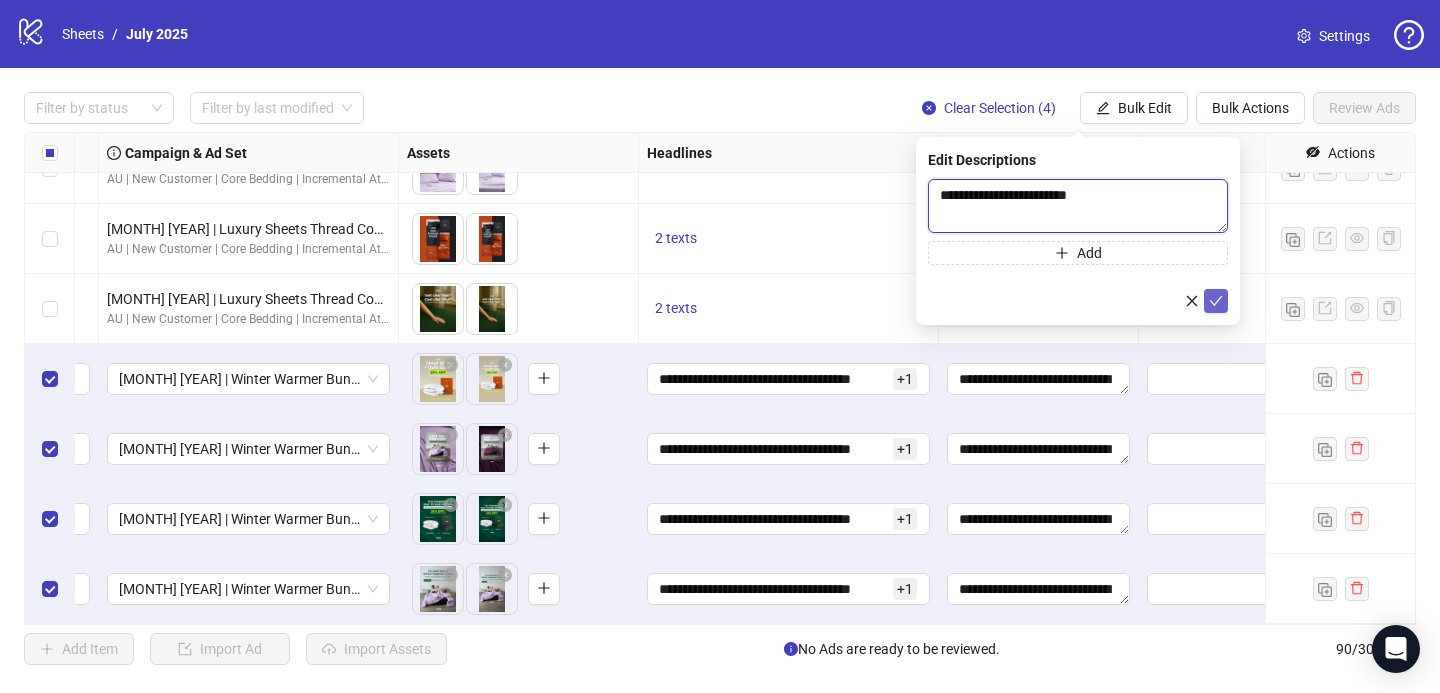 type on "**********" 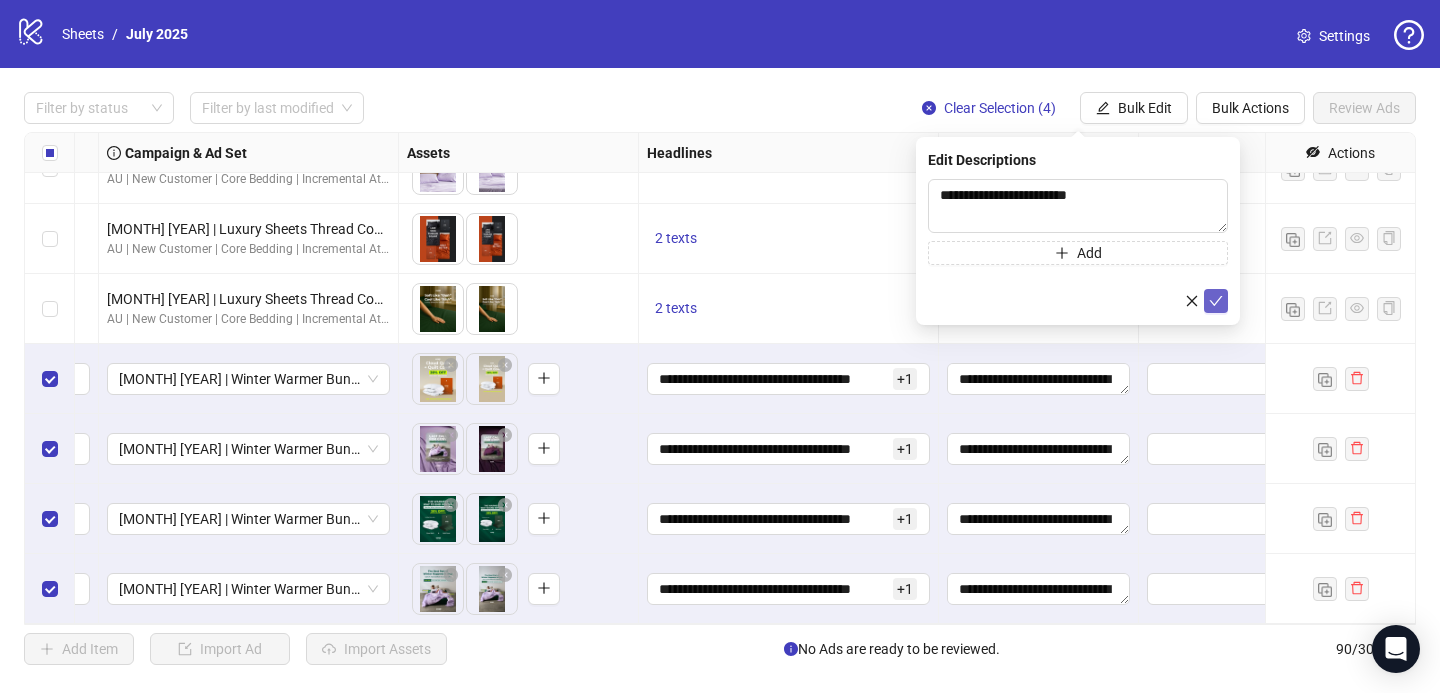 click at bounding box center (1216, 301) 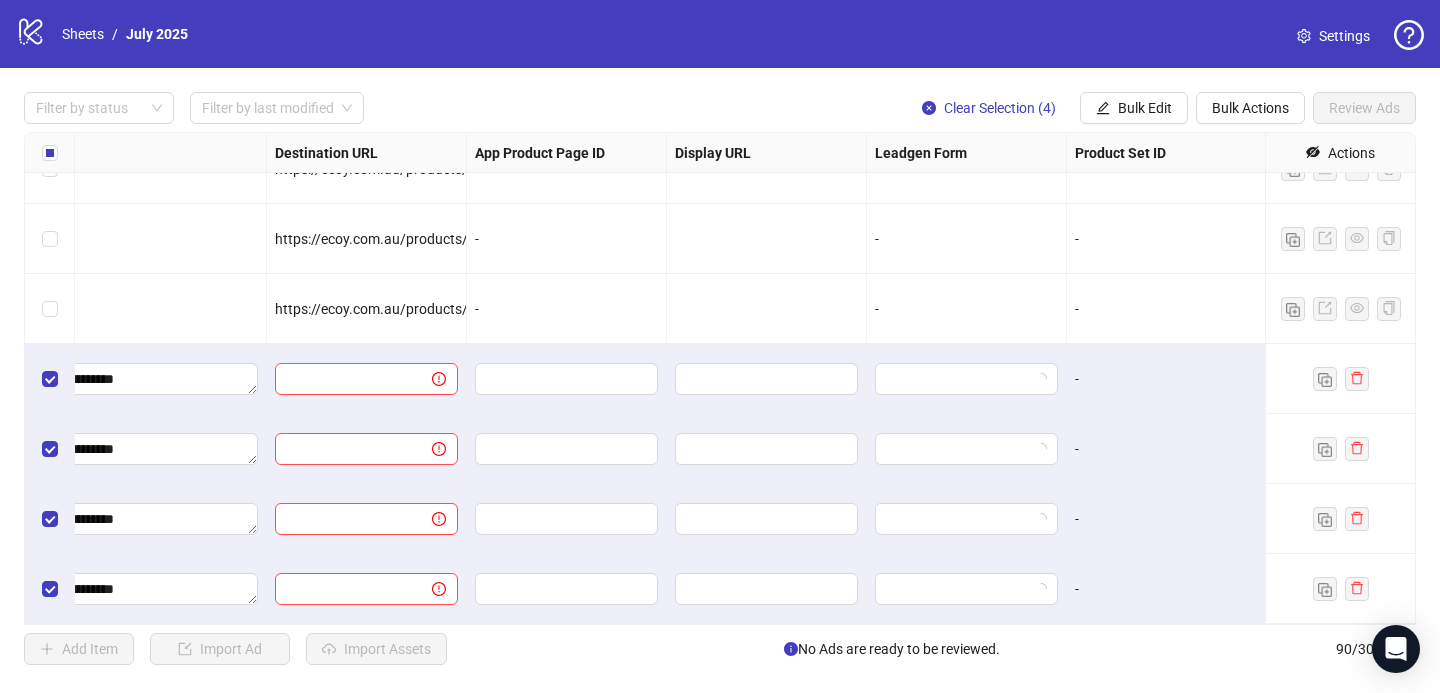 scroll, scrollTop: 5849, scrollLeft: 1880, axis: both 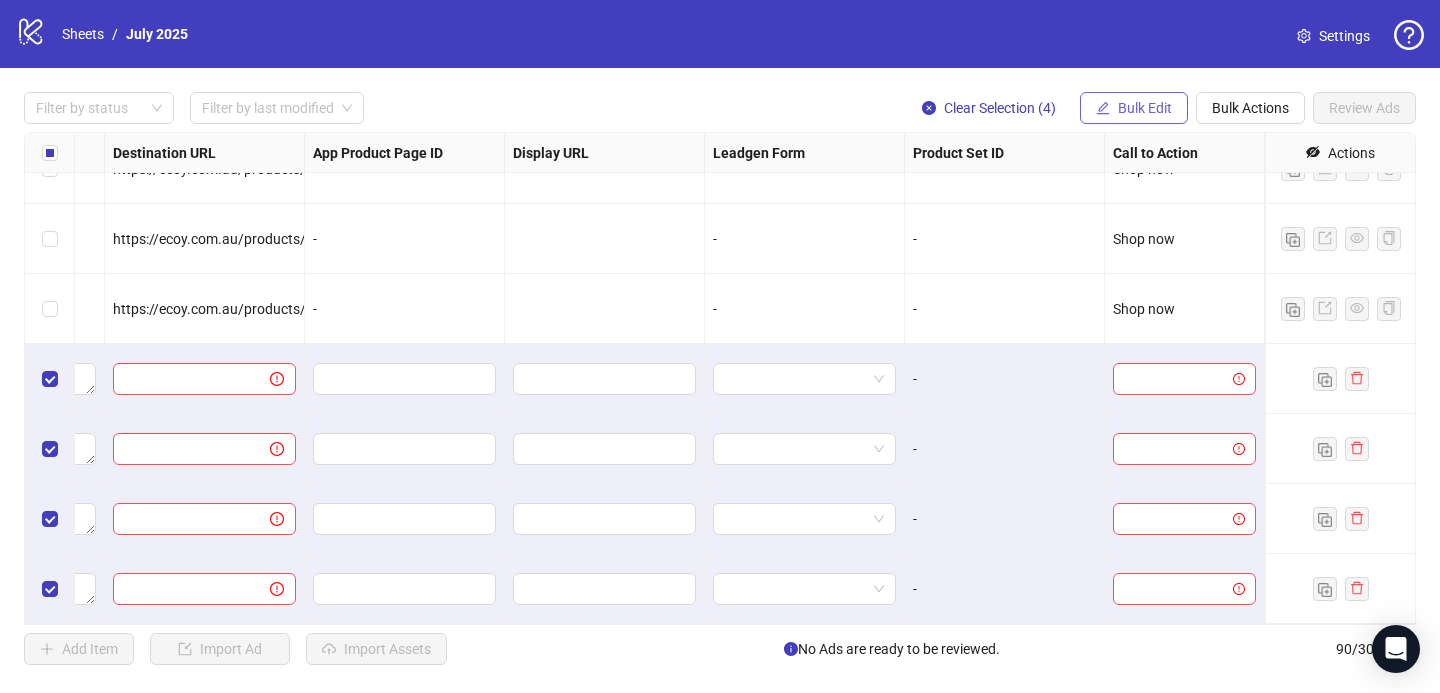 click on "Bulk Edit" at bounding box center [1145, 108] 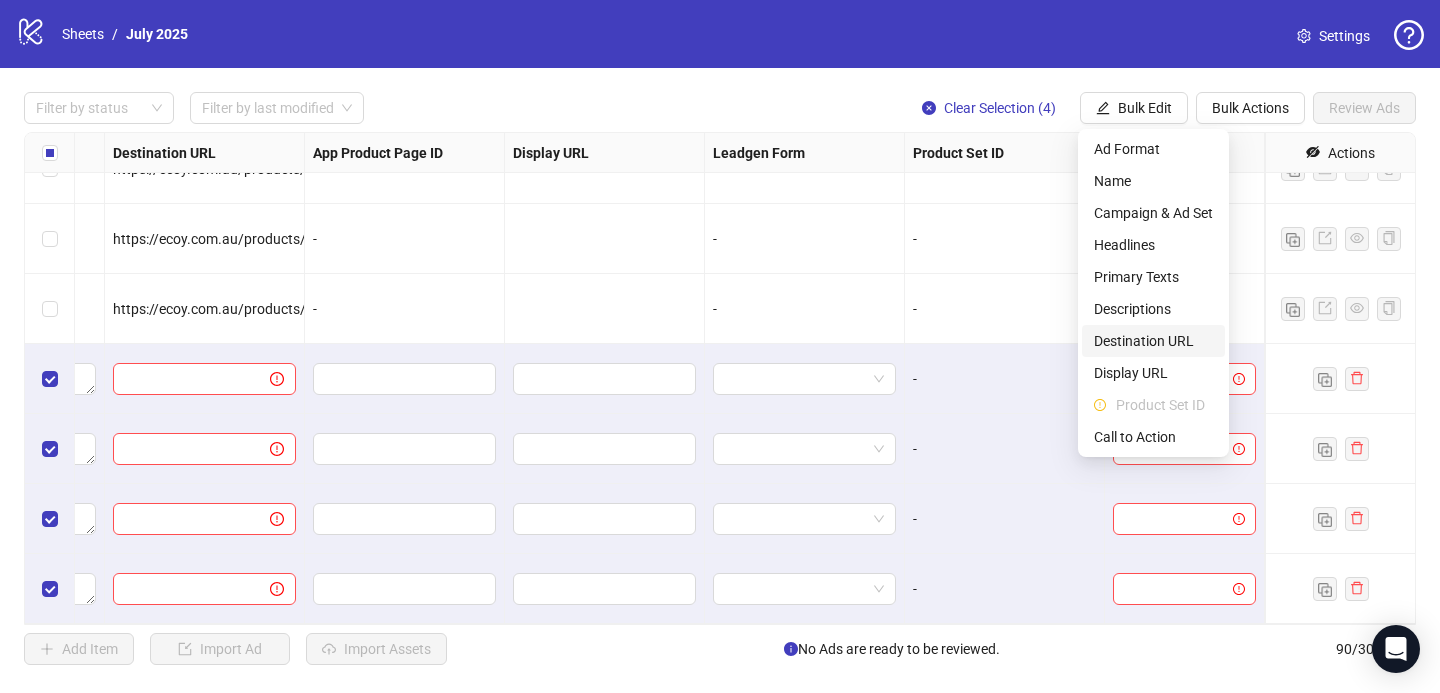 click on "Destination URL" at bounding box center (1153, 341) 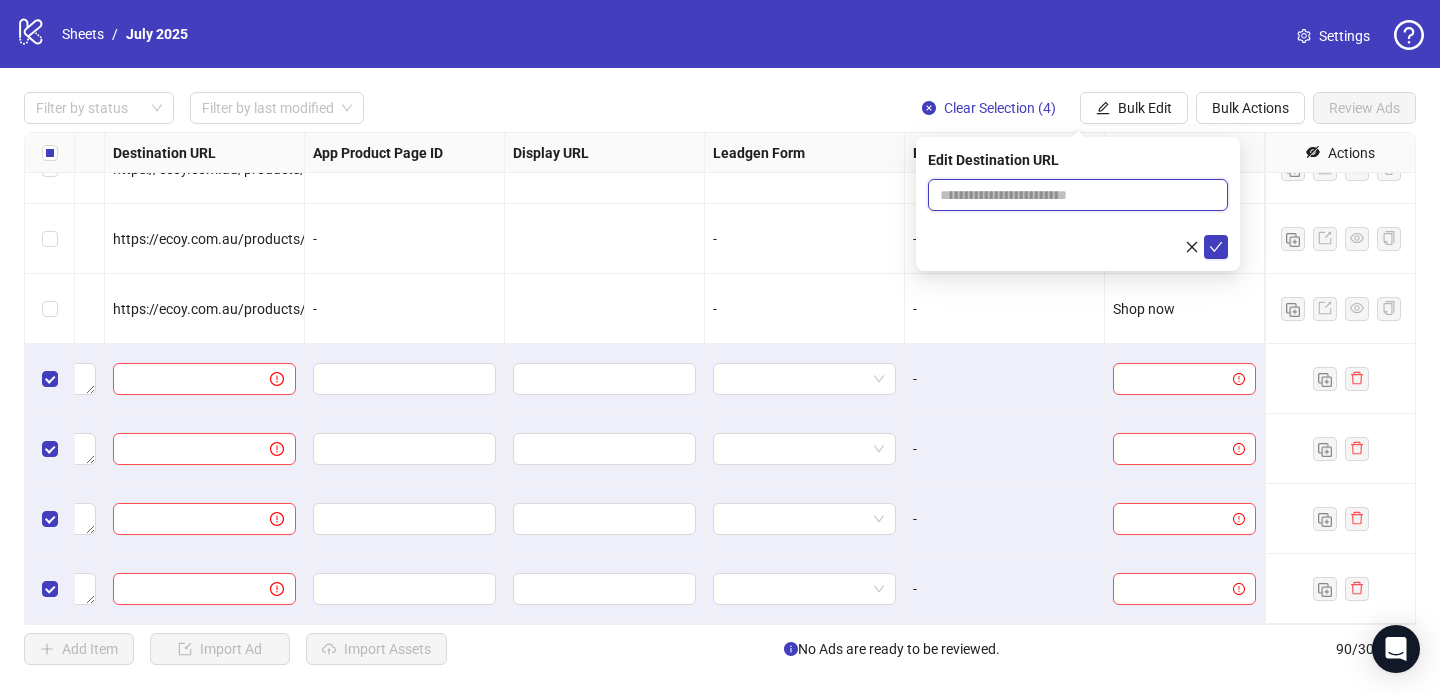 click at bounding box center (1070, 195) 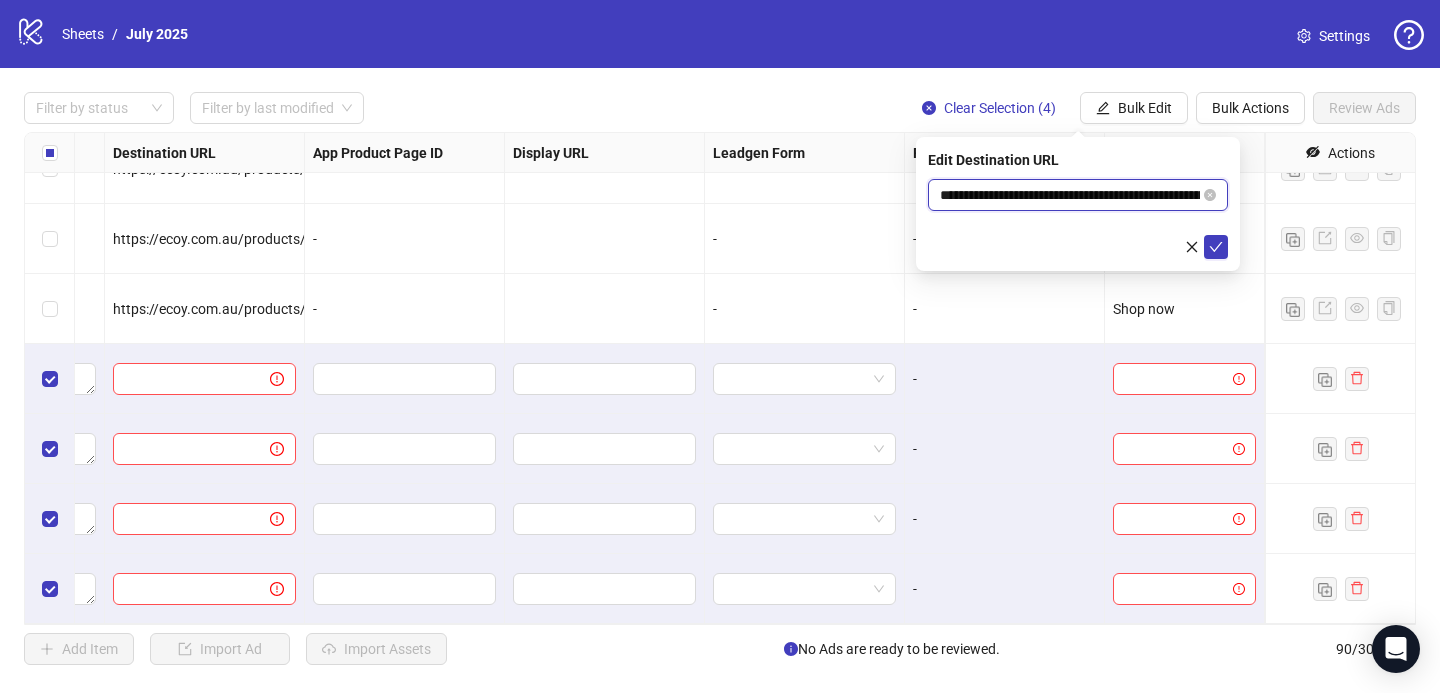 scroll, scrollTop: 0, scrollLeft: 288, axis: horizontal 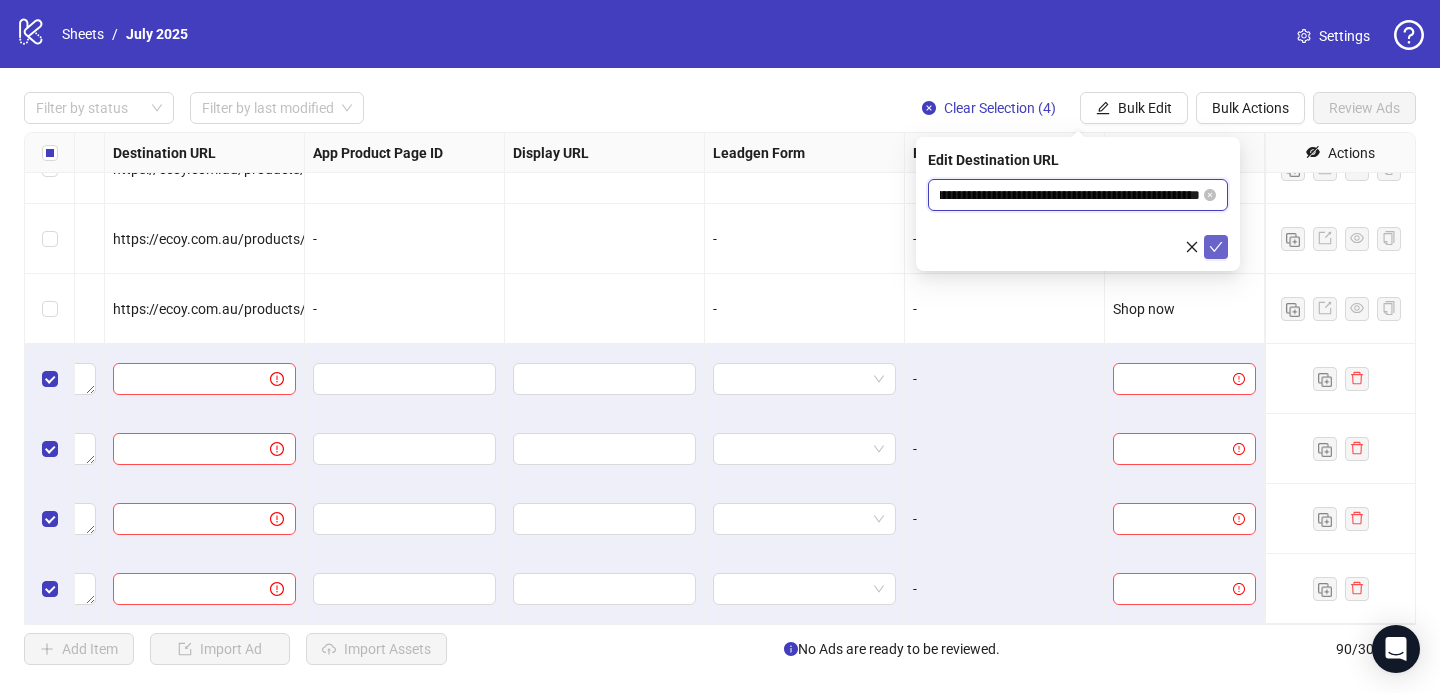 type on "**********" 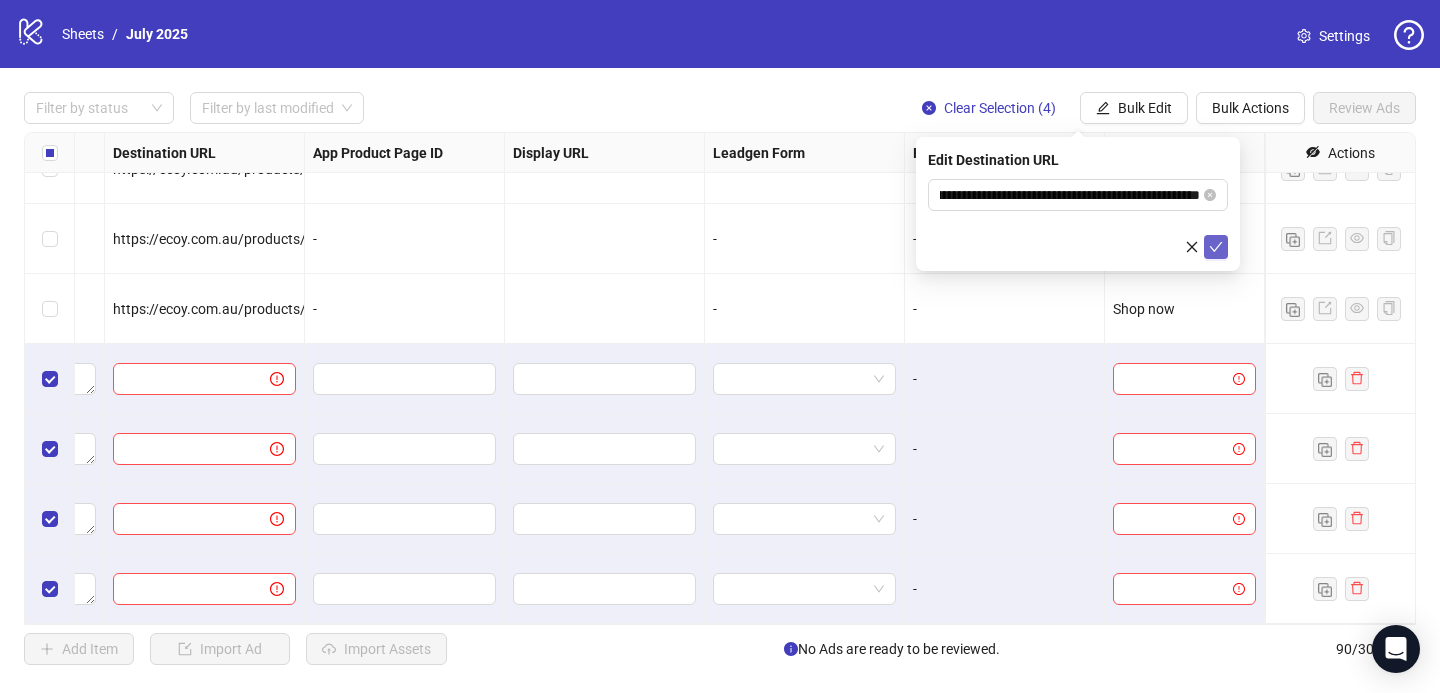 click at bounding box center (1216, 247) 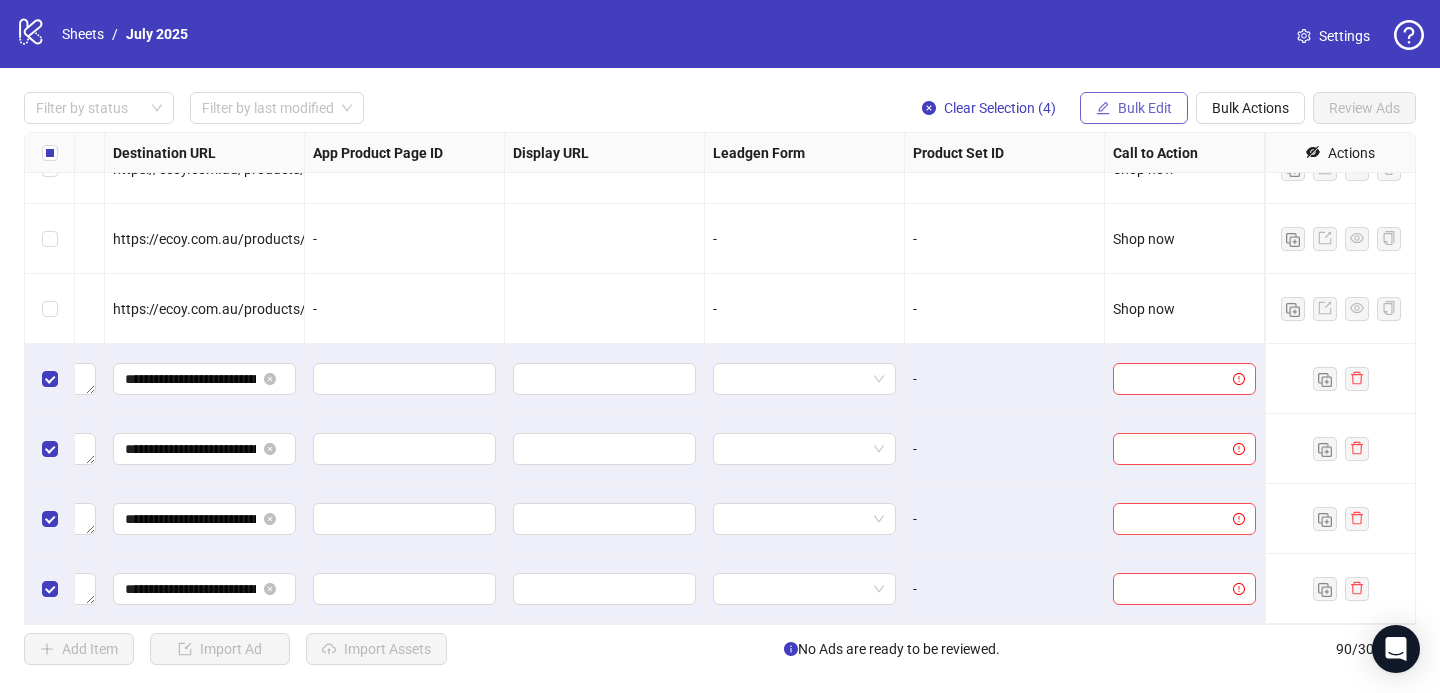 click on "Bulk Edit" at bounding box center [1145, 108] 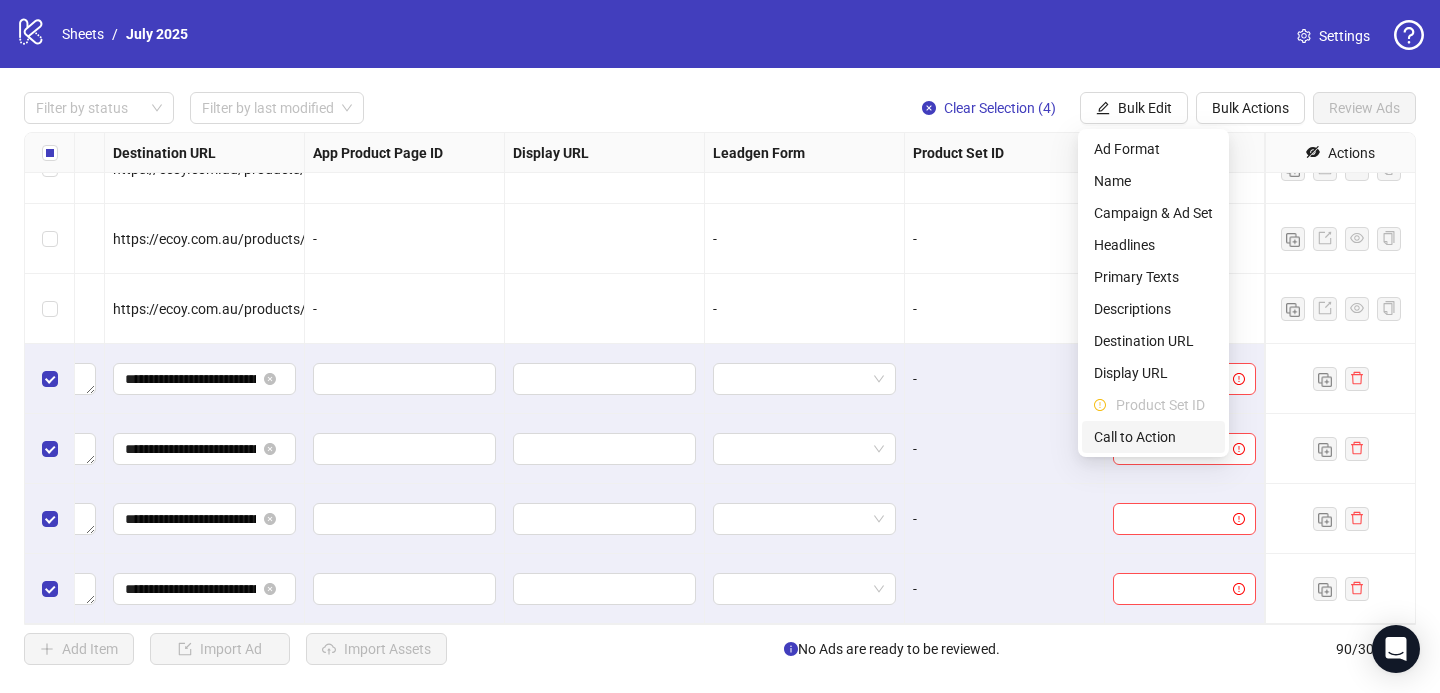 click on "Call to Action" at bounding box center (1153, 437) 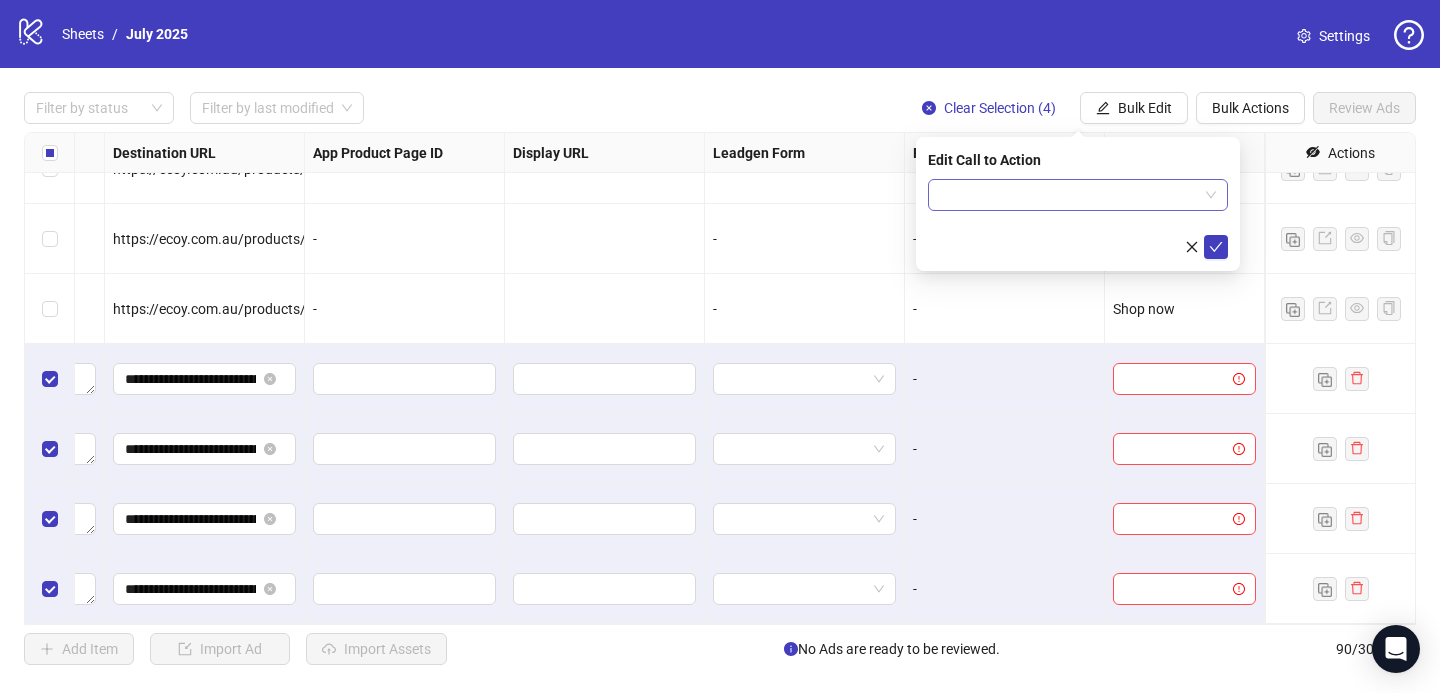 click at bounding box center (1069, 195) 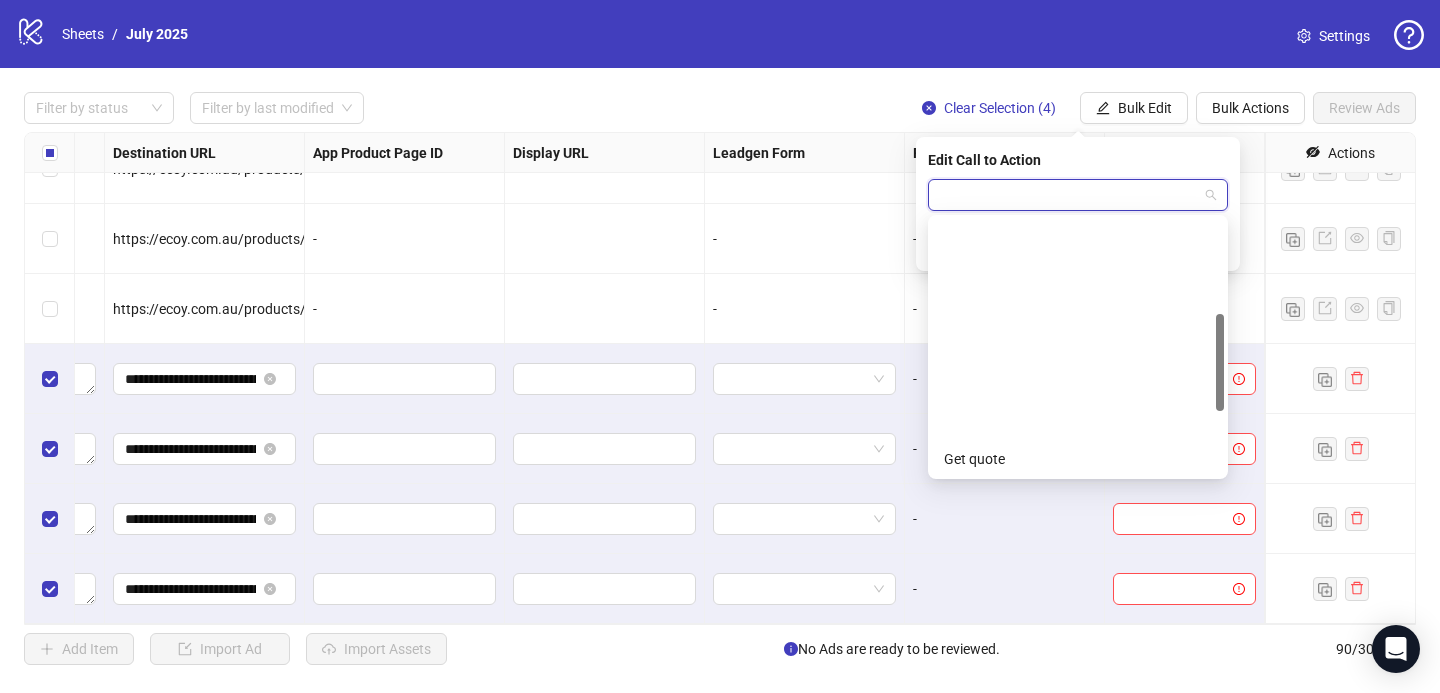 scroll, scrollTop: 416, scrollLeft: 0, axis: vertical 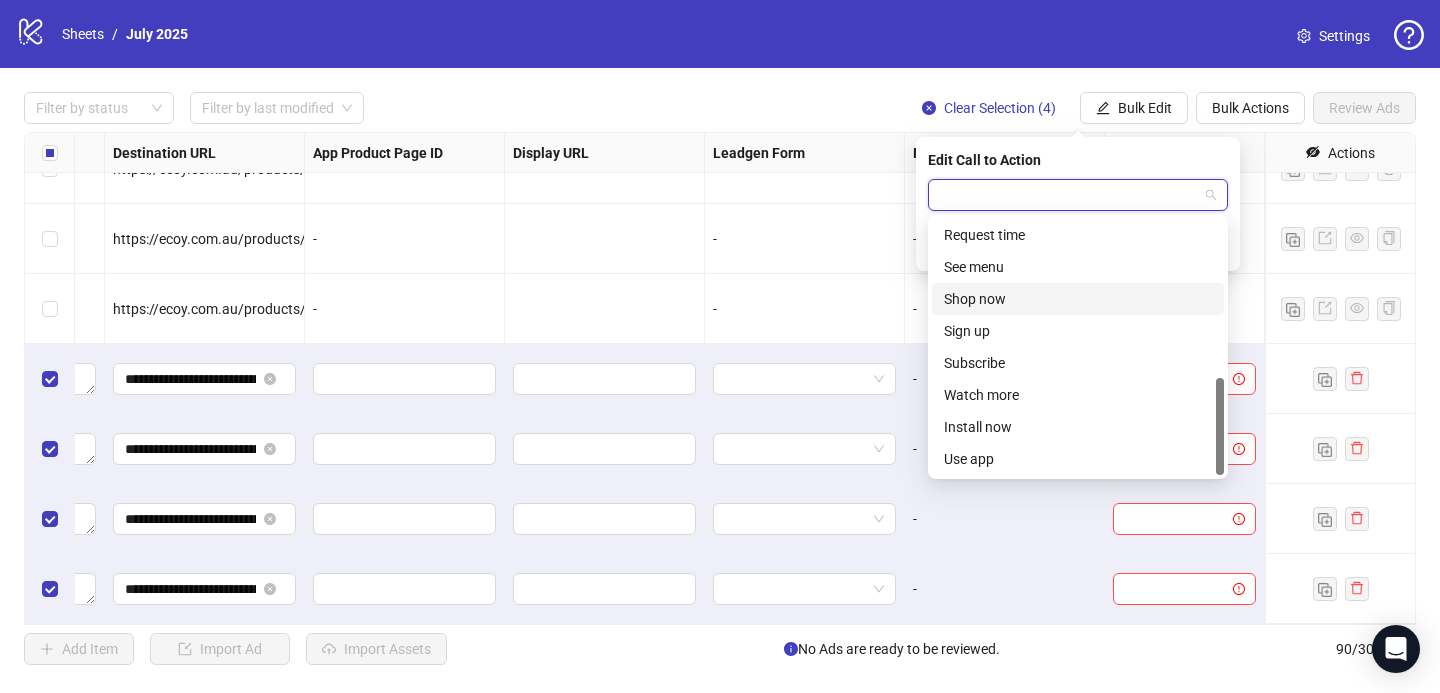 click on "Shop now" at bounding box center [1078, 299] 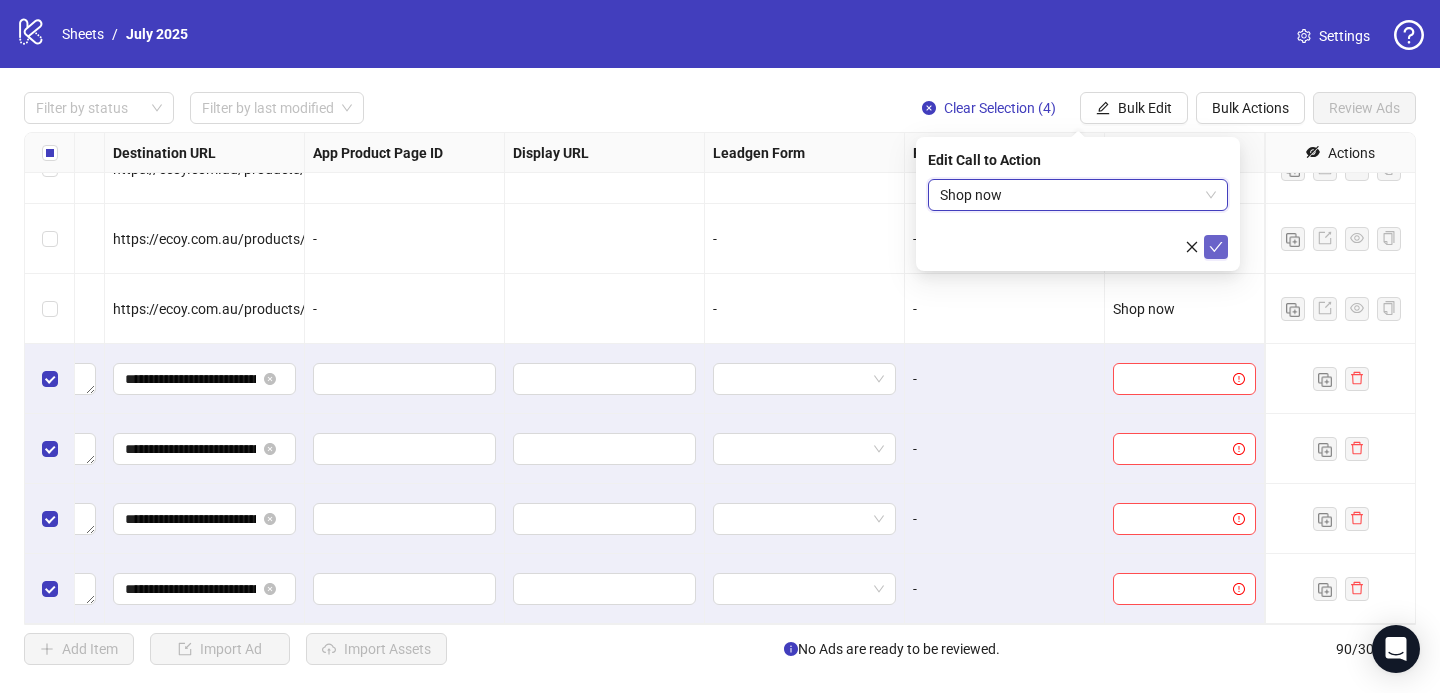 click at bounding box center [1216, 247] 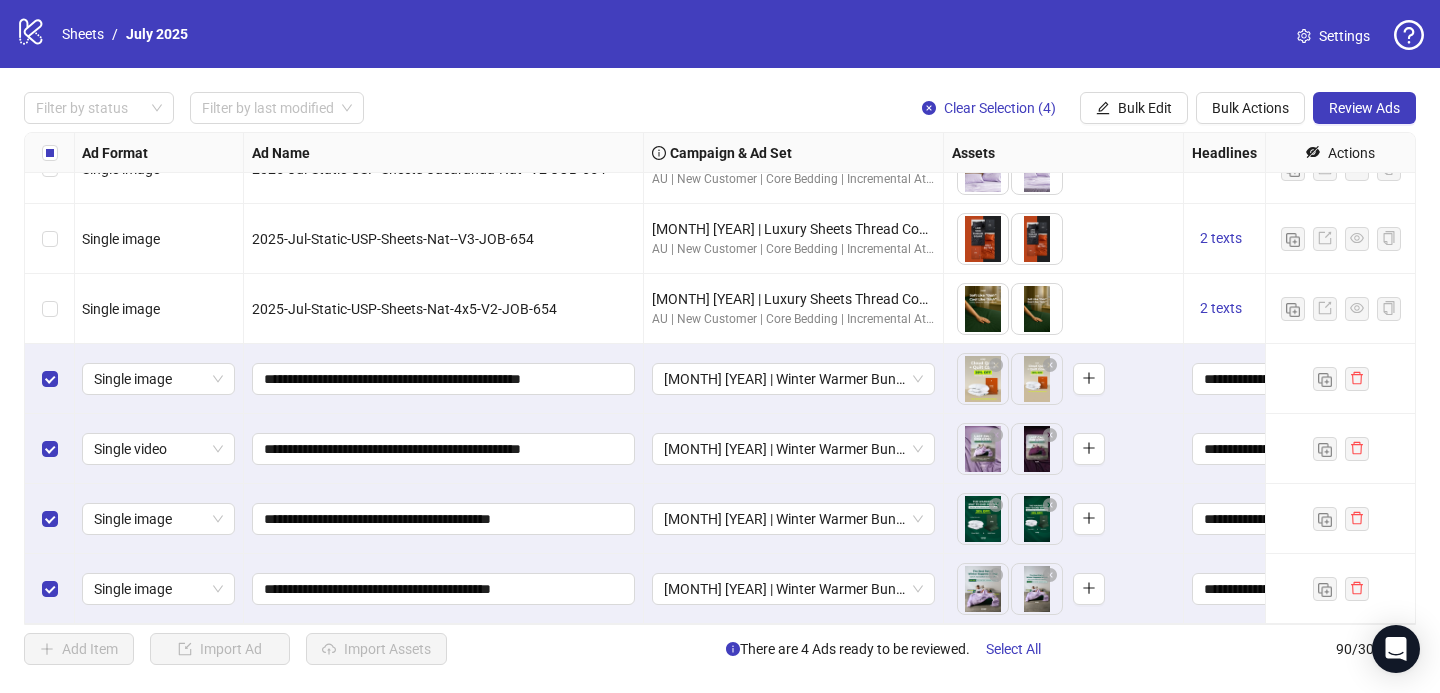scroll, scrollTop: 5849, scrollLeft: 0, axis: vertical 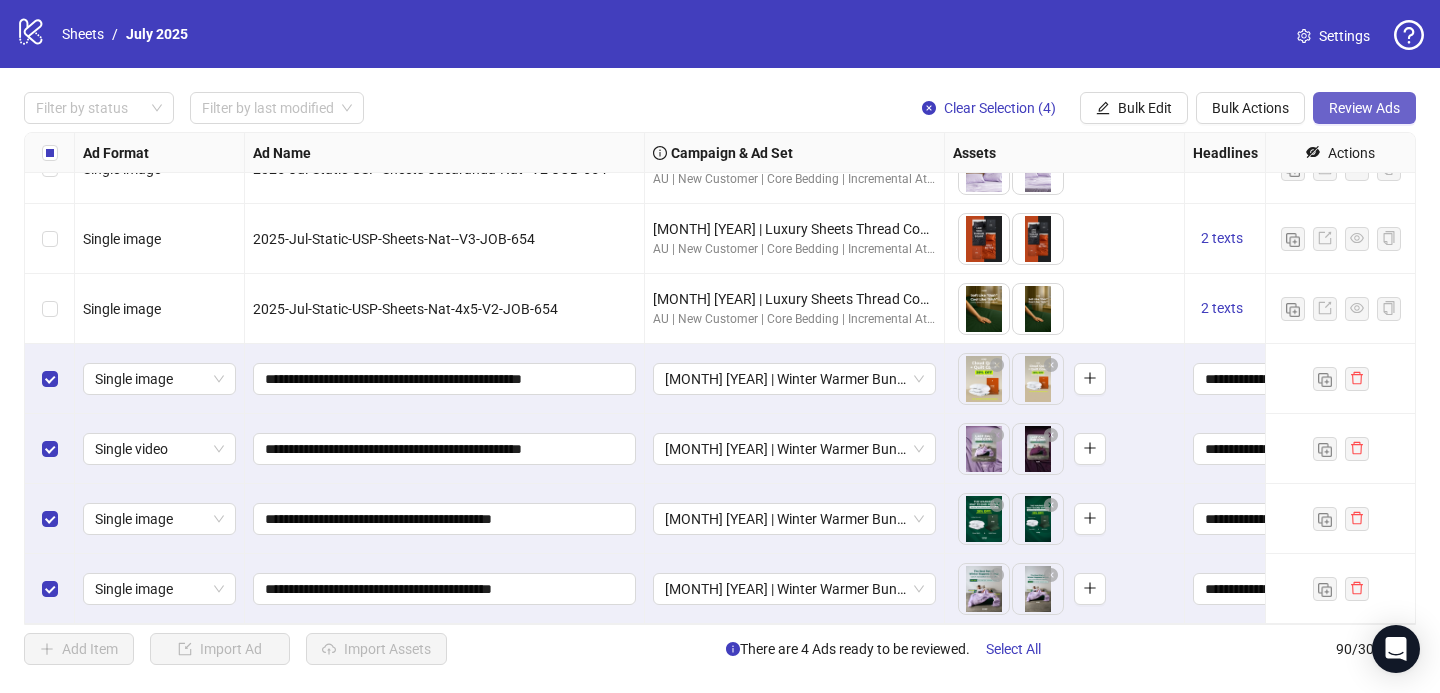 click on "Review Ads" at bounding box center [1364, 108] 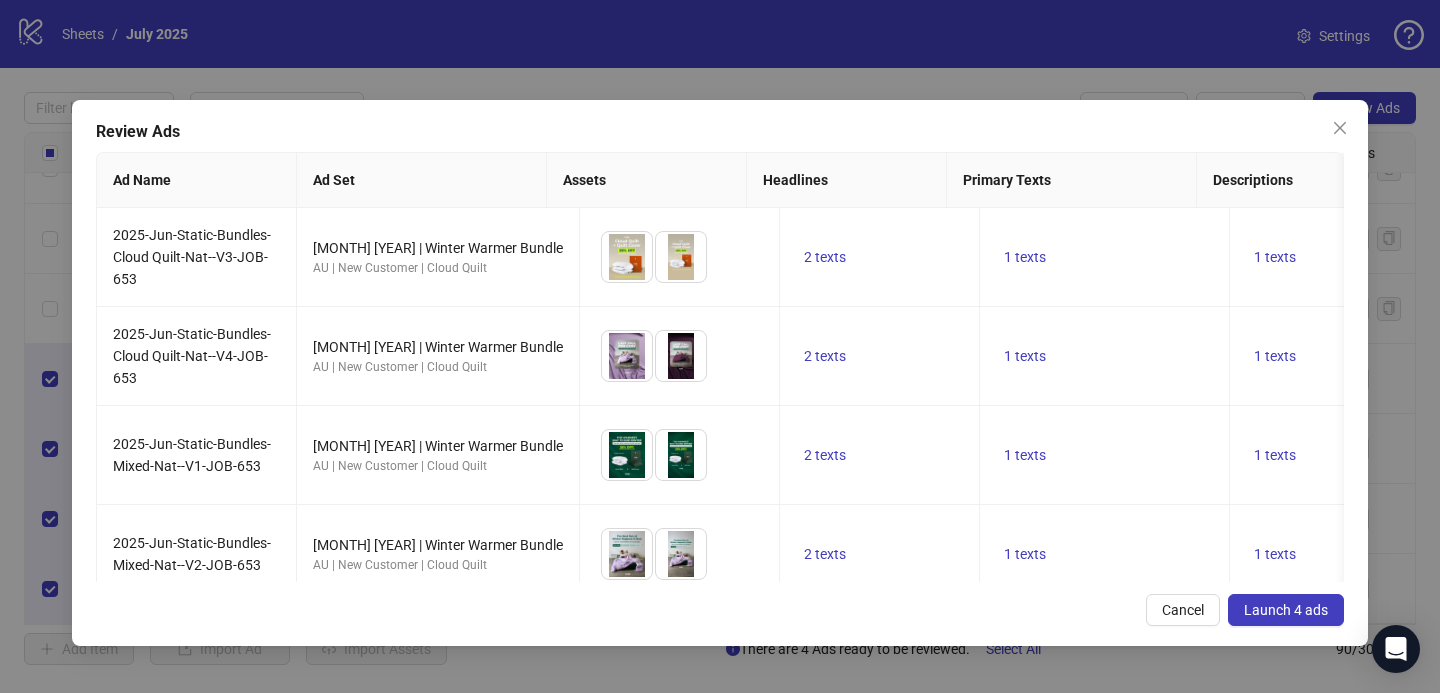 click on "Launch 4 ads" at bounding box center [1286, 610] 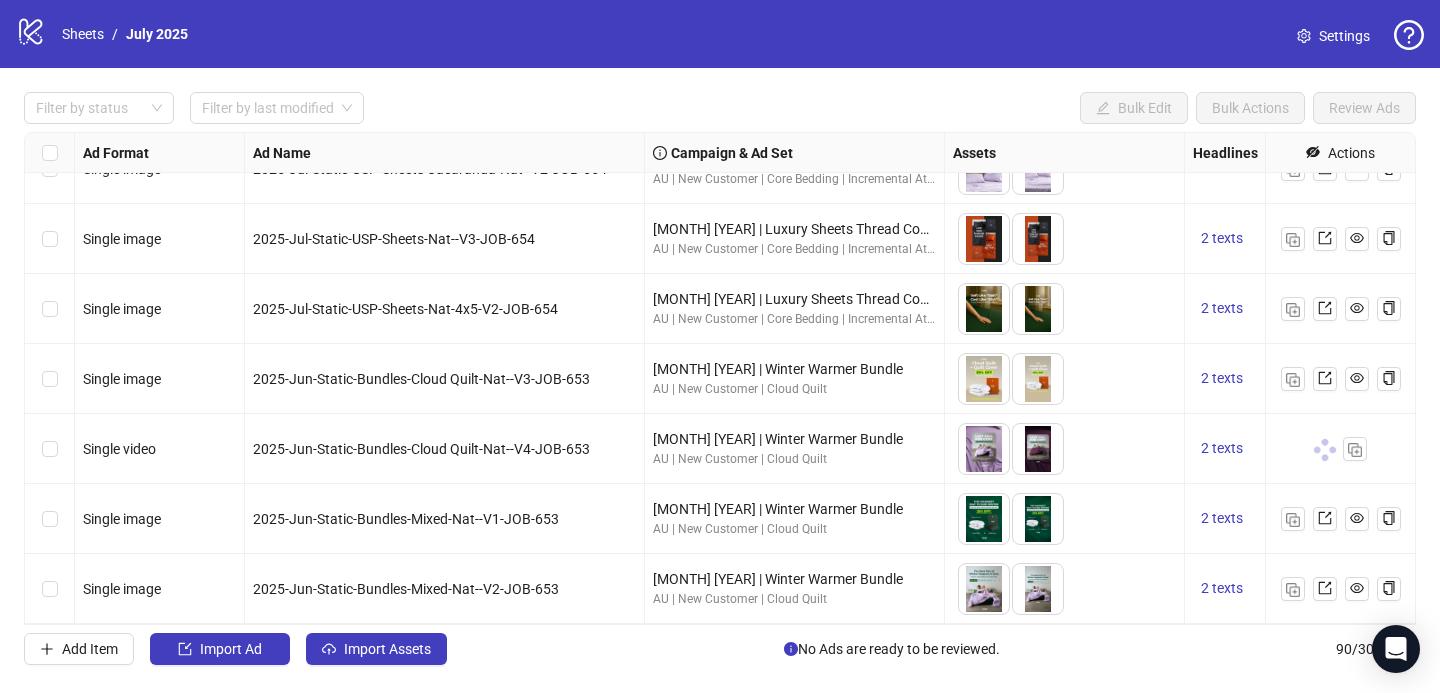 scroll, scrollTop: 5849, scrollLeft: 5, axis: both 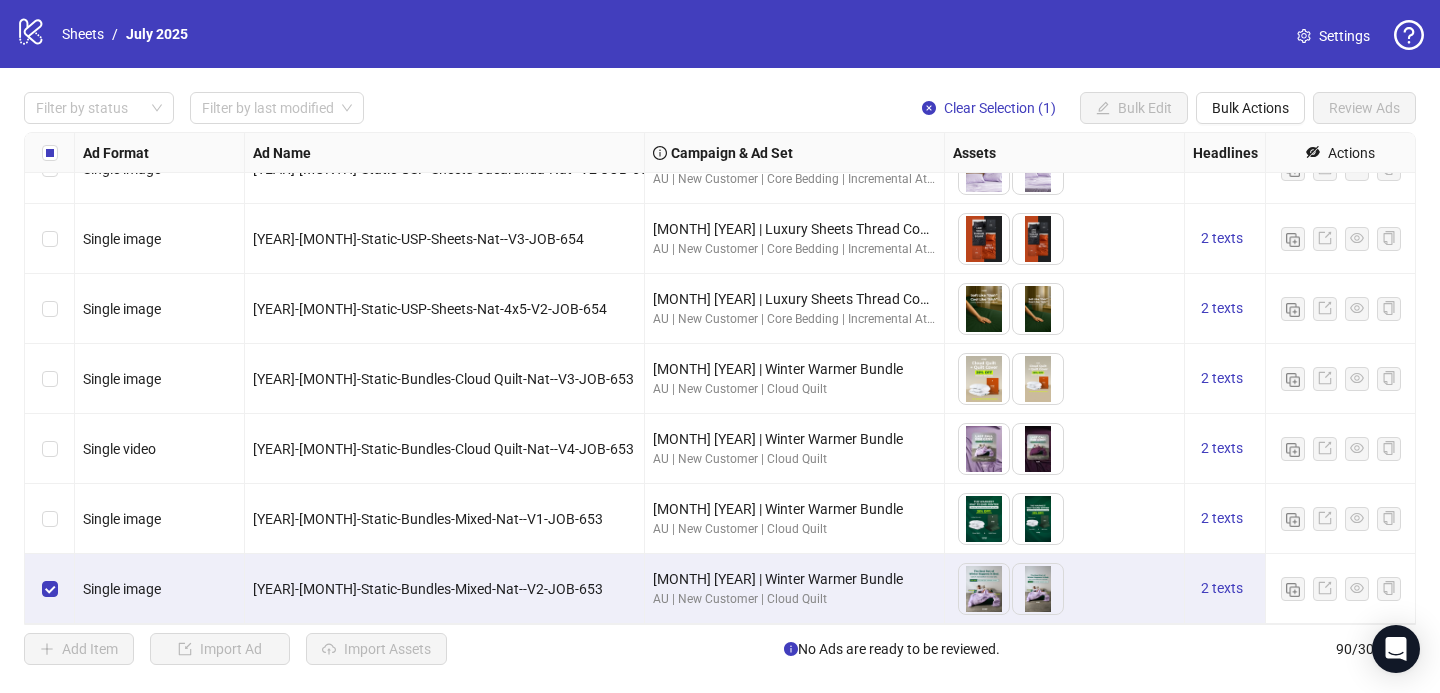 click at bounding box center [50, 519] 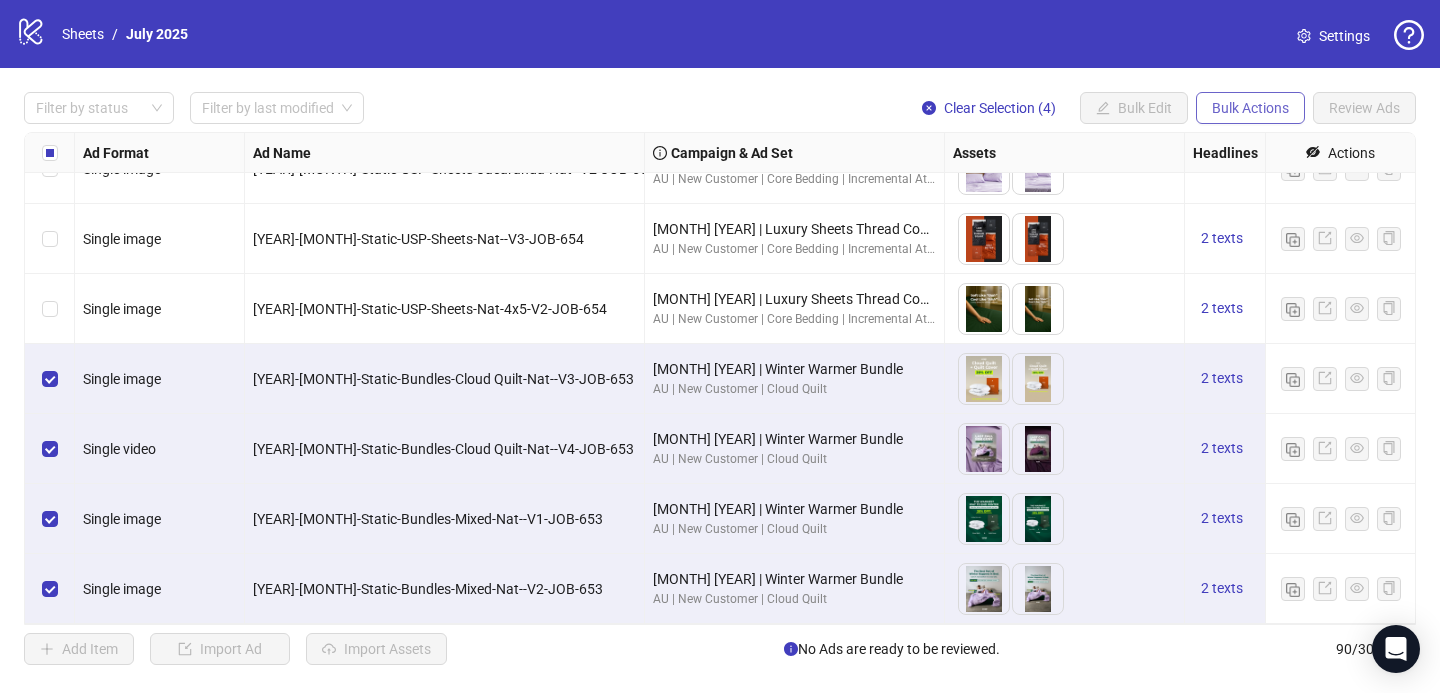 click on "Bulk Actions" at bounding box center (1134, 108) 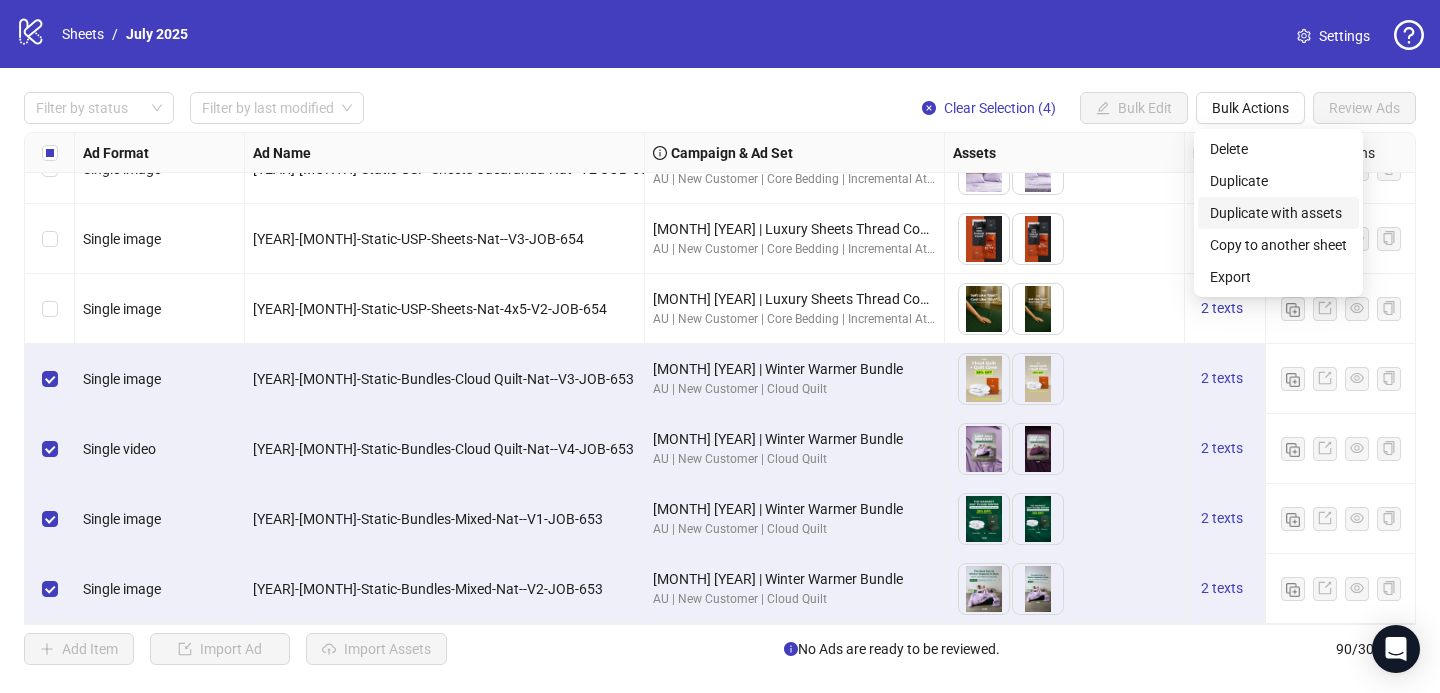 click on "Duplicate with assets" at bounding box center (1278, 213) 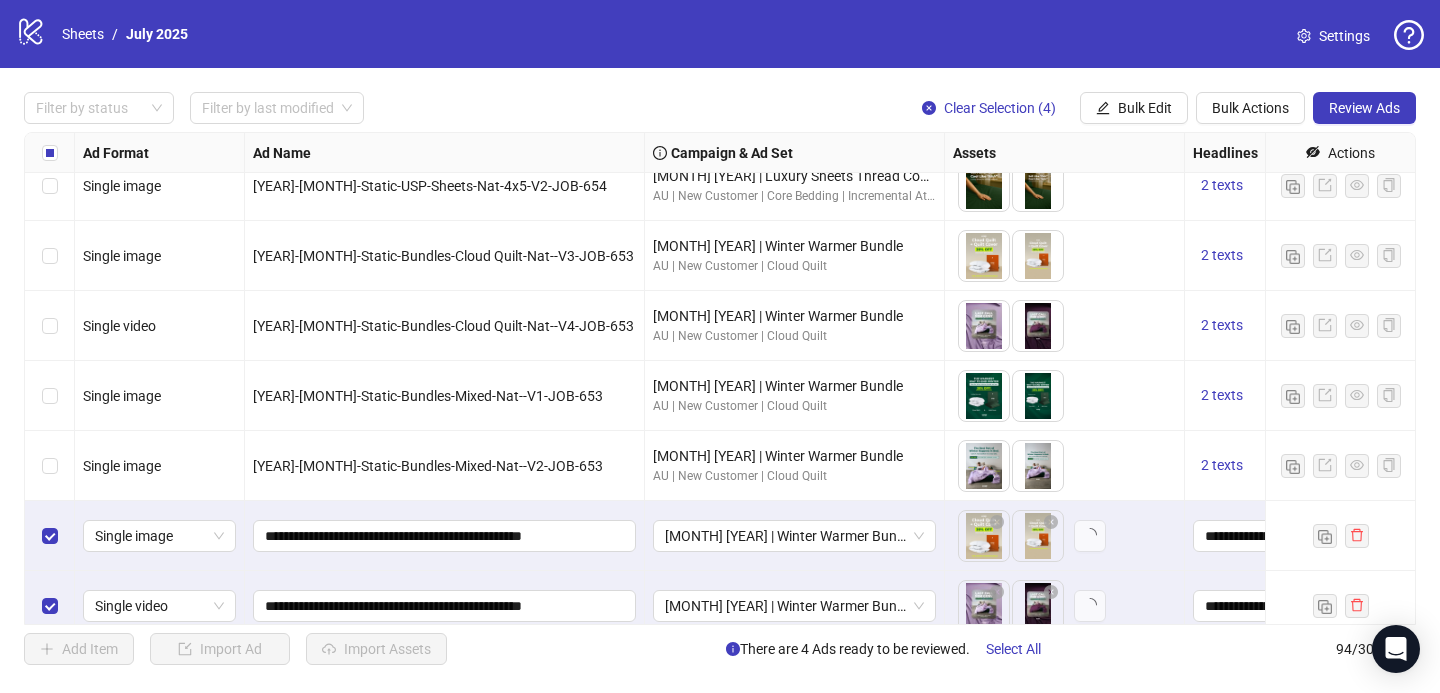 scroll, scrollTop: 6129, scrollLeft: 0, axis: vertical 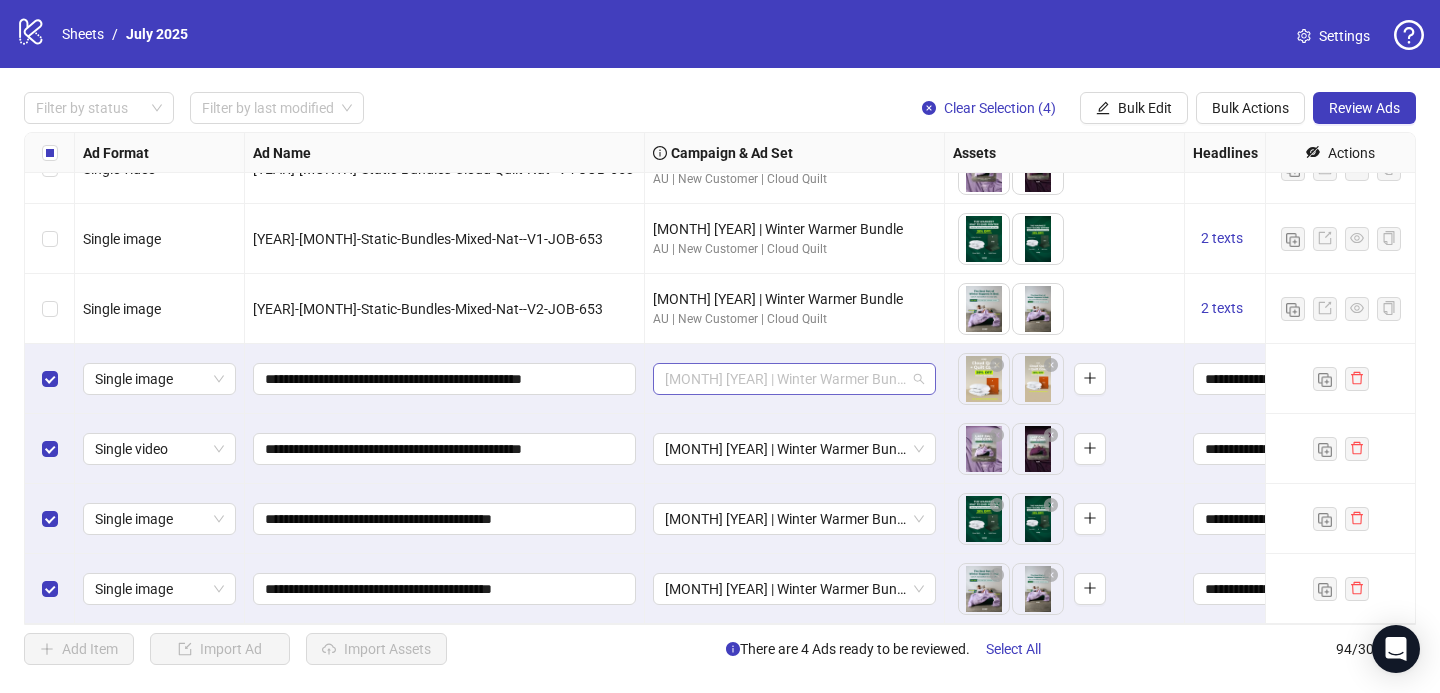 click on "[MONTH] [YEAR] | Winter Warmer Bundle" at bounding box center (794, 379) 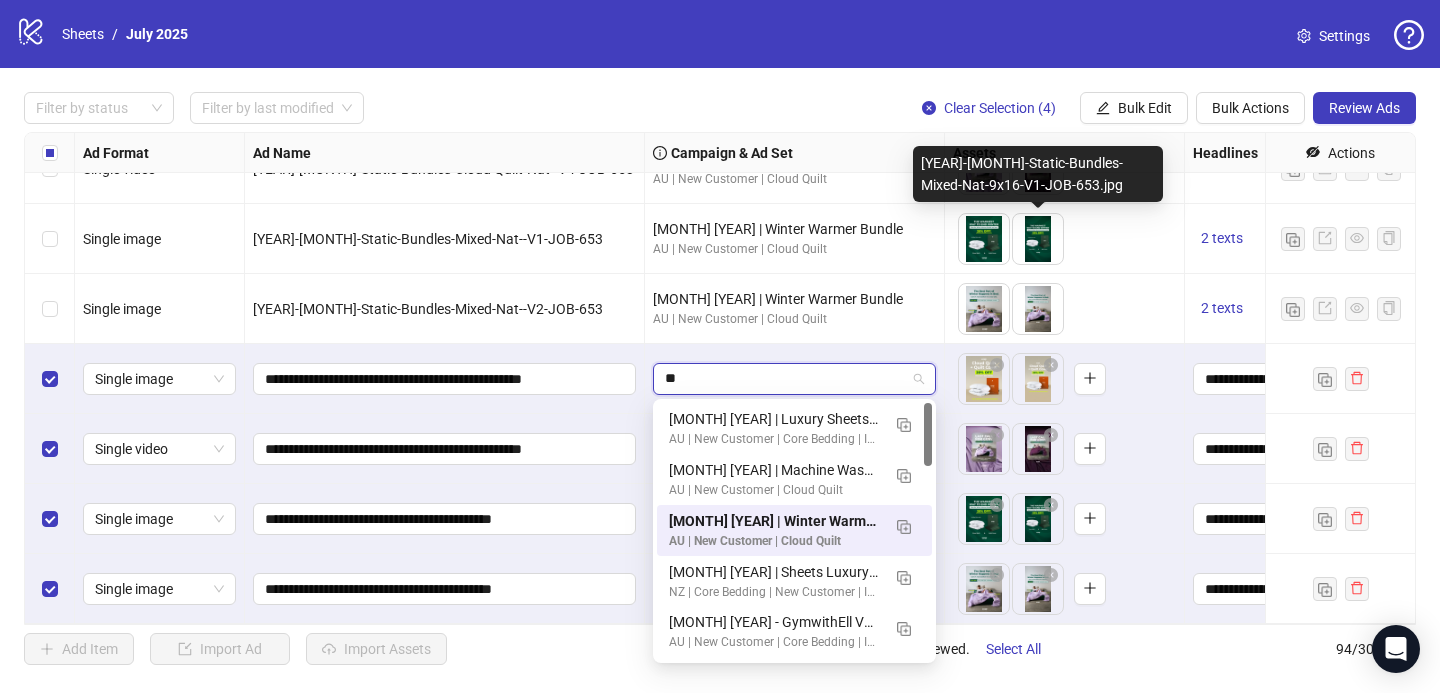 type on "*" 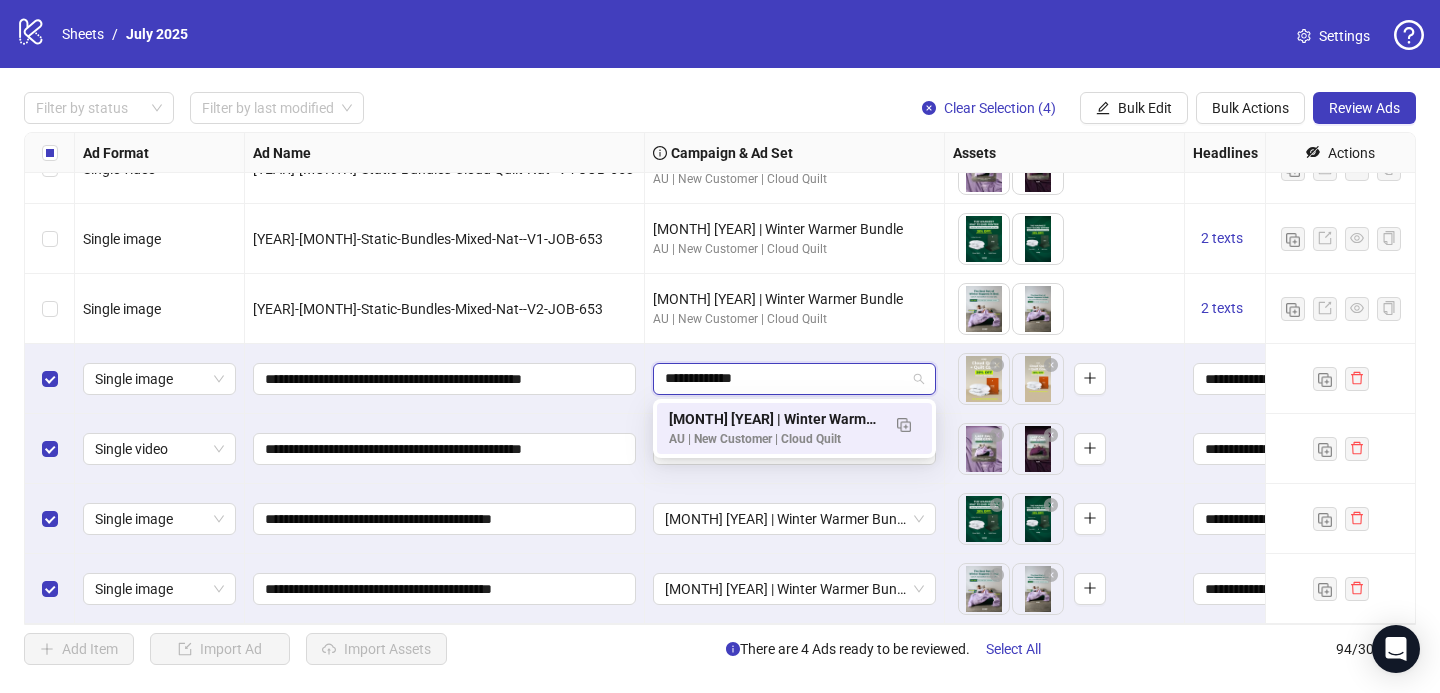 type on "**********" 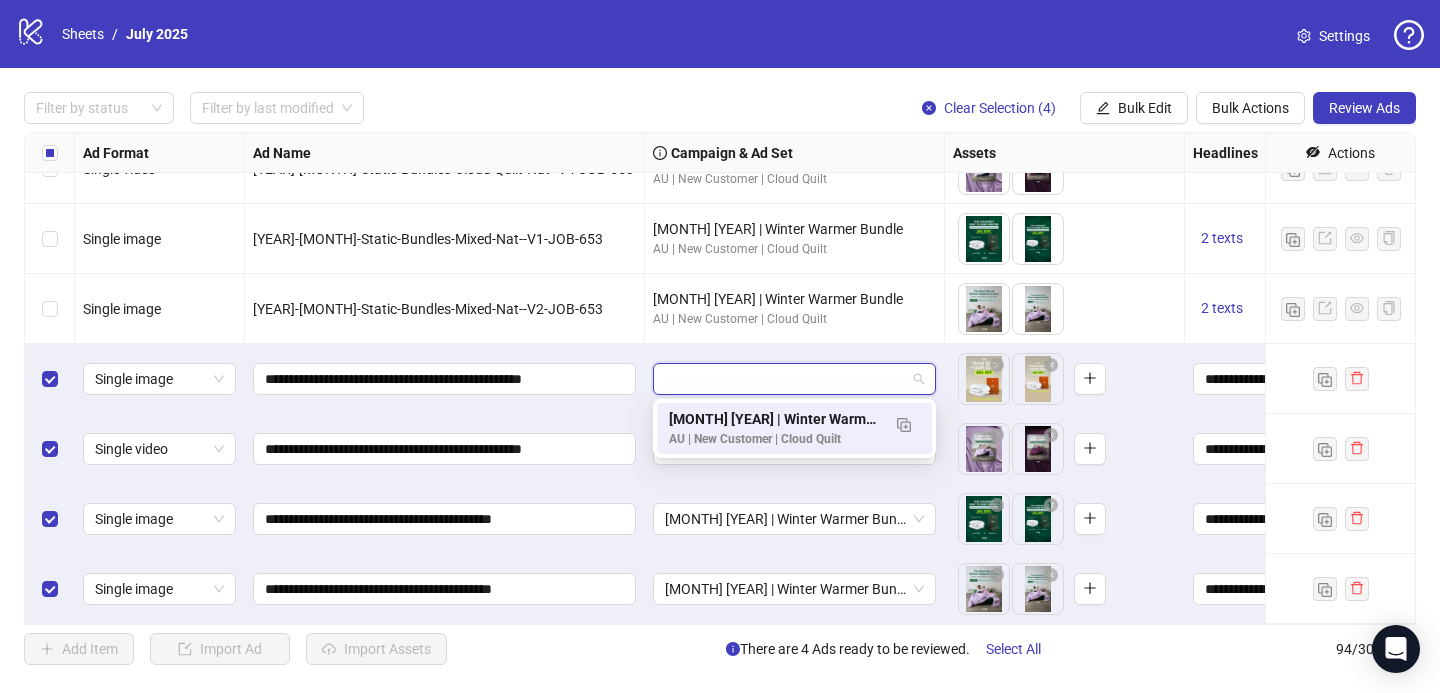 click on "To pick up a draggable item, press the space bar.
While dragging, use the arrow keys to move the item.
Press space again to drop the item in its new position, or press escape to cancel." at bounding box center (1065, 379) 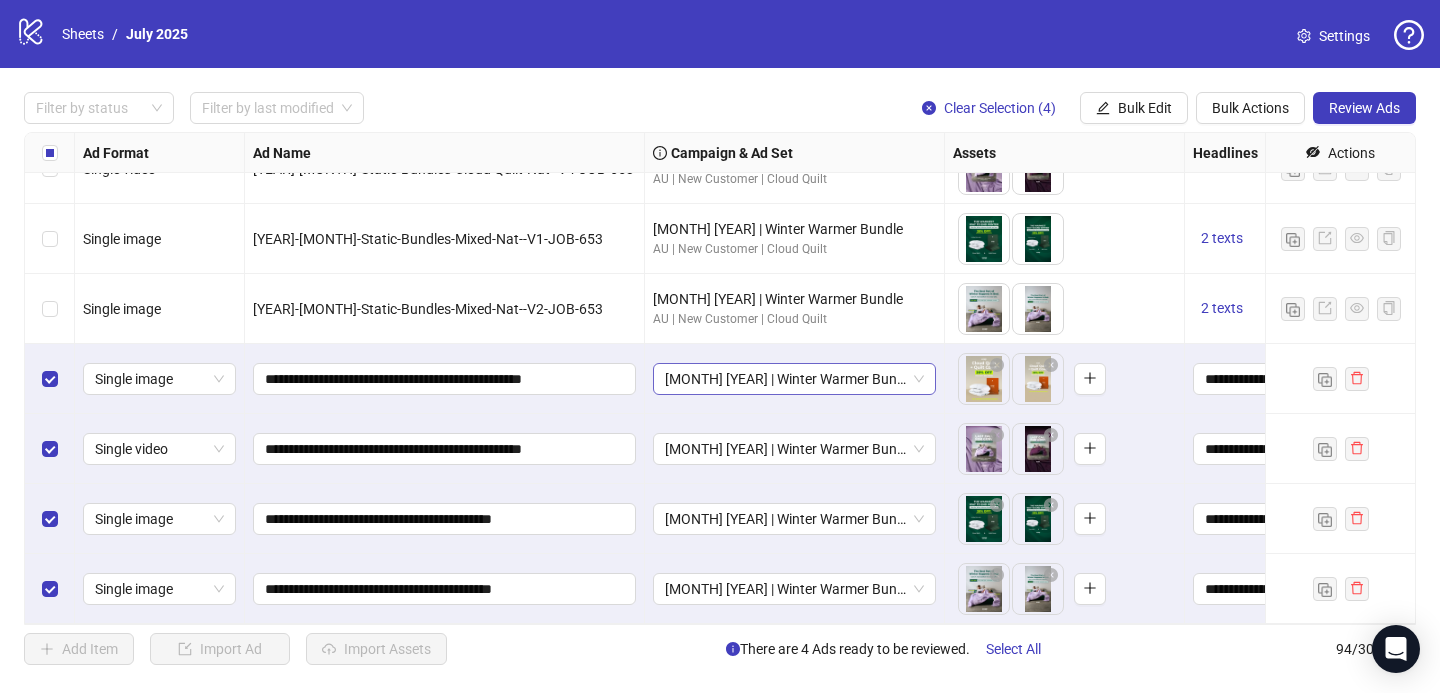 click on "[MONTH] [YEAR] | Winter Warmer Bundle" at bounding box center (159, 379) 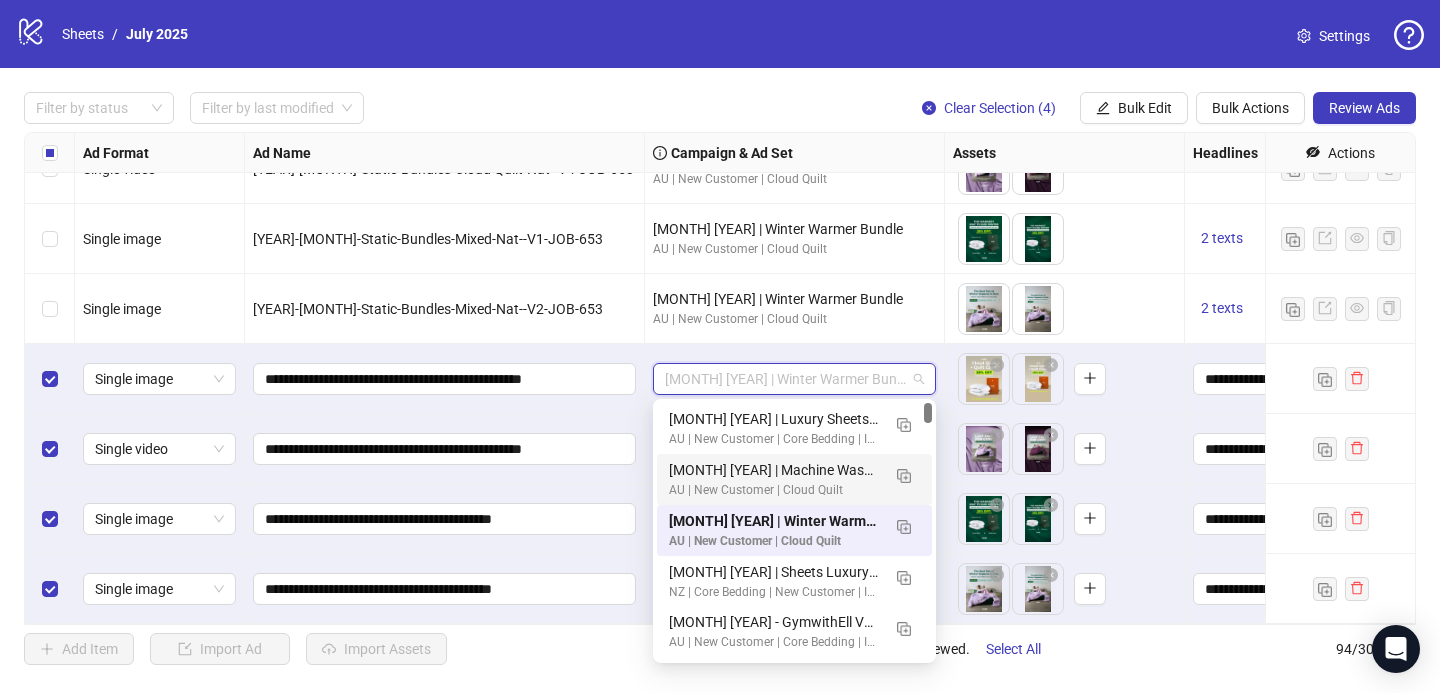 click on "[MONTH] [YEAR] | Winter Warmer Bundle" at bounding box center (795, 379) 